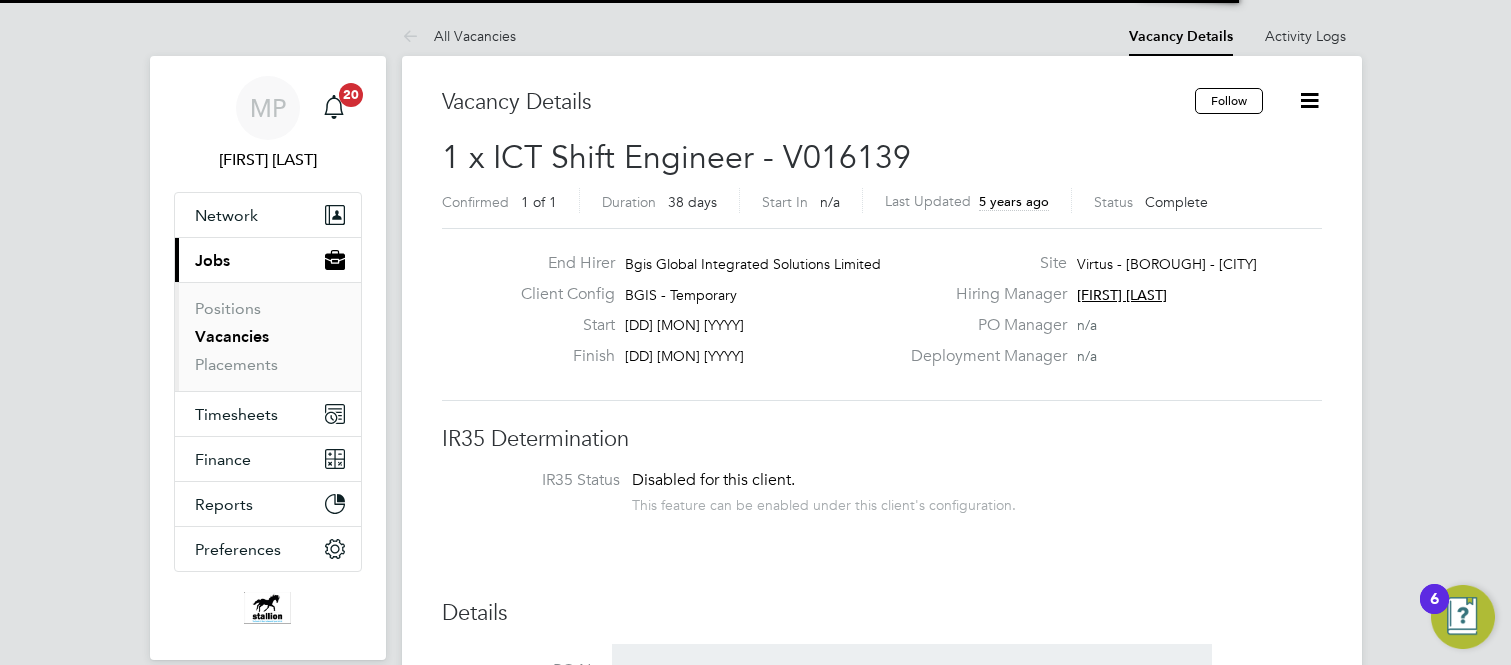 scroll, scrollTop: 0, scrollLeft: 0, axis: both 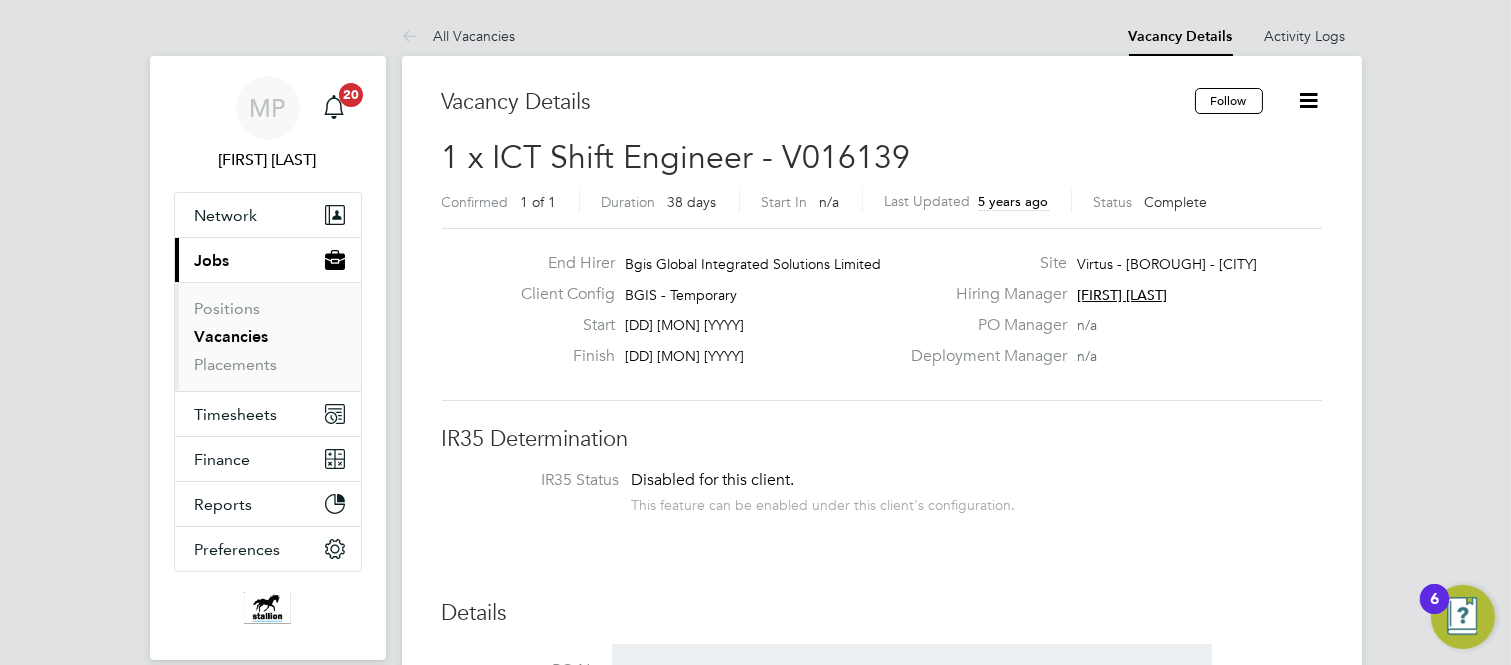 click on "Vacancies" at bounding box center (232, 336) 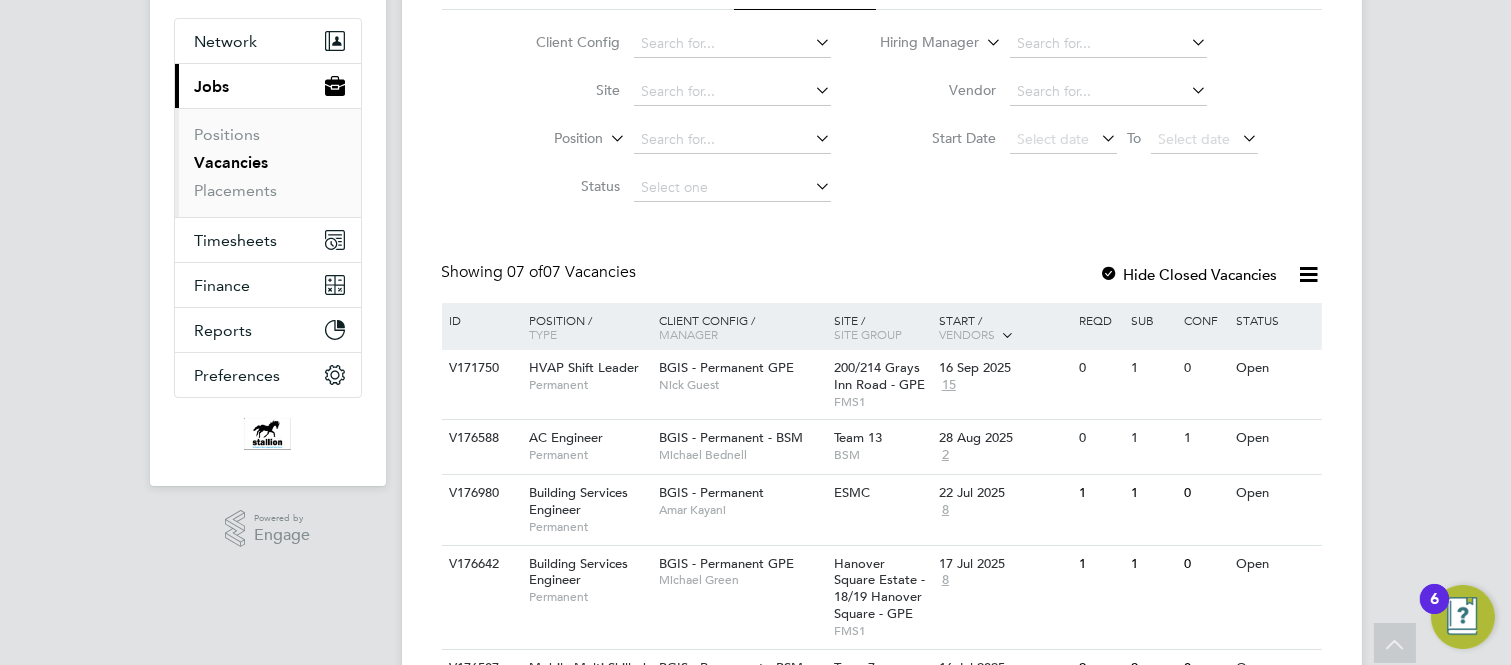 scroll, scrollTop: 93, scrollLeft: 0, axis: vertical 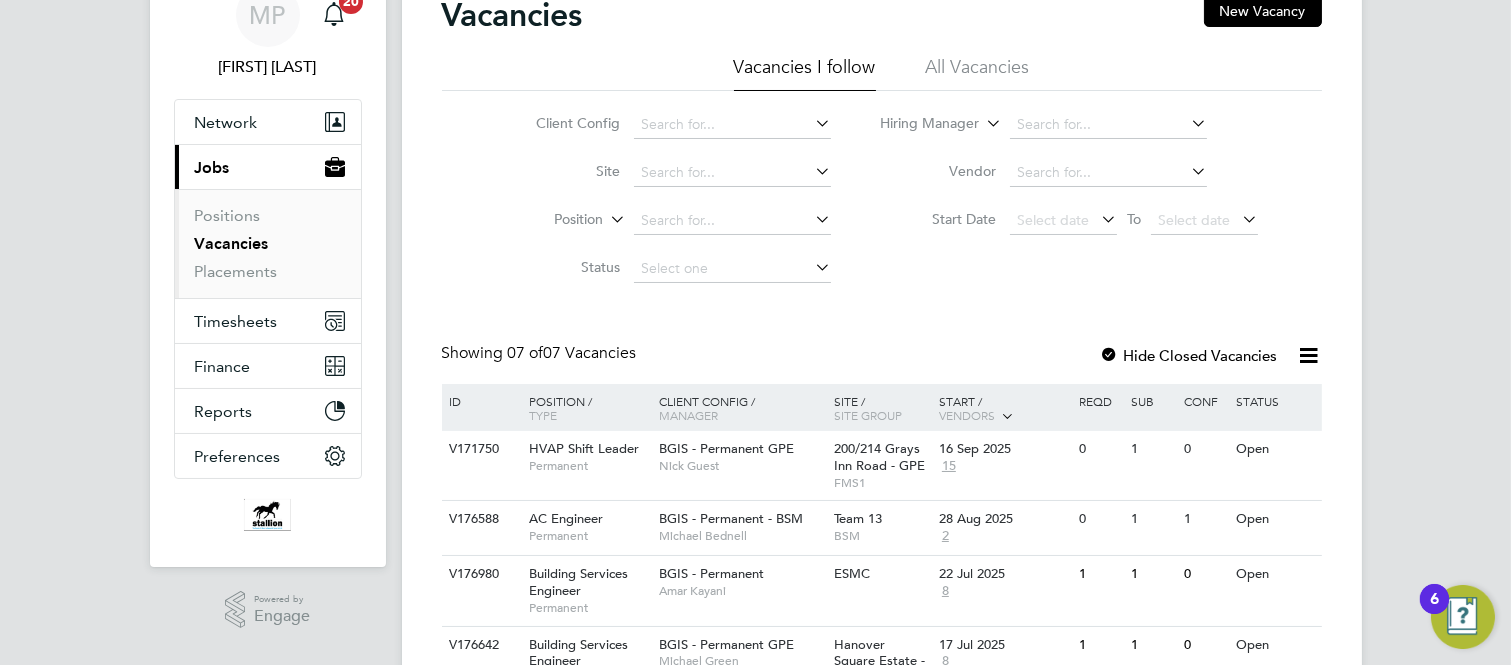 click on "All Vacancies" 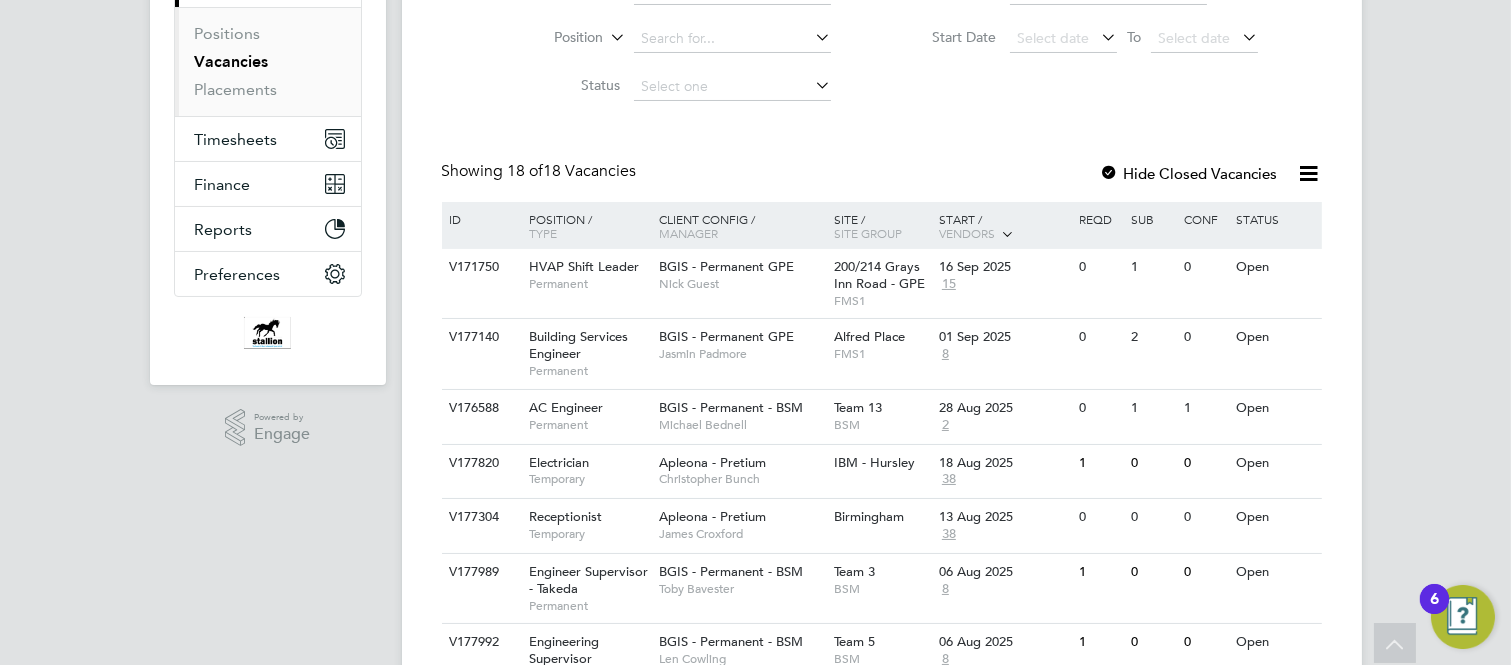 scroll, scrollTop: 252, scrollLeft: 0, axis: vertical 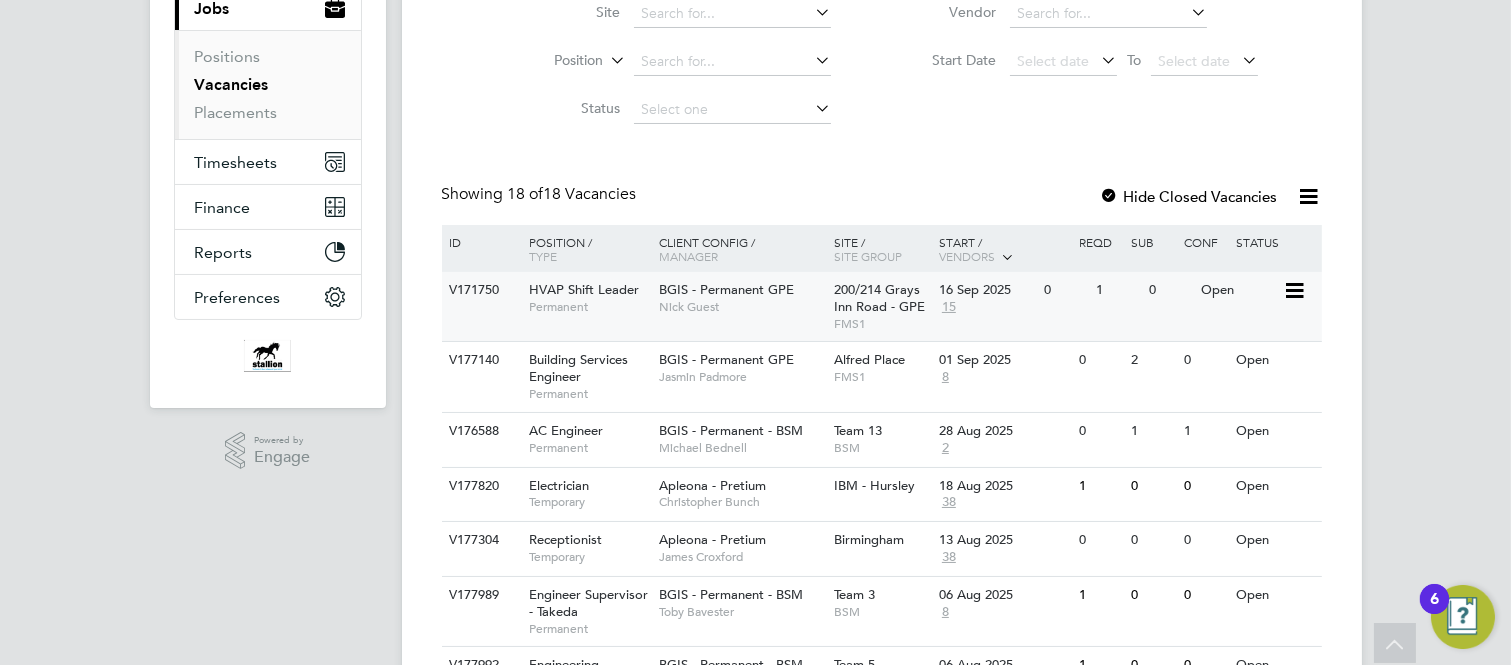 click on "HVAP Shift Leader" 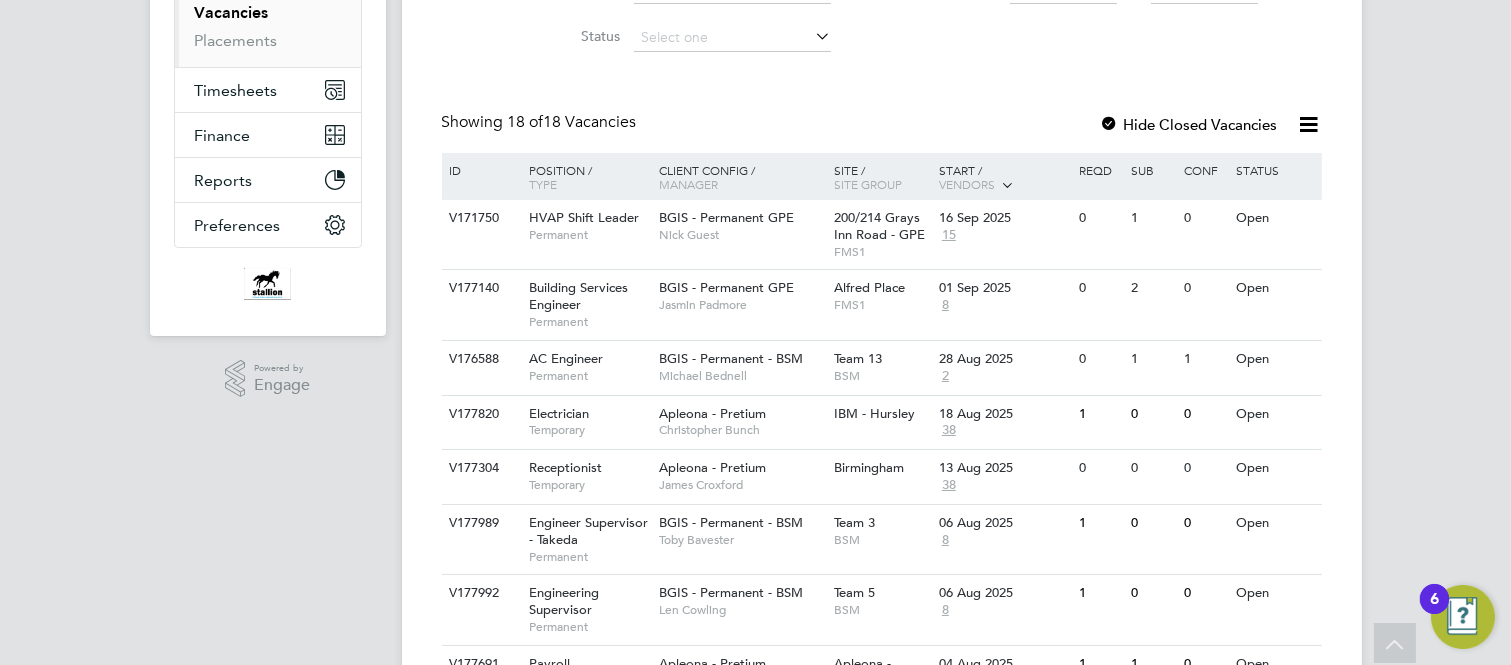 scroll, scrollTop: 363, scrollLeft: 0, axis: vertical 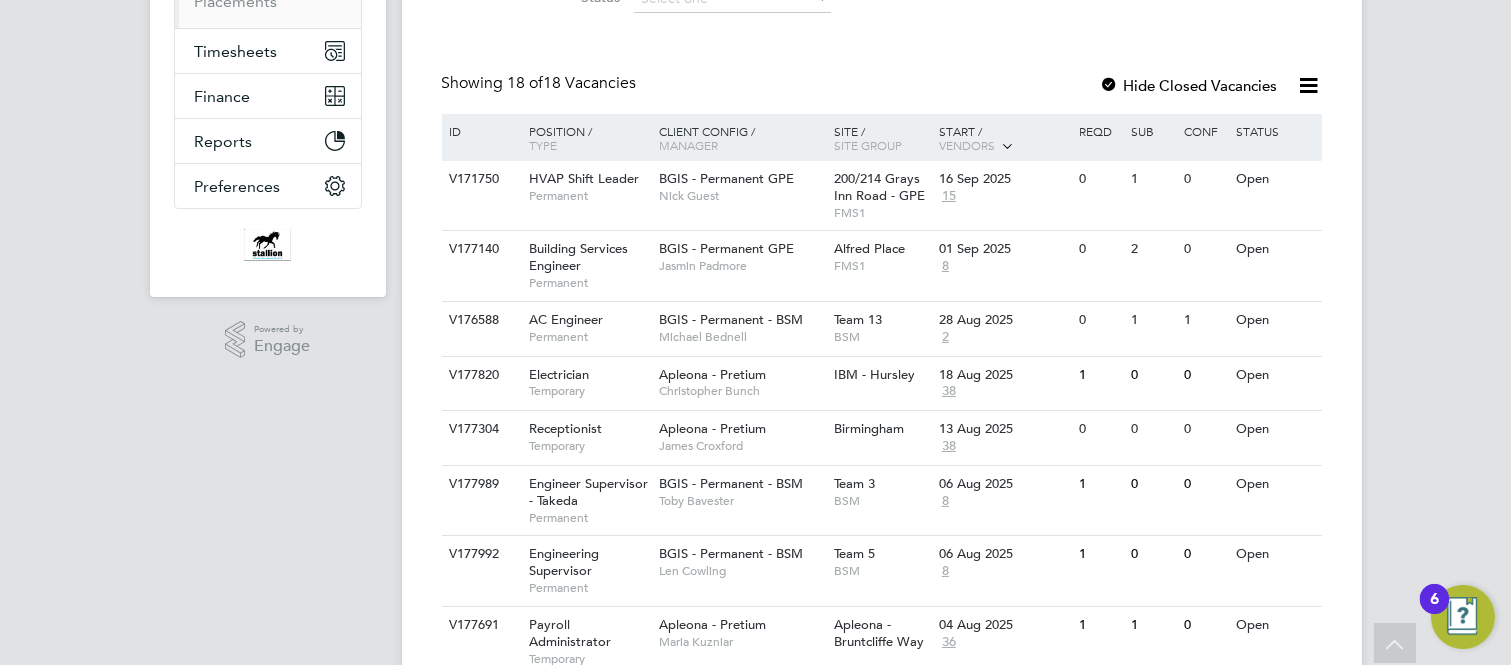click on "ID" 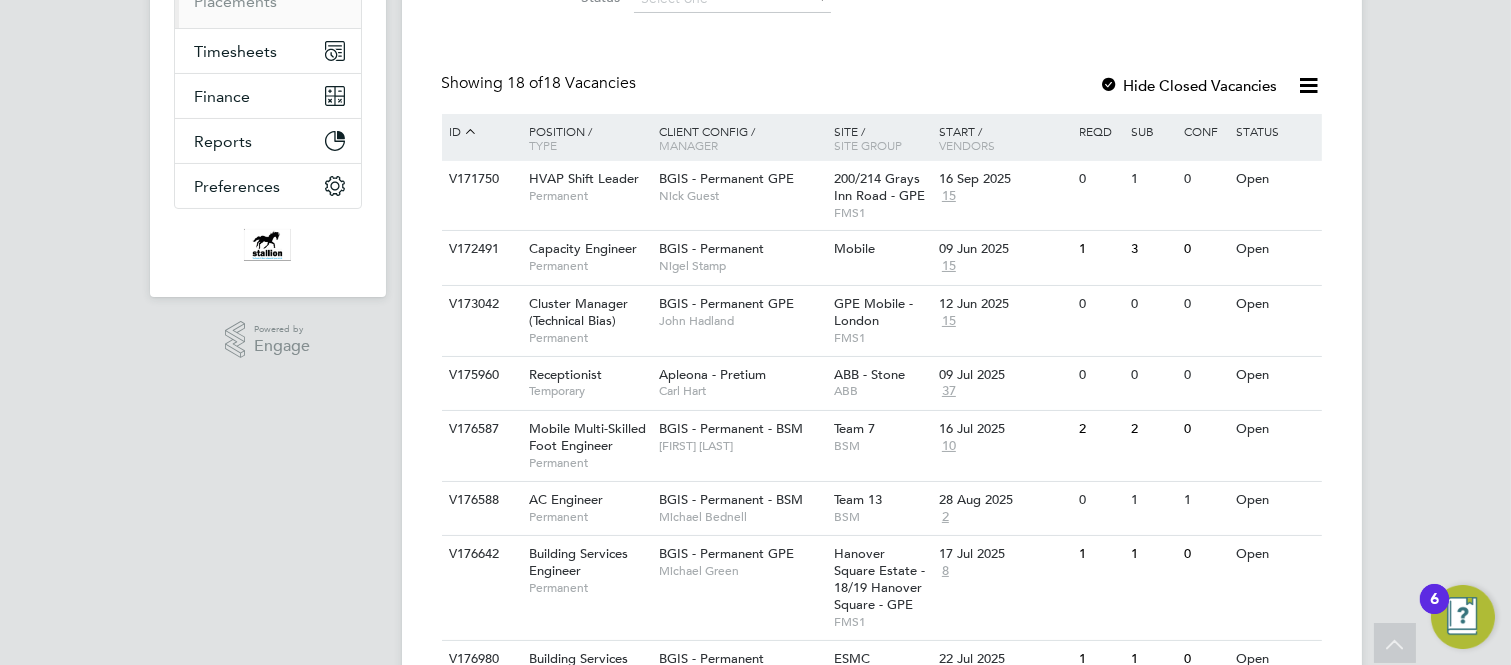 click 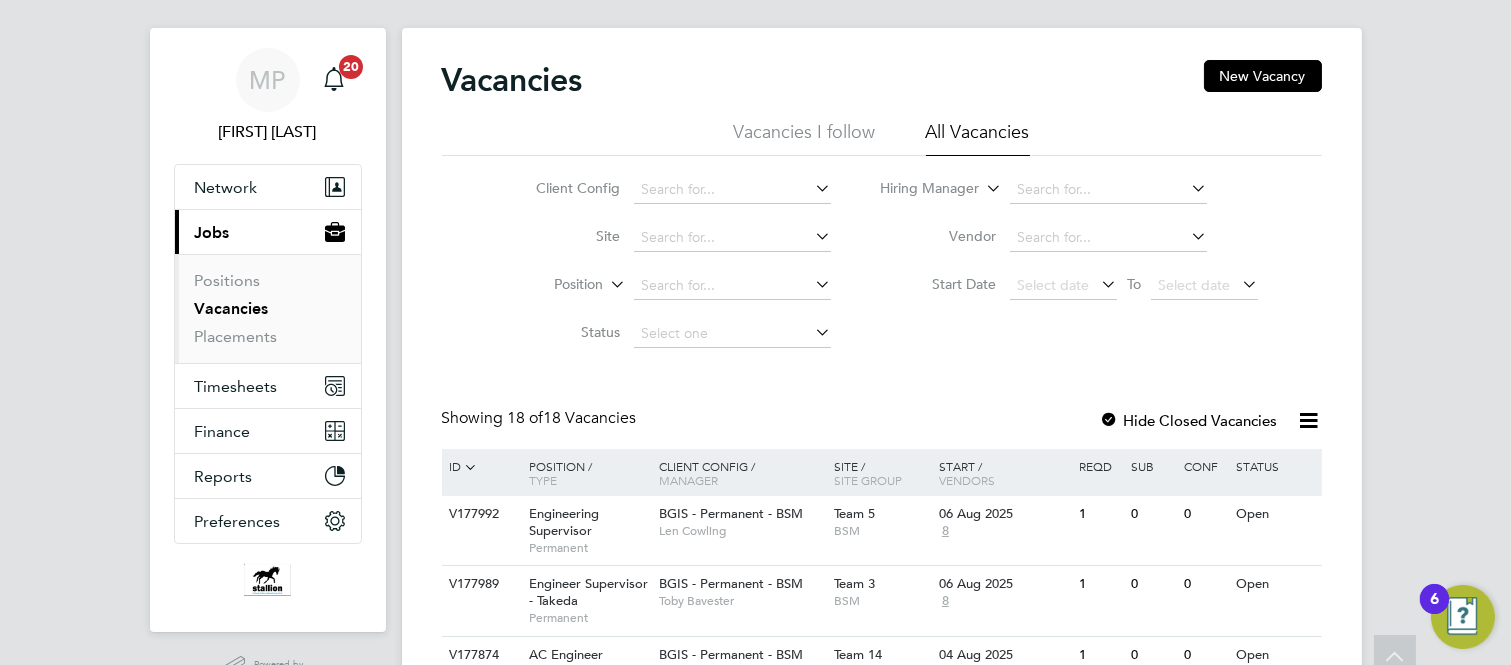 scroll, scrollTop: 0, scrollLeft: 0, axis: both 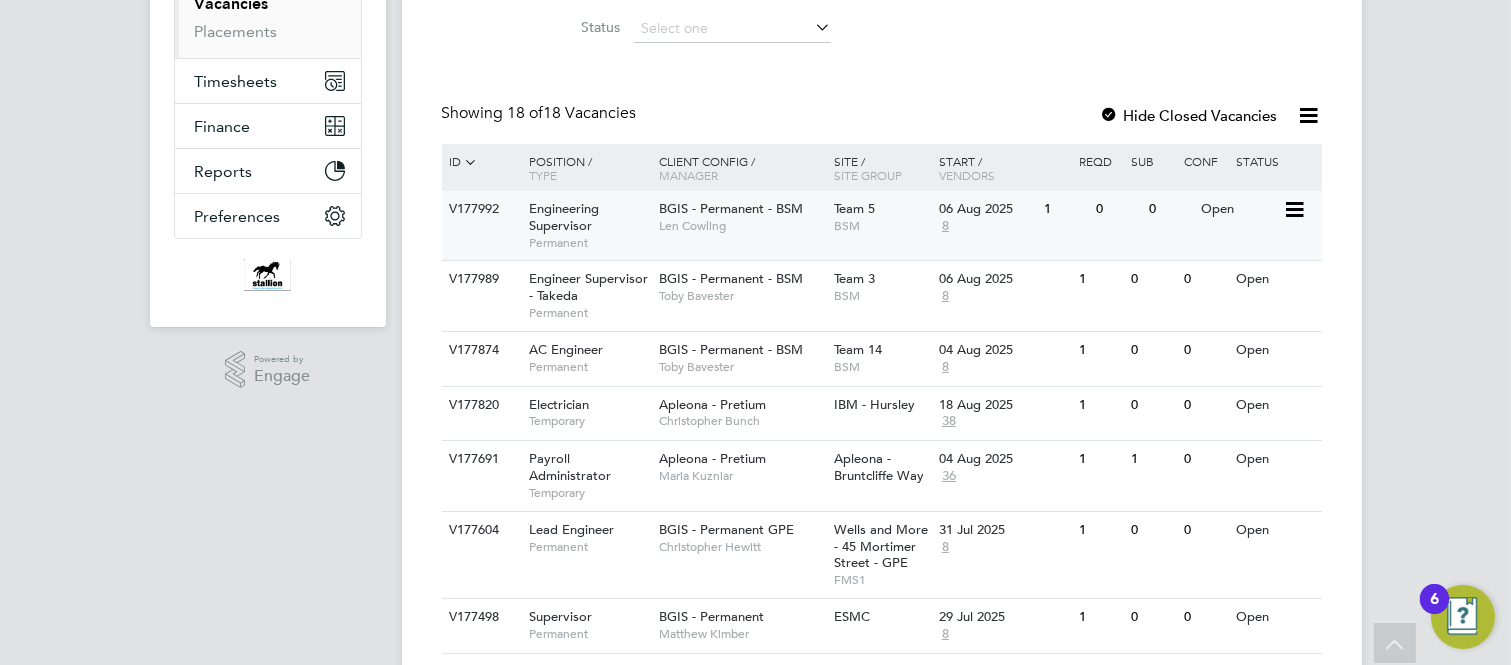 click on "Engineering Supervisor" 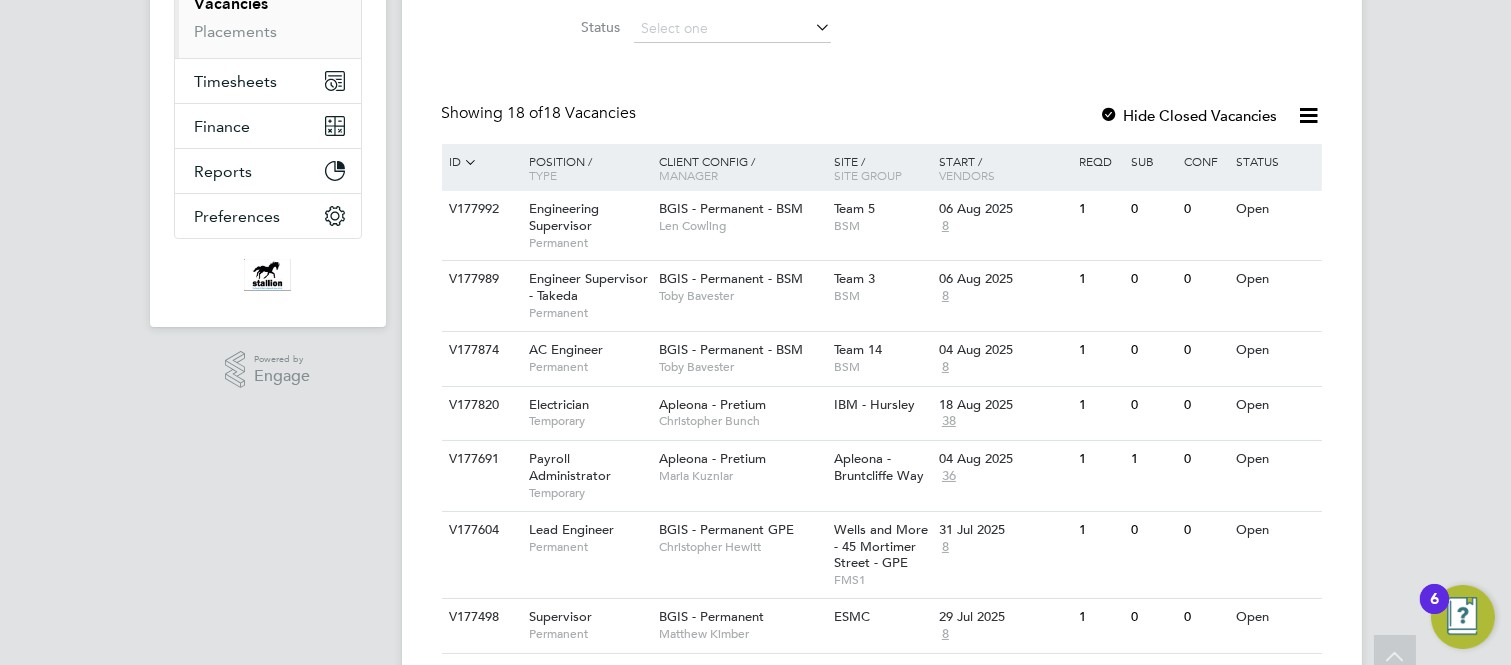 scroll, scrollTop: 0, scrollLeft: 0, axis: both 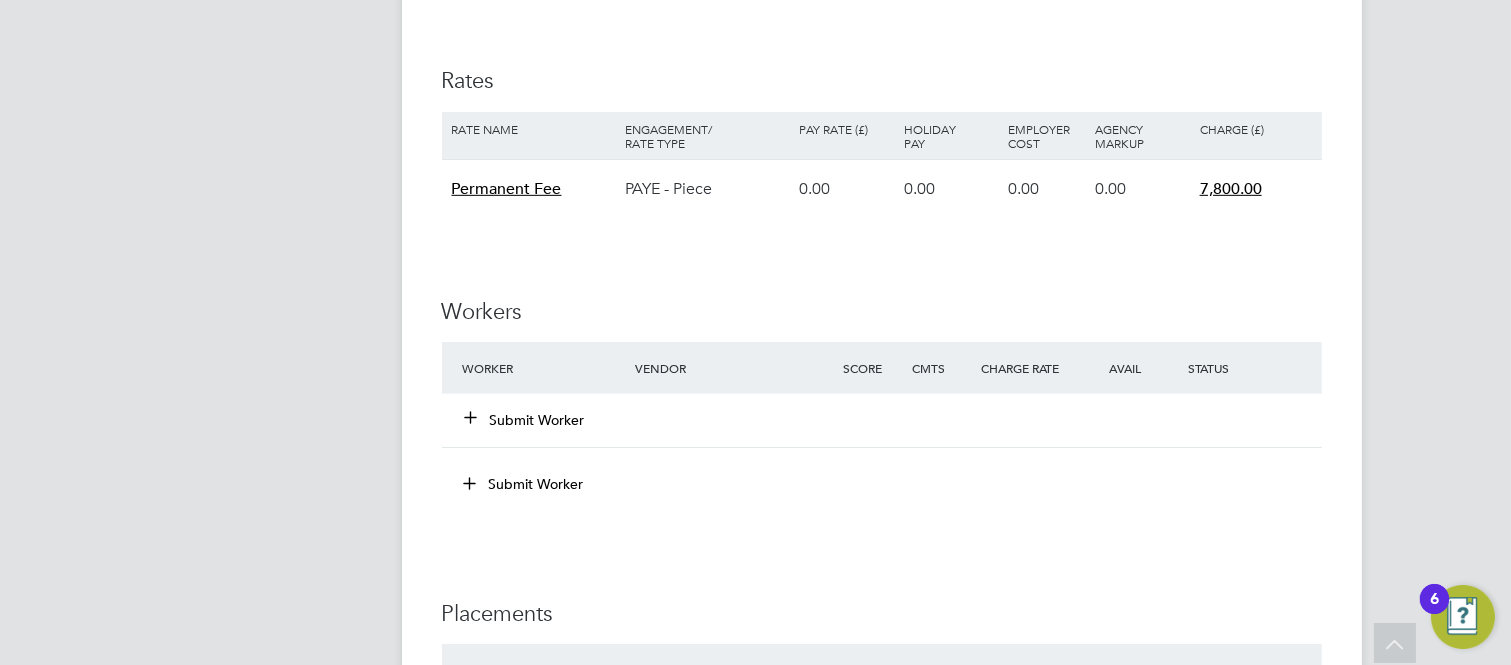 click on "Submit Worker" 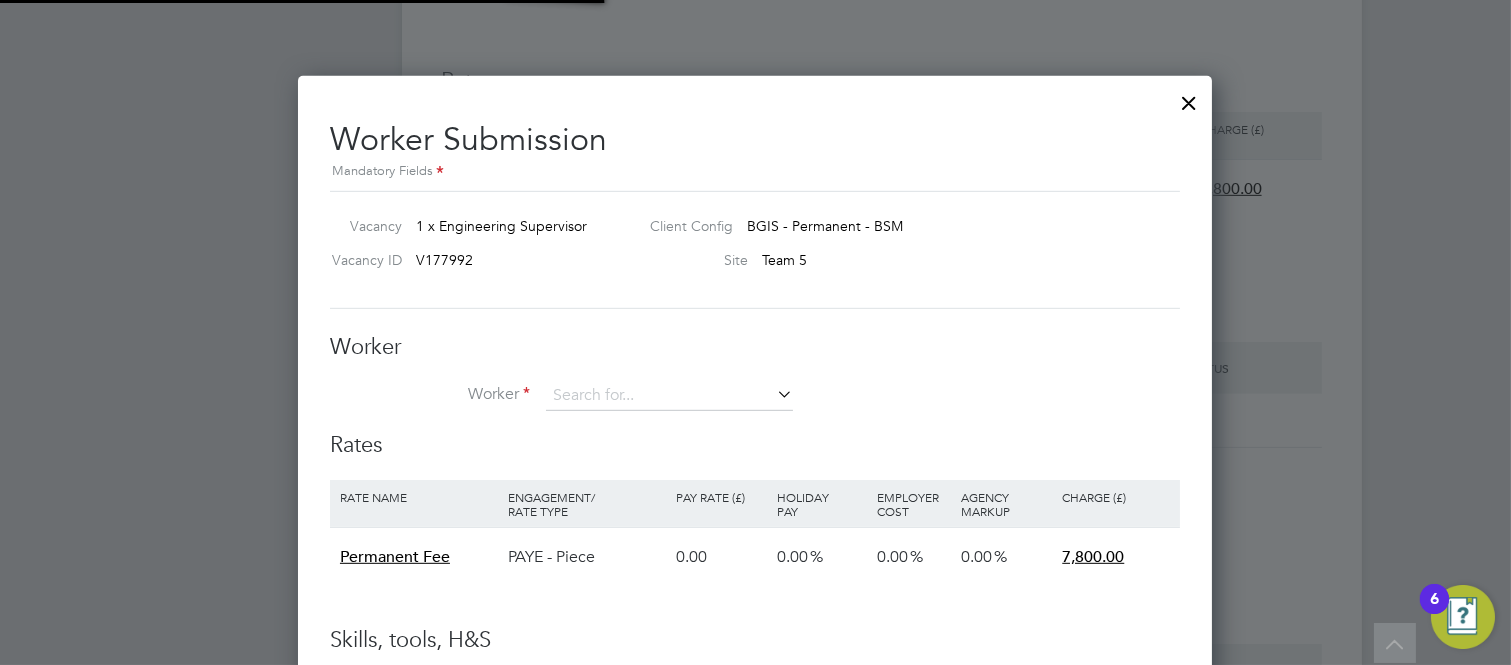 scroll, scrollTop: 10, scrollLeft: 11, axis: both 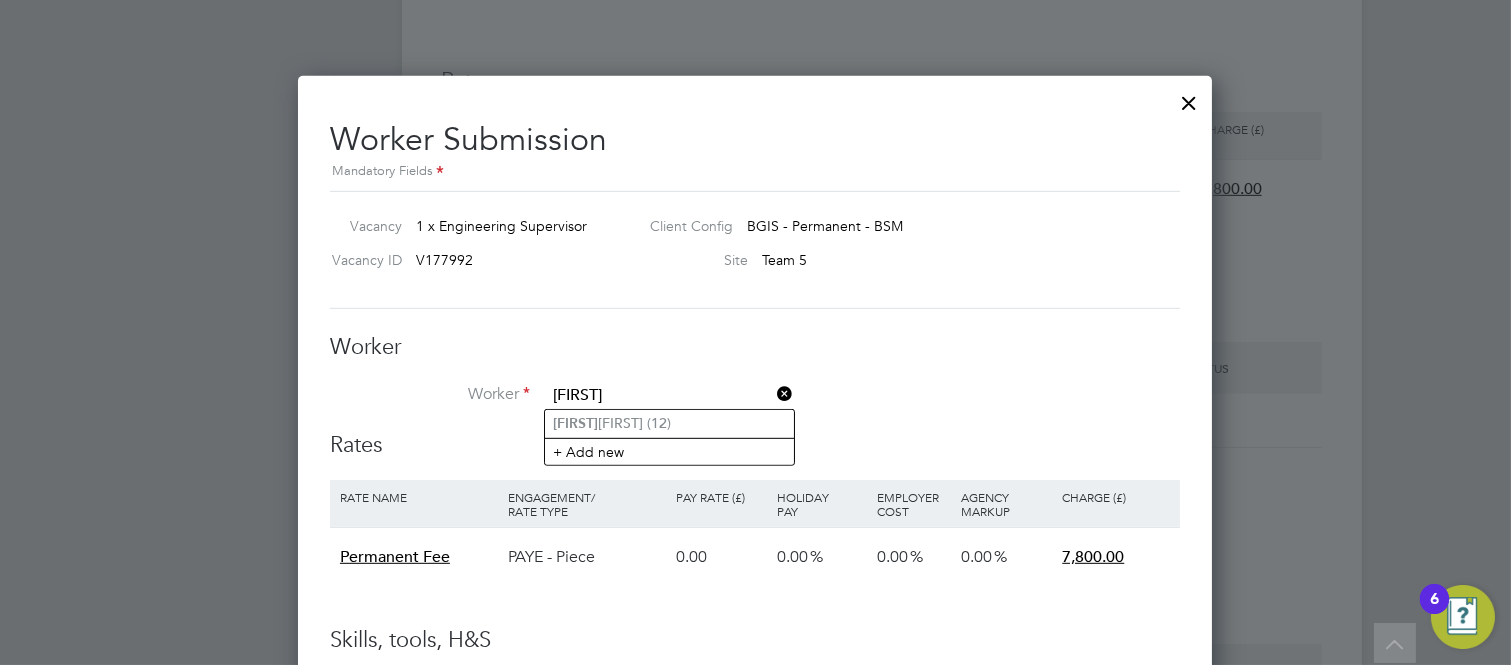 type on "Leonard" 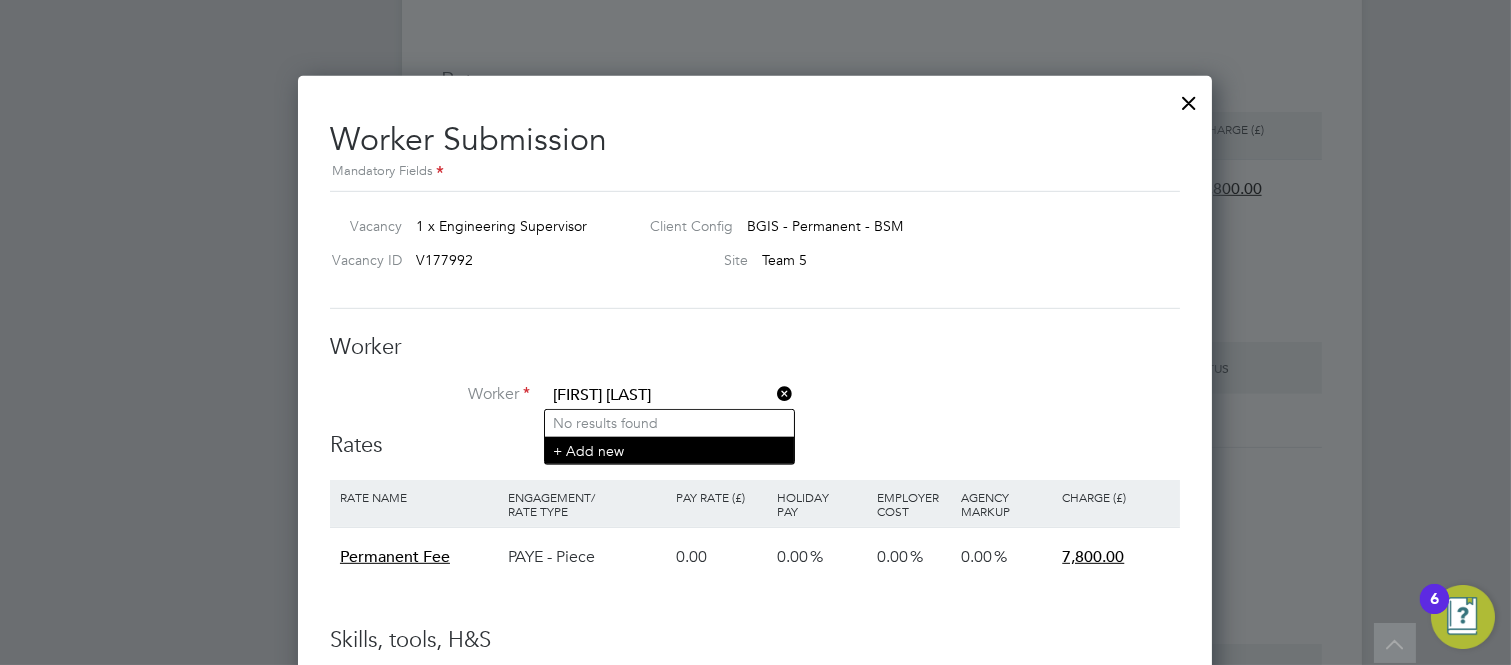 type on "[FIRST] [LAST]" 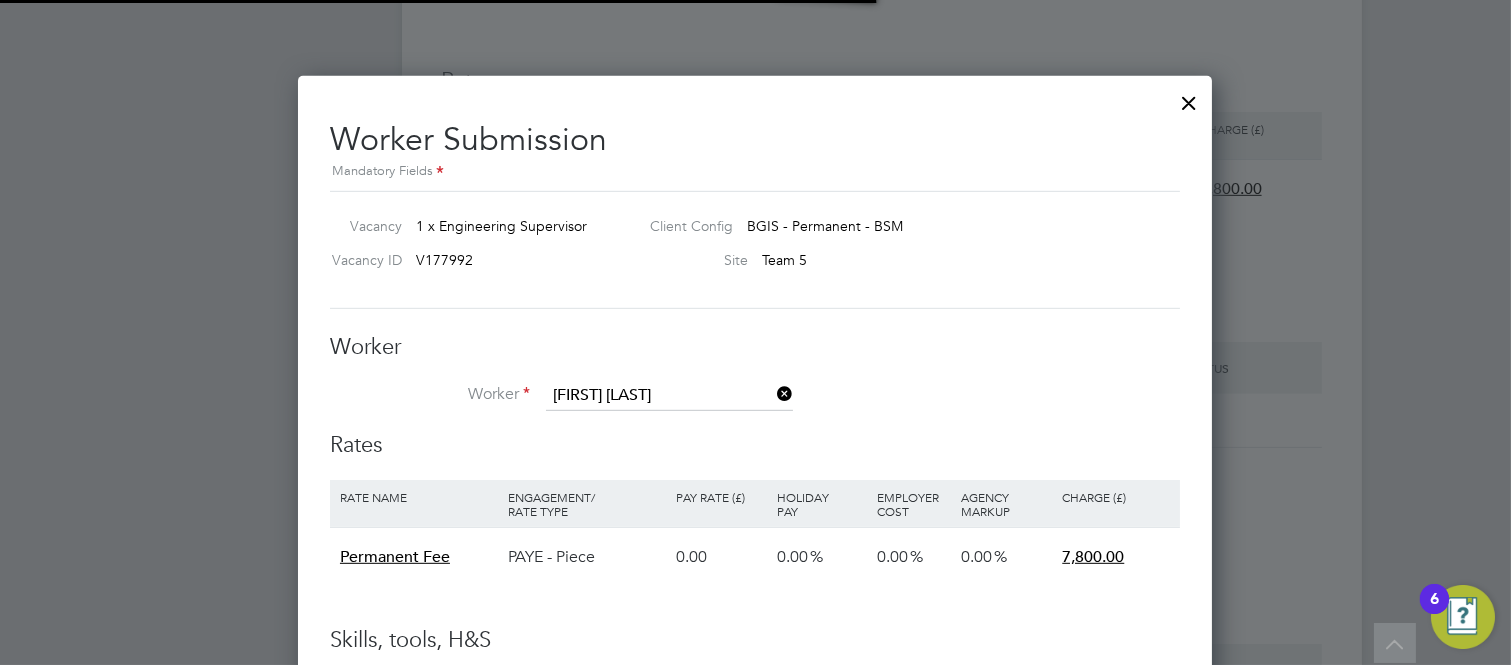 click on "+ Add new" 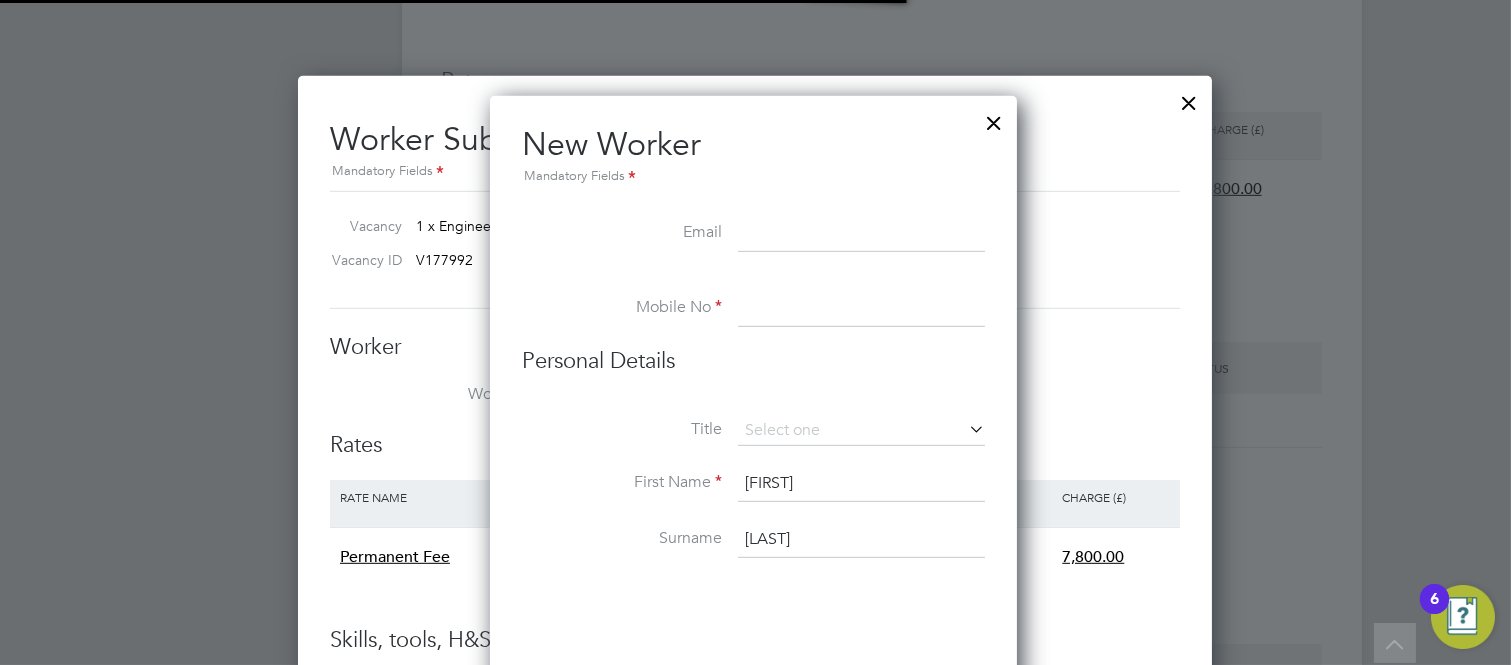 scroll, scrollTop: 10, scrollLeft: 10, axis: both 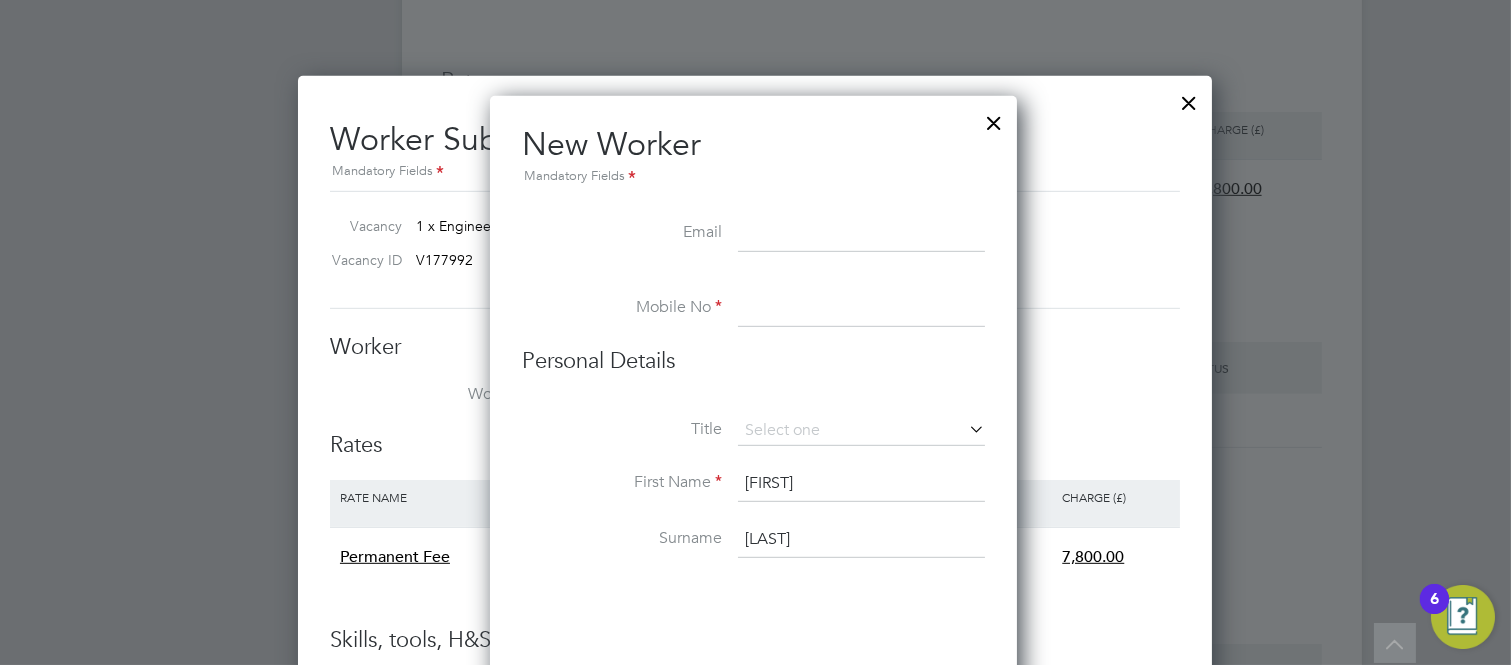 paste on "[EMAIL]" 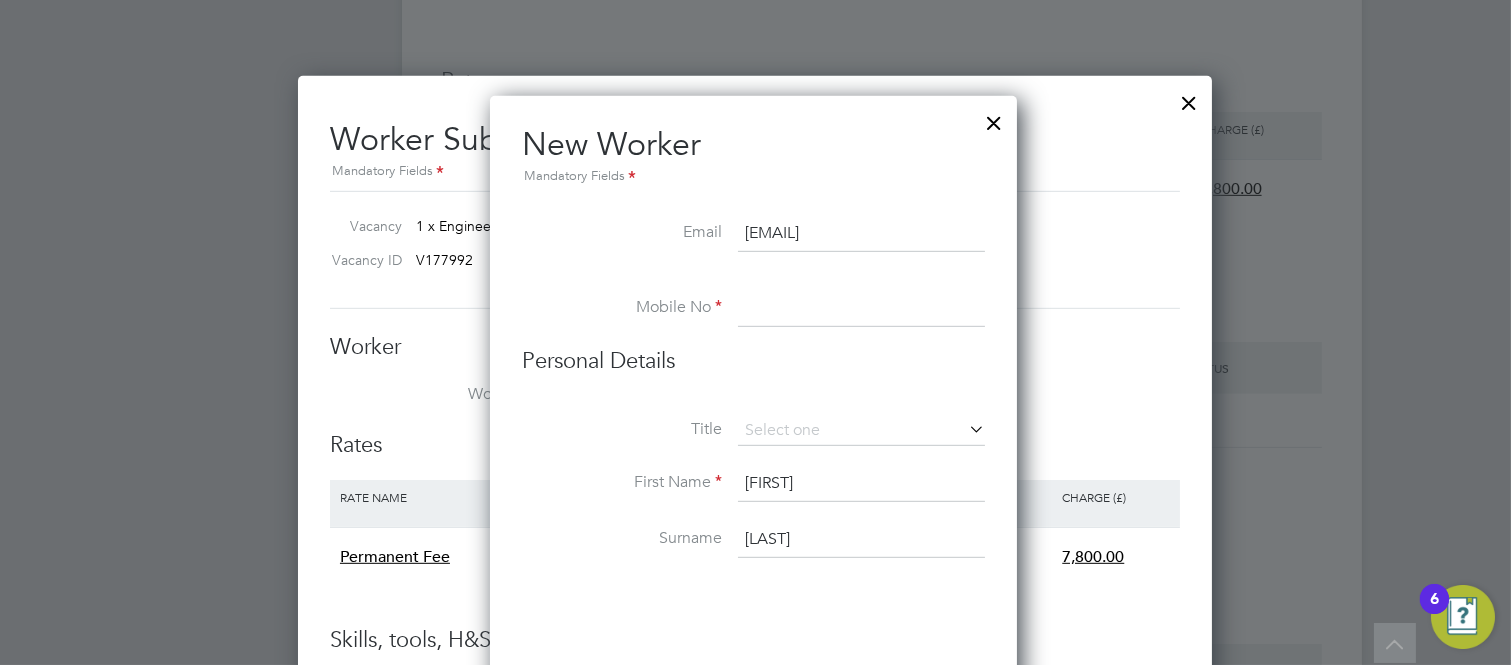 type on "[EMAIL]" 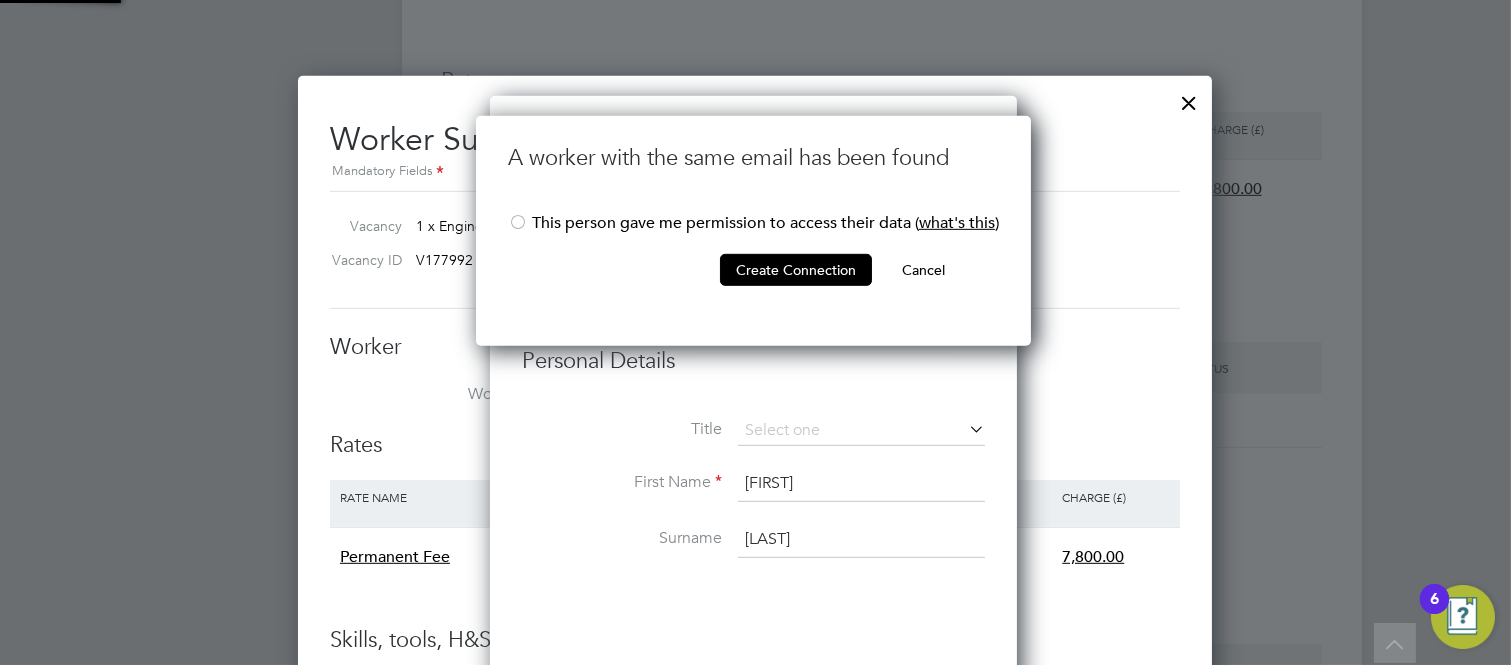 scroll, scrollTop: 10, scrollLeft: 10, axis: both 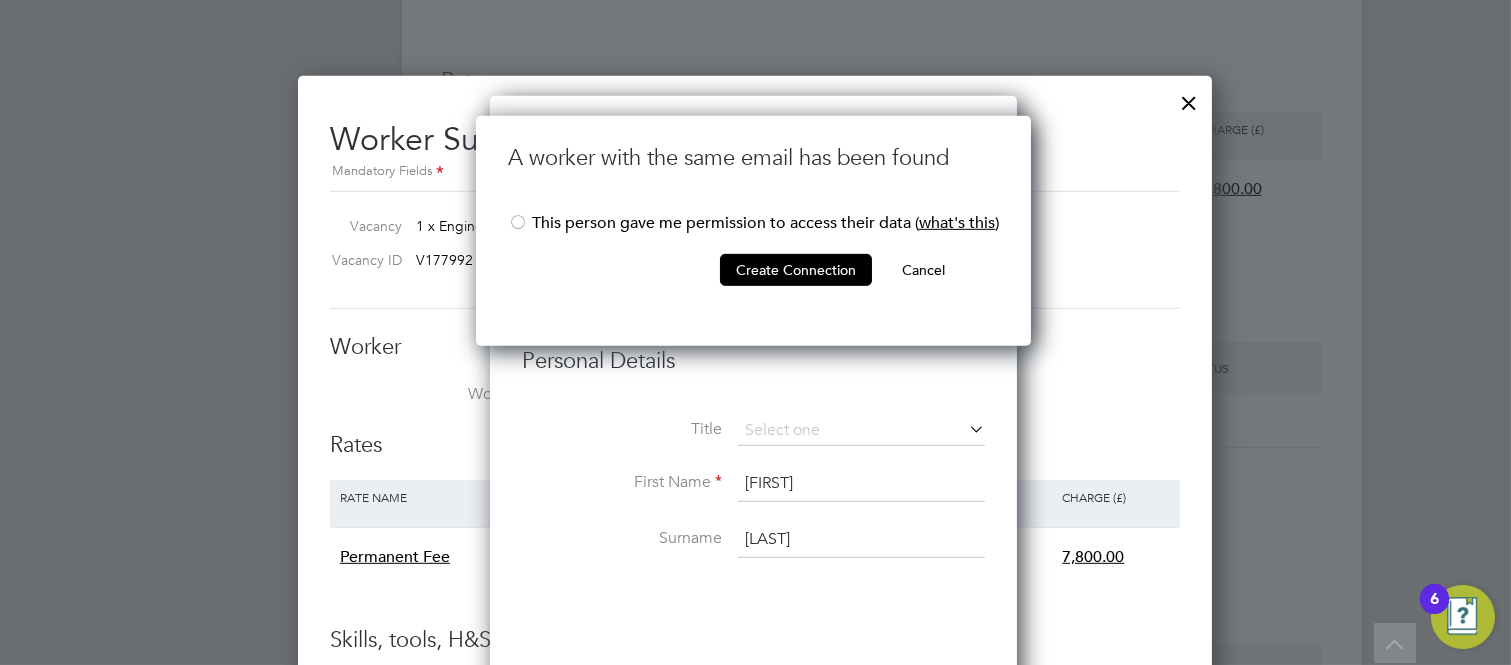 click 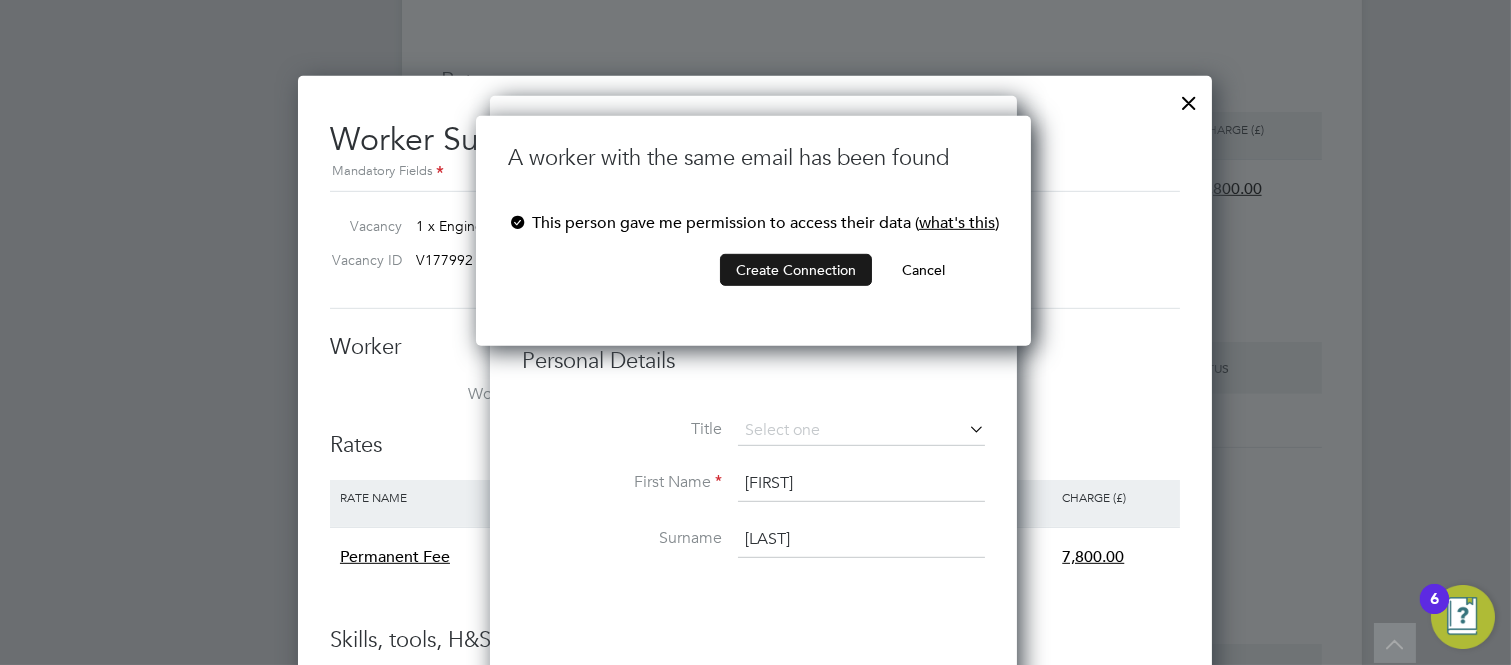 click on "Create Connection" 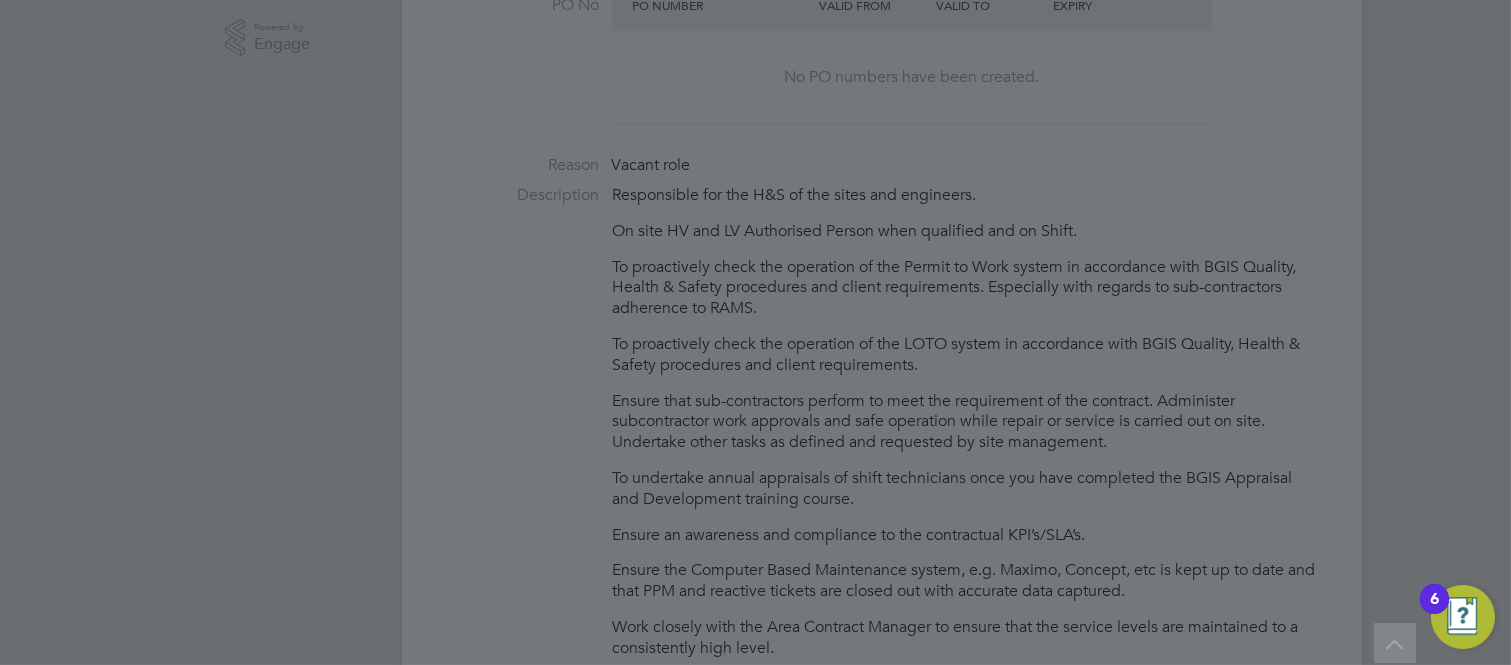 scroll, scrollTop: 0, scrollLeft: 0, axis: both 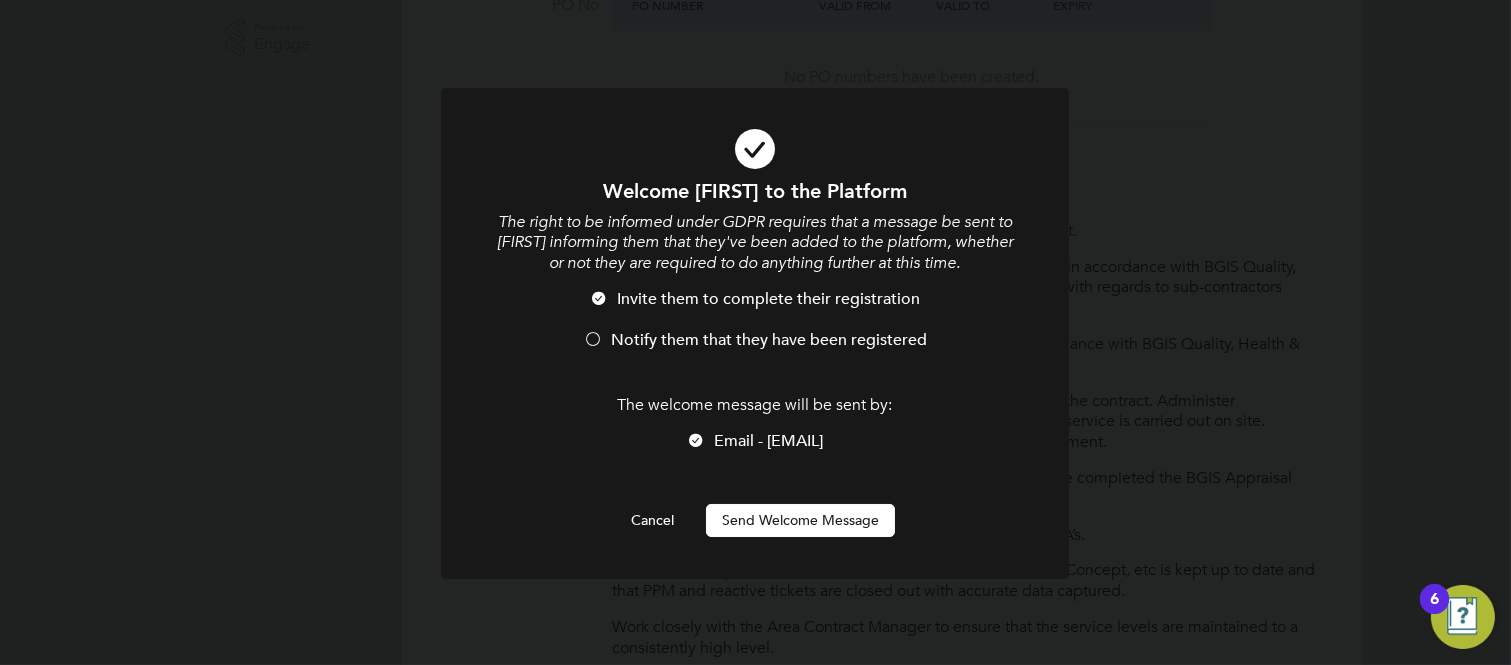 click at bounding box center [593, 341] 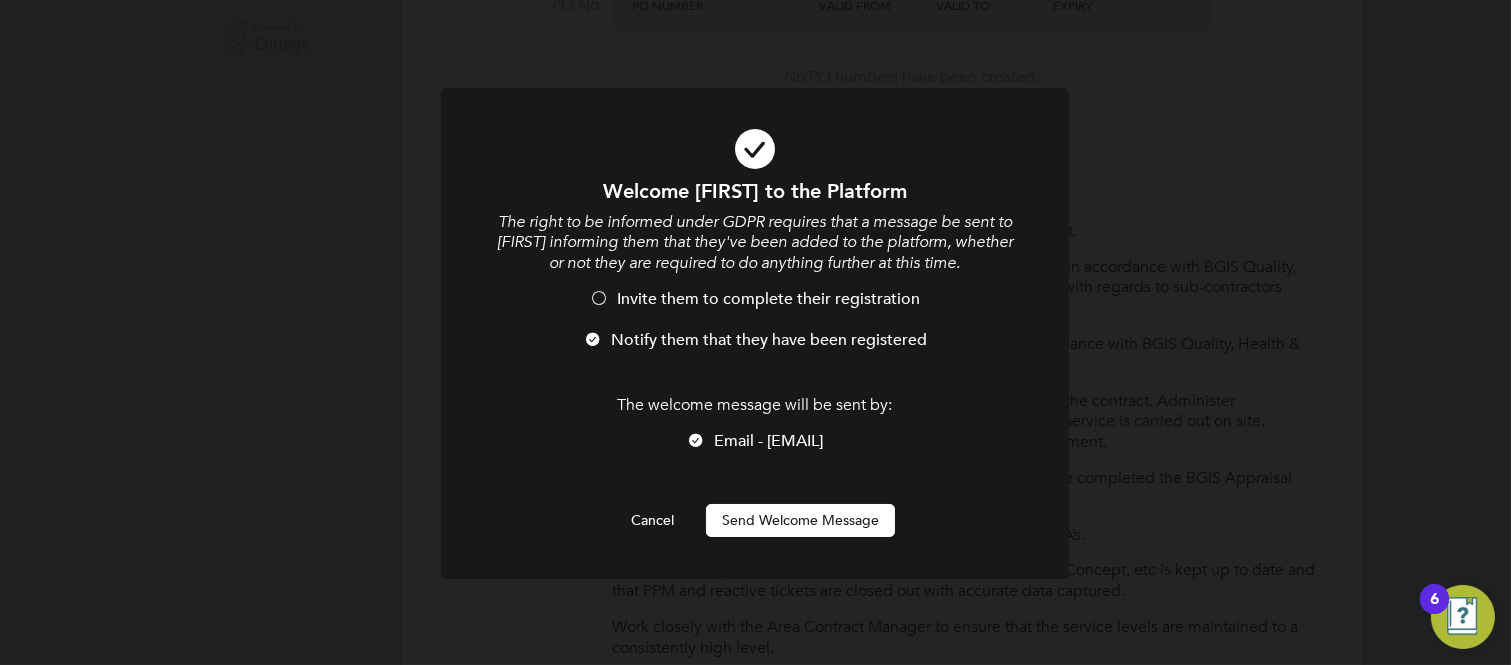 click on "Send Welcome Message" at bounding box center (800, 520) 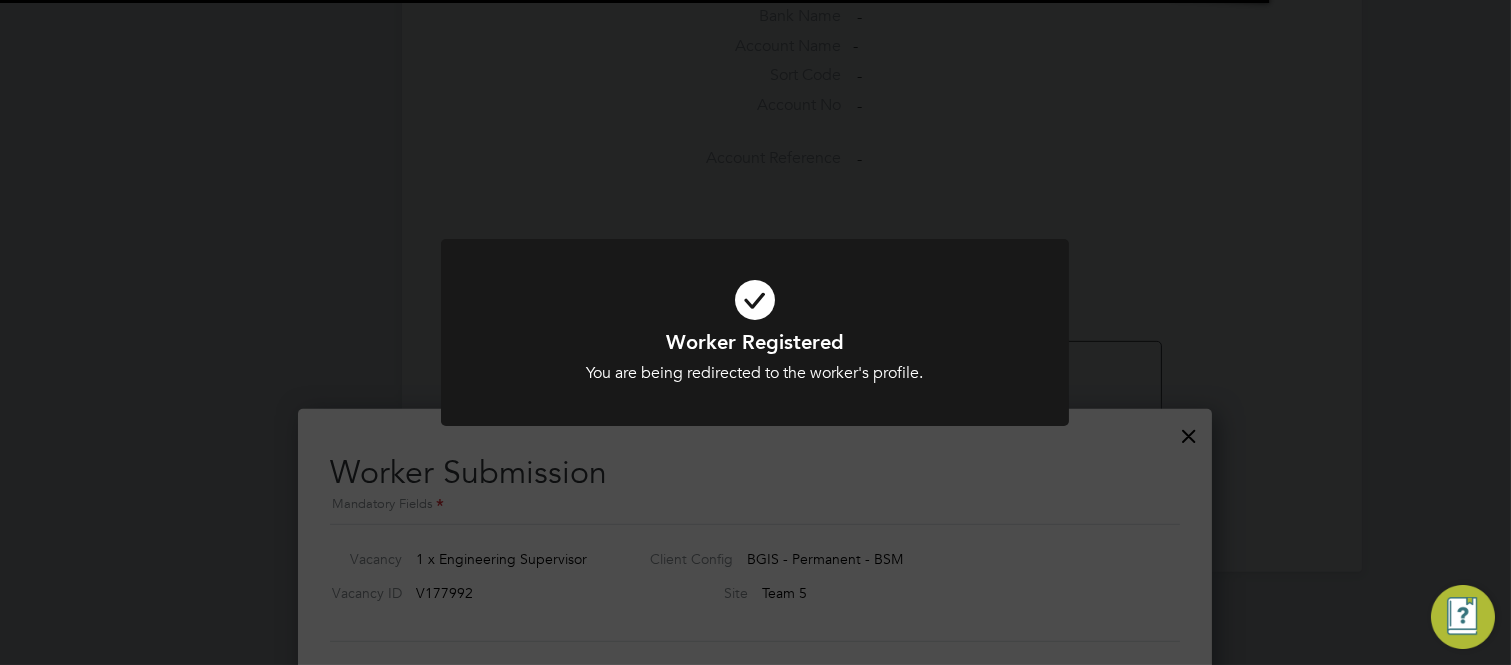 scroll, scrollTop: 2111, scrollLeft: 0, axis: vertical 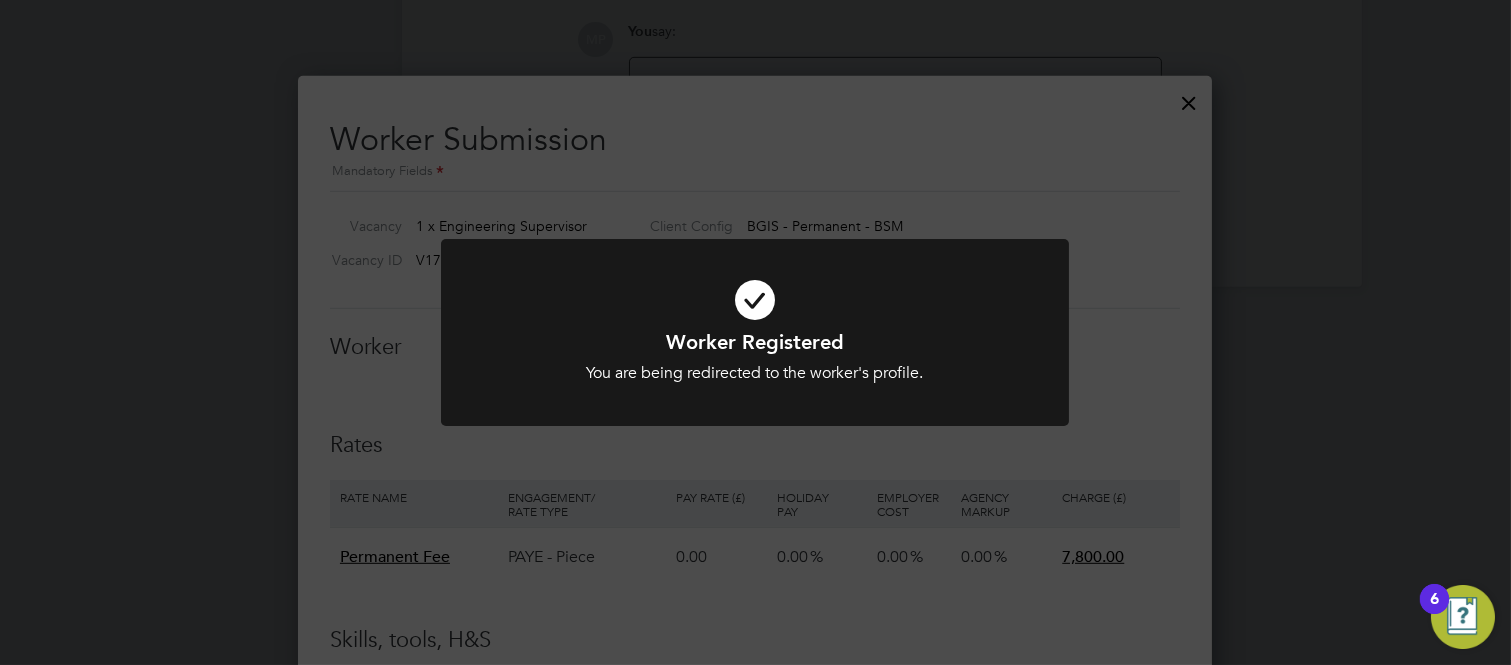 click at bounding box center (755, 300) 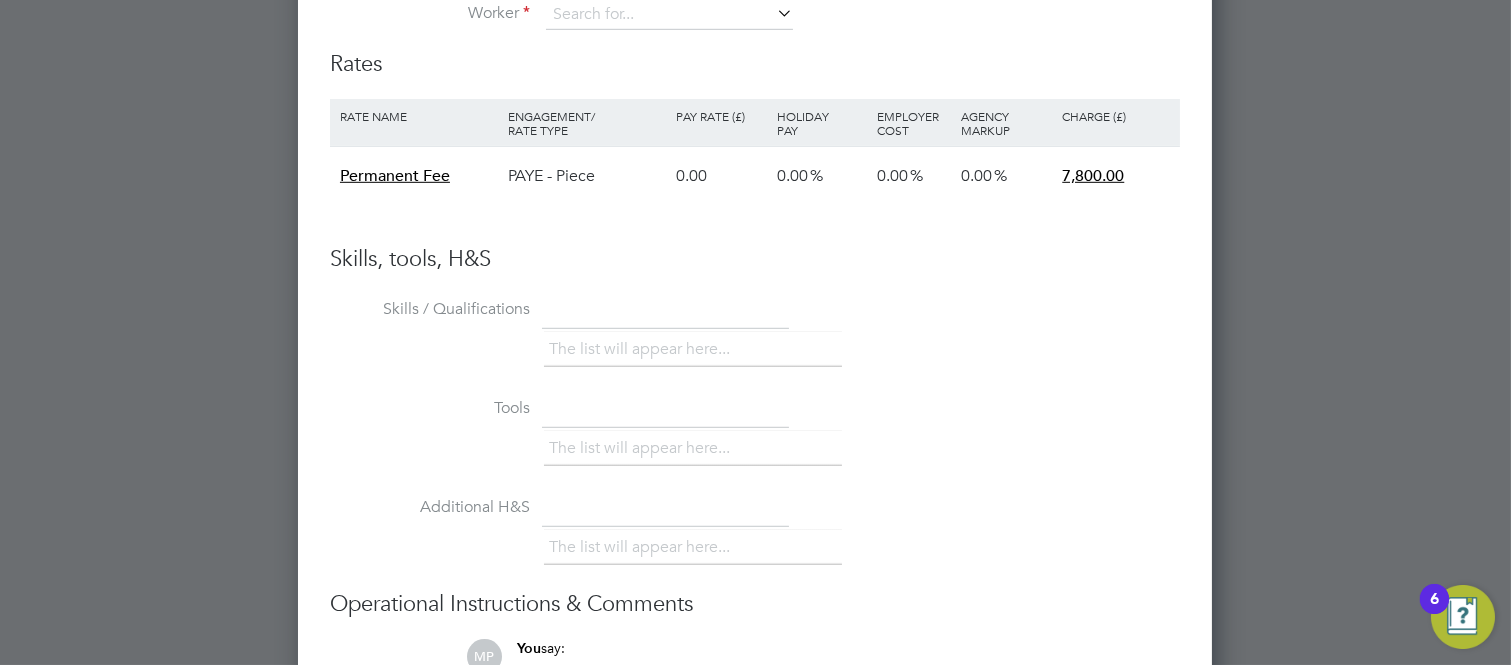 scroll, scrollTop: 2270, scrollLeft: 0, axis: vertical 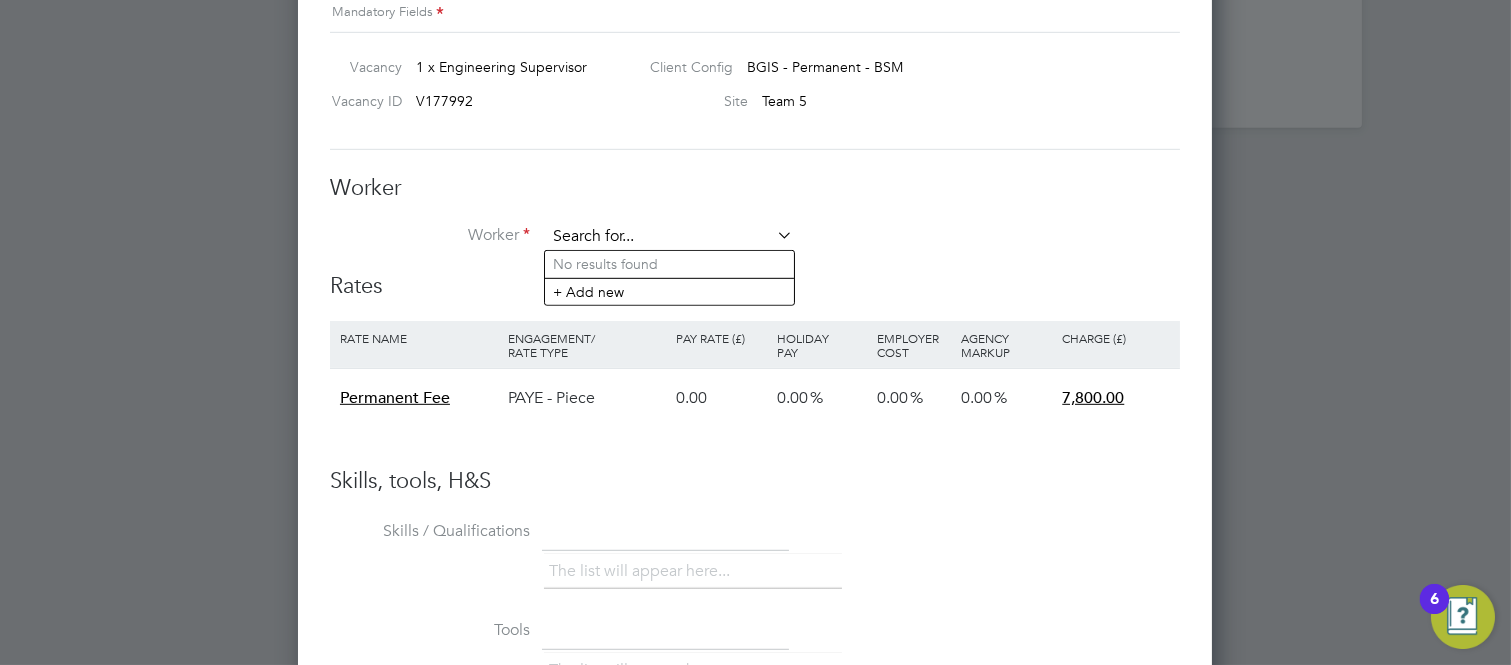 click at bounding box center [669, 237] 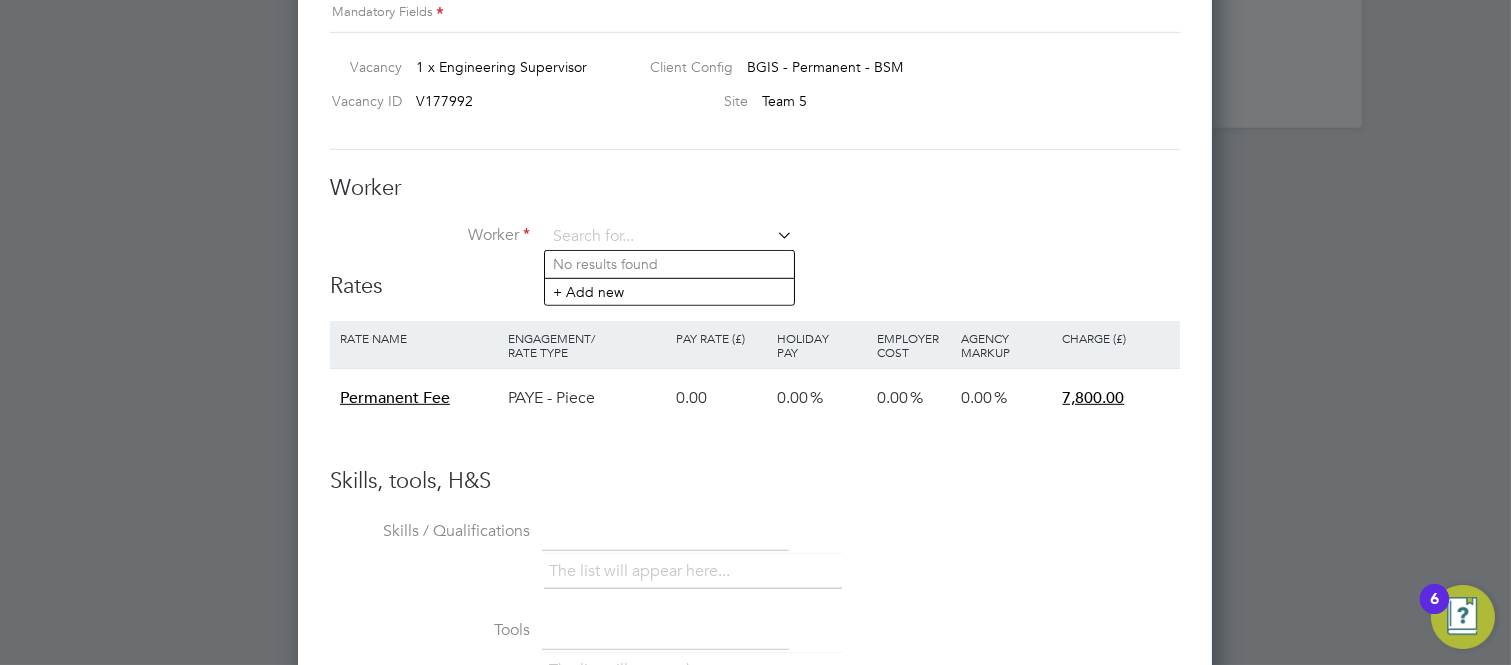 click on "No results found" 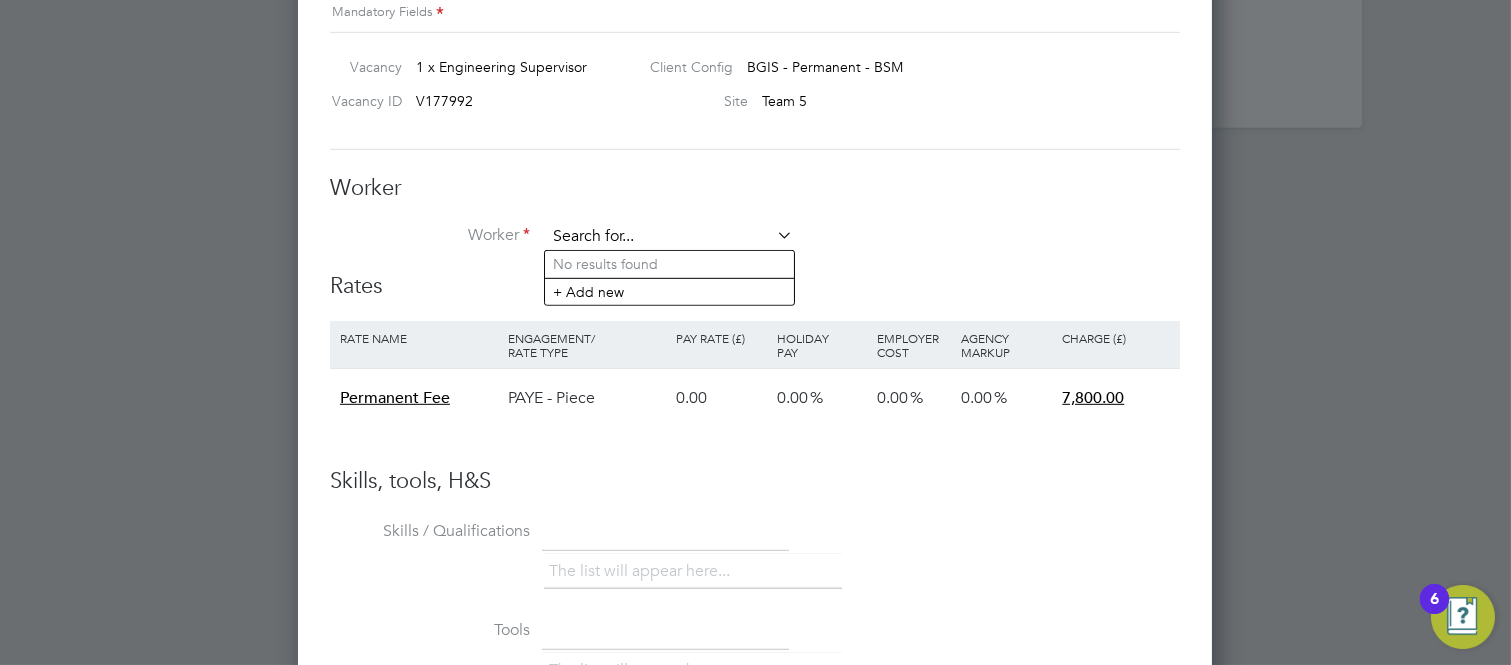 click at bounding box center [669, 237] 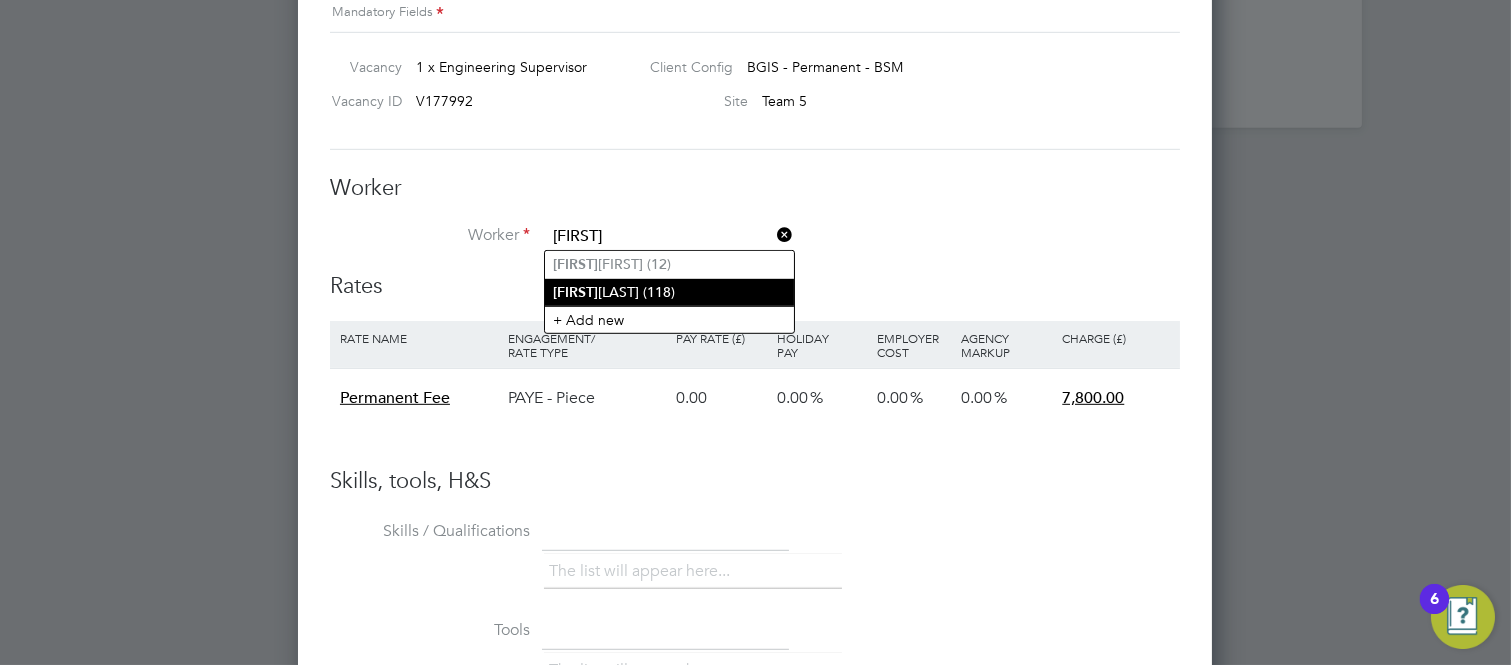 click on "Leonard  Alushi (118)" 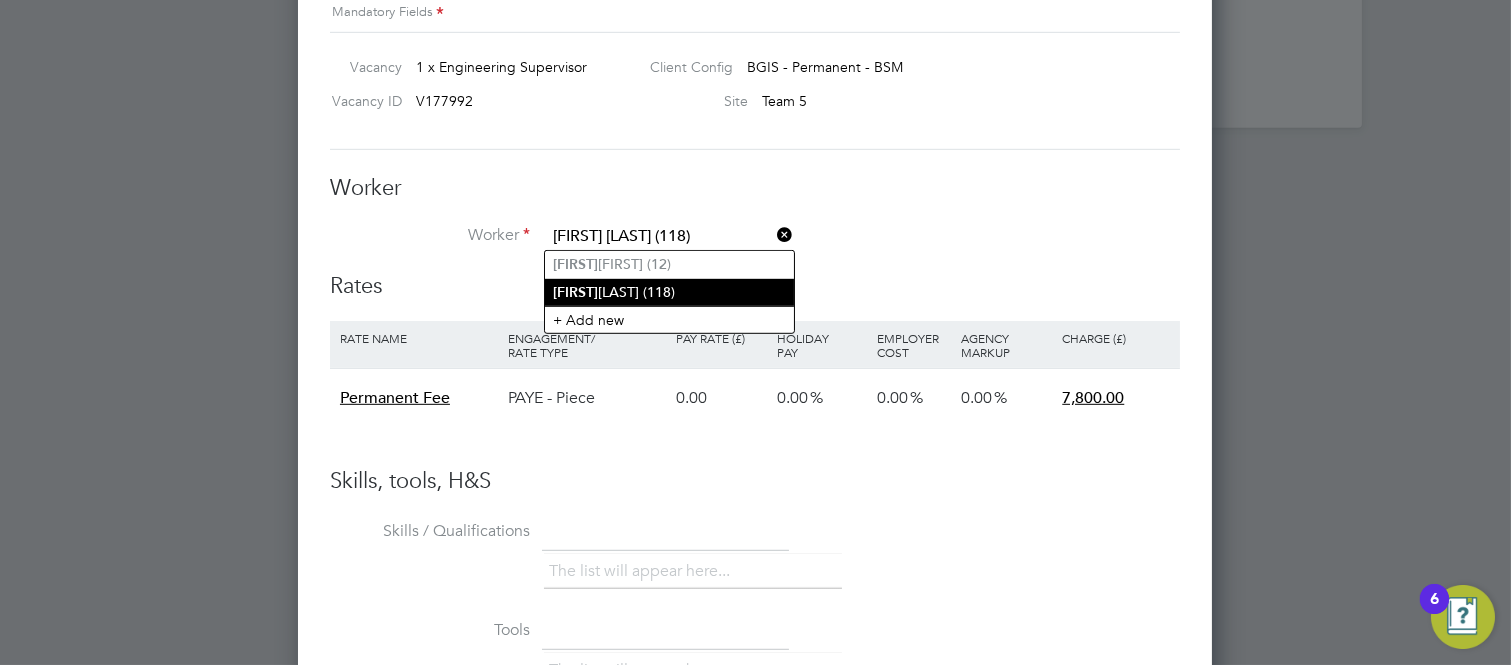 scroll, scrollTop: 10, scrollLeft: 11, axis: both 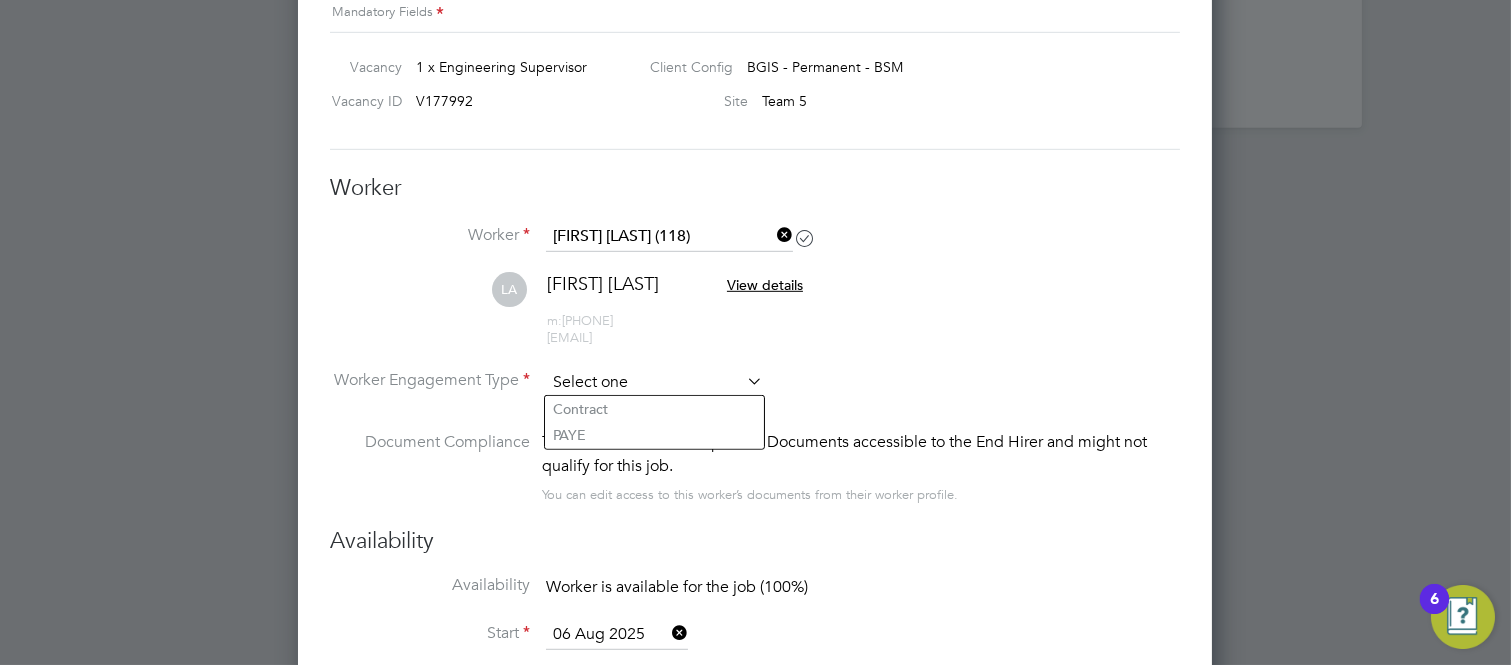 click at bounding box center (654, 383) 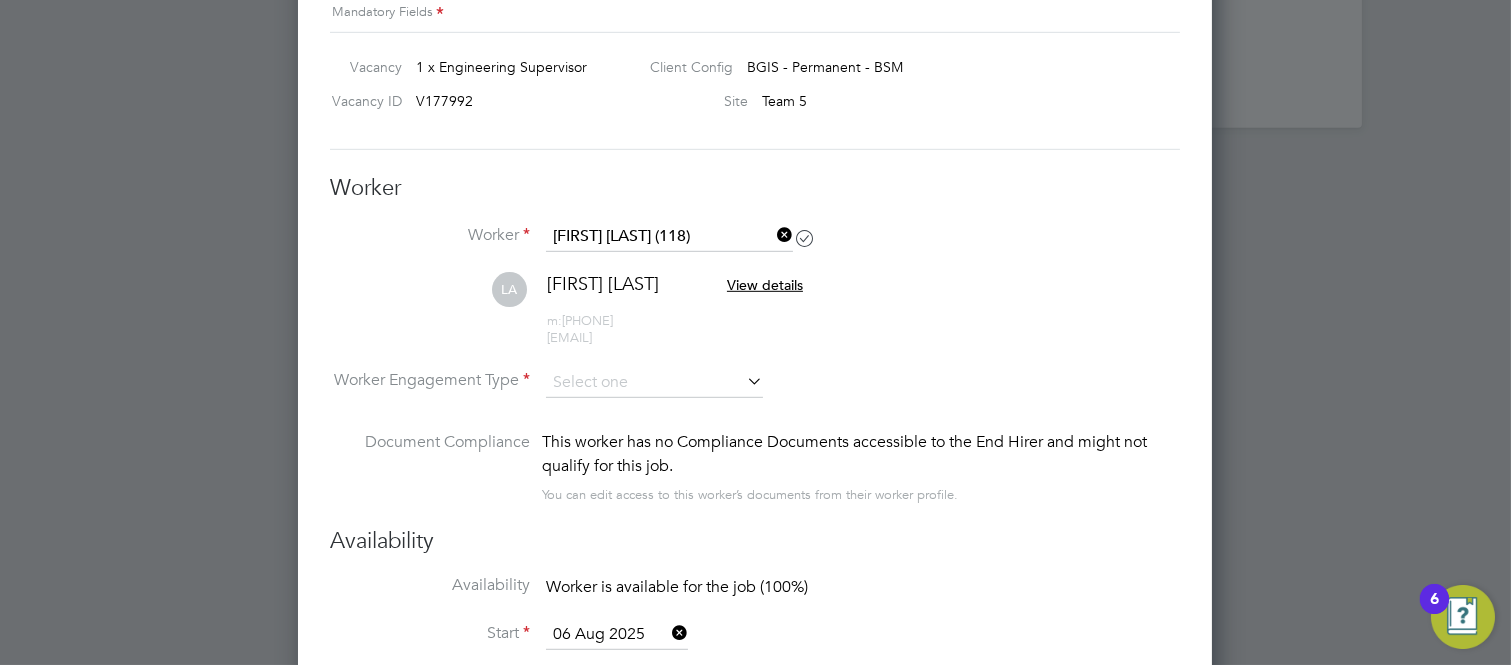click on "PAYE" 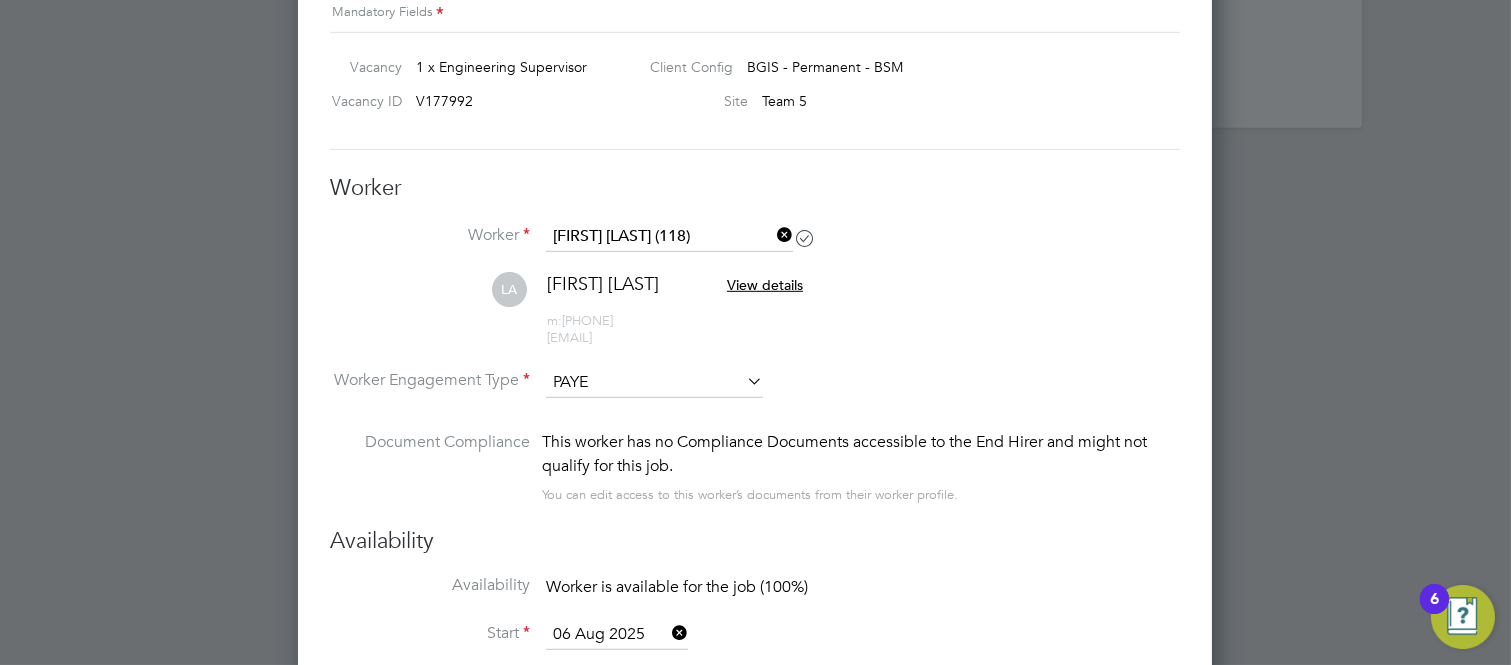 scroll, scrollTop: 10, scrollLeft: 11, axis: both 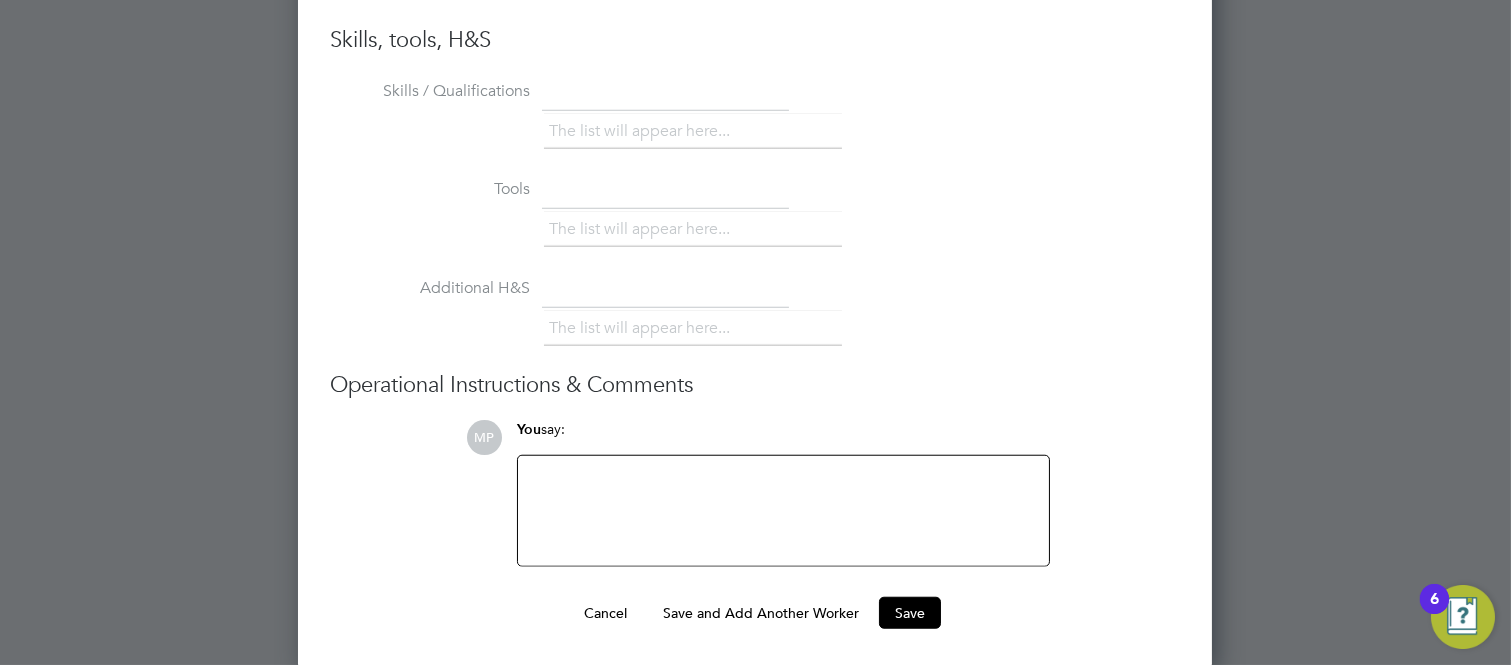 click at bounding box center (783, 511) 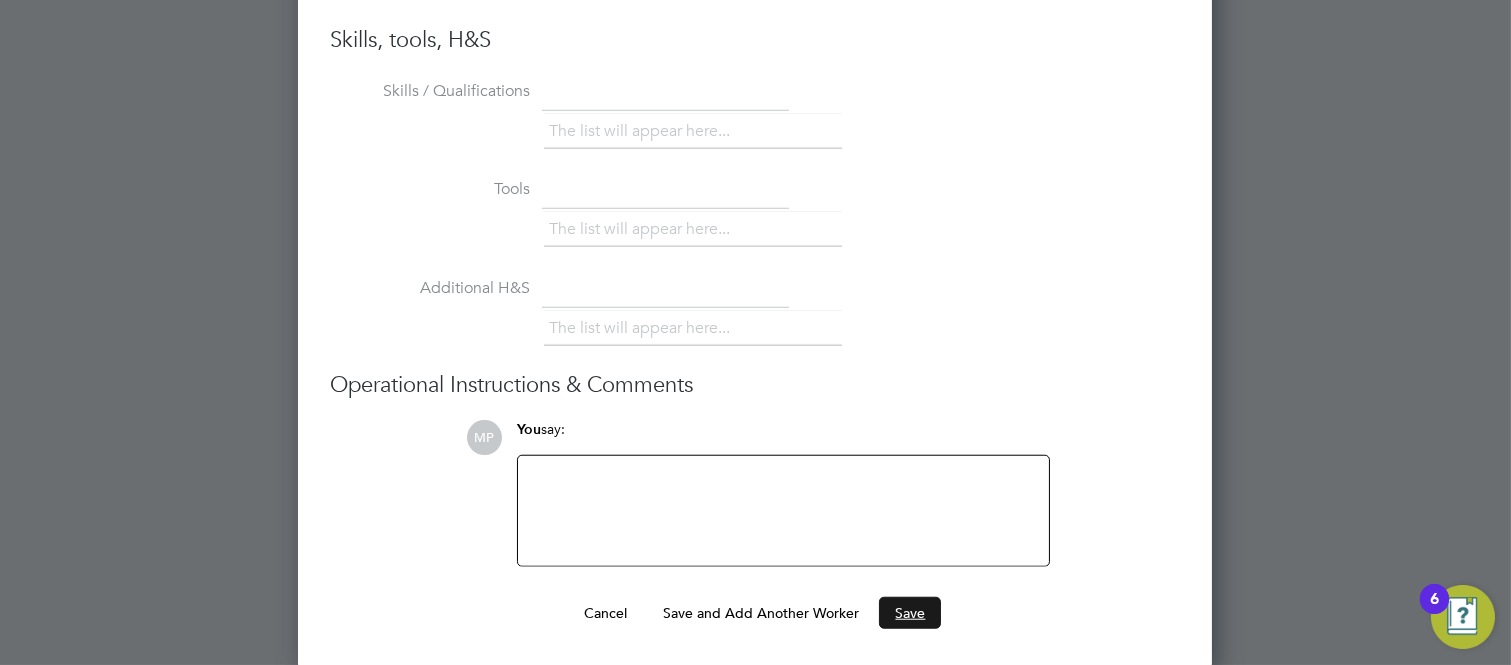 click on "Save" at bounding box center [910, 613] 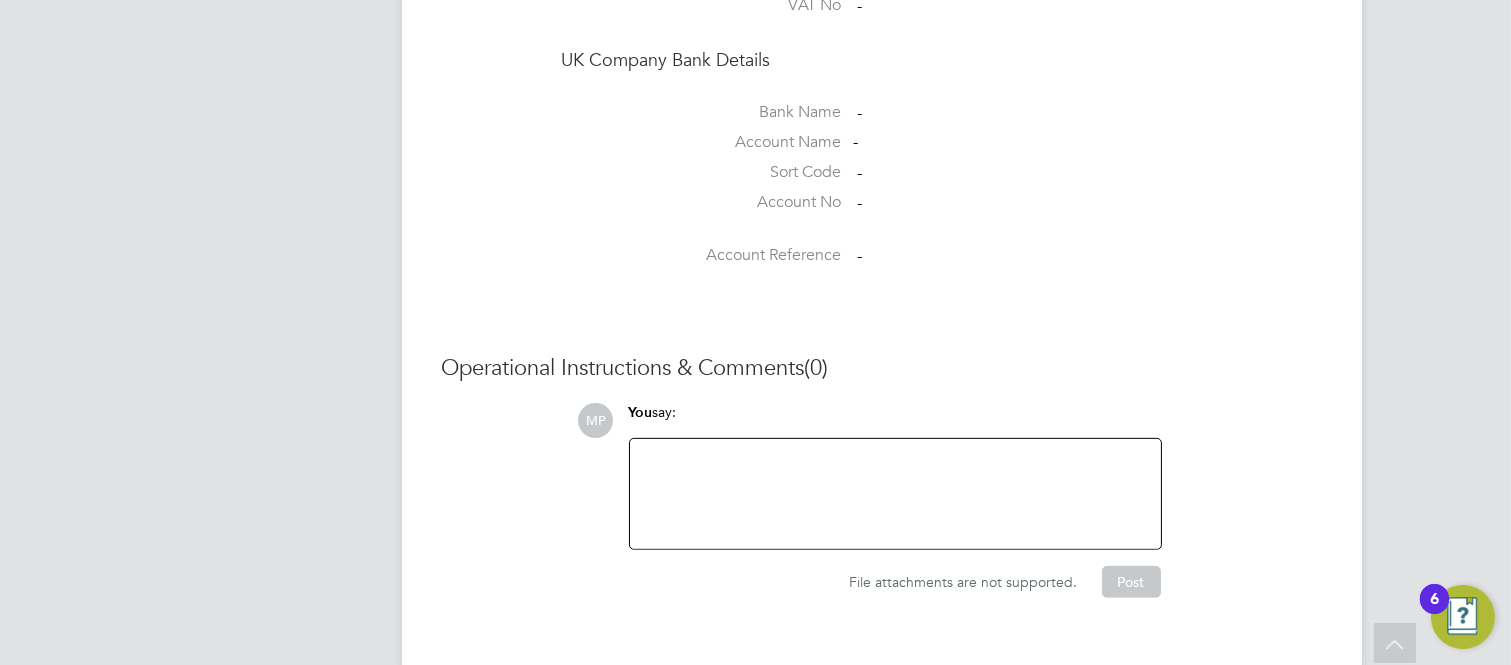 scroll, scrollTop: 1765, scrollLeft: 0, axis: vertical 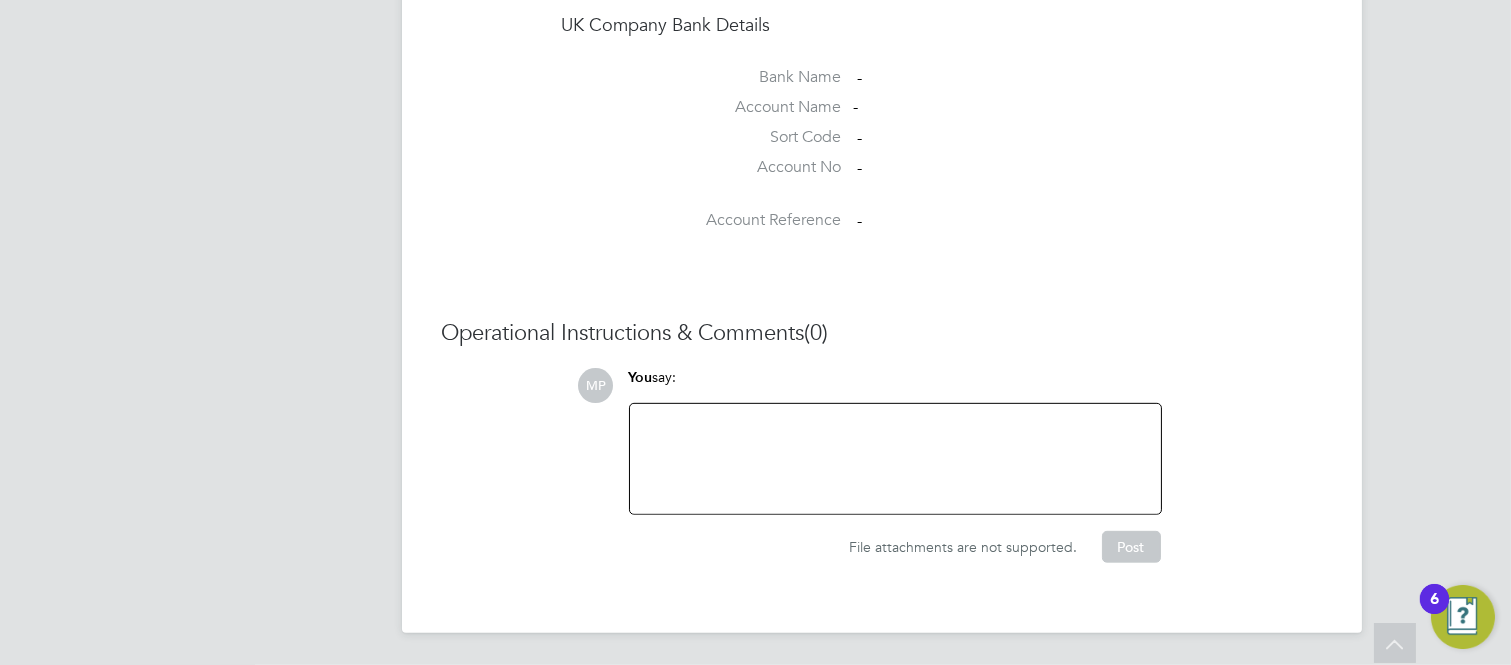 click 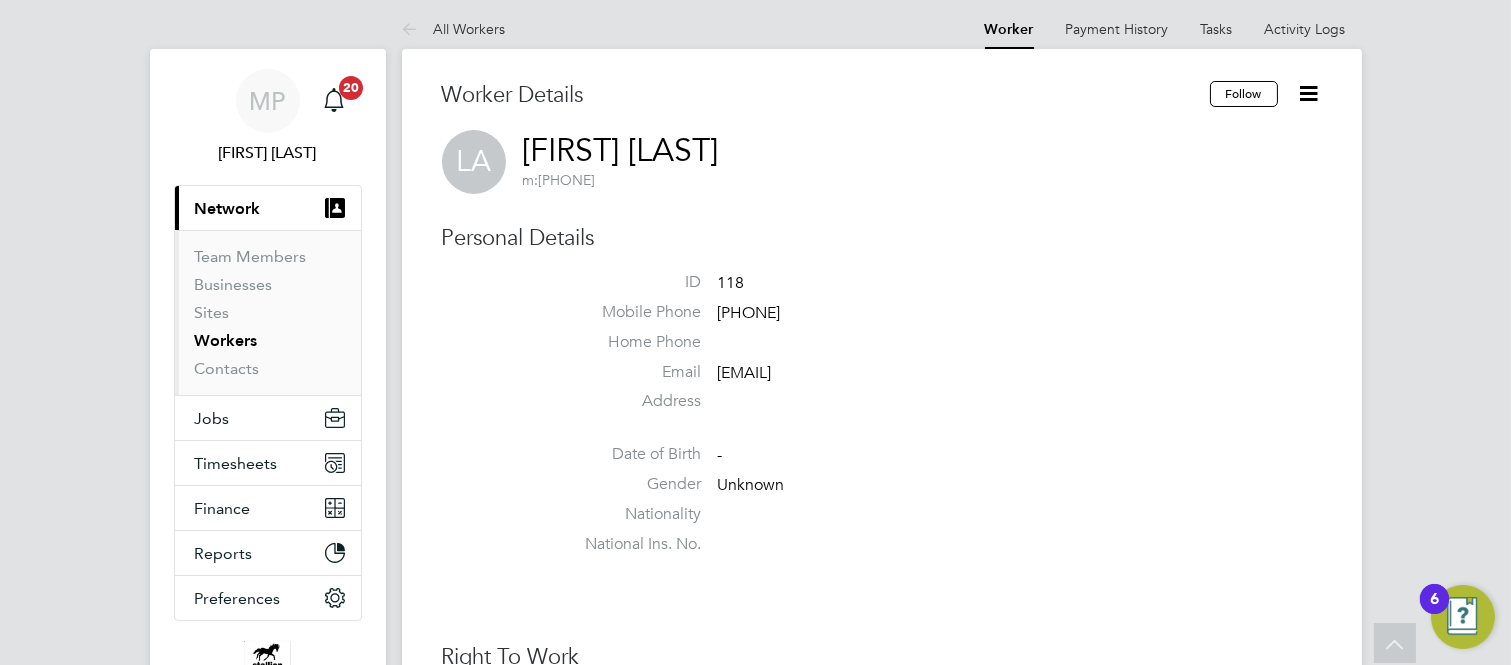 scroll, scrollTop: 0, scrollLeft: 0, axis: both 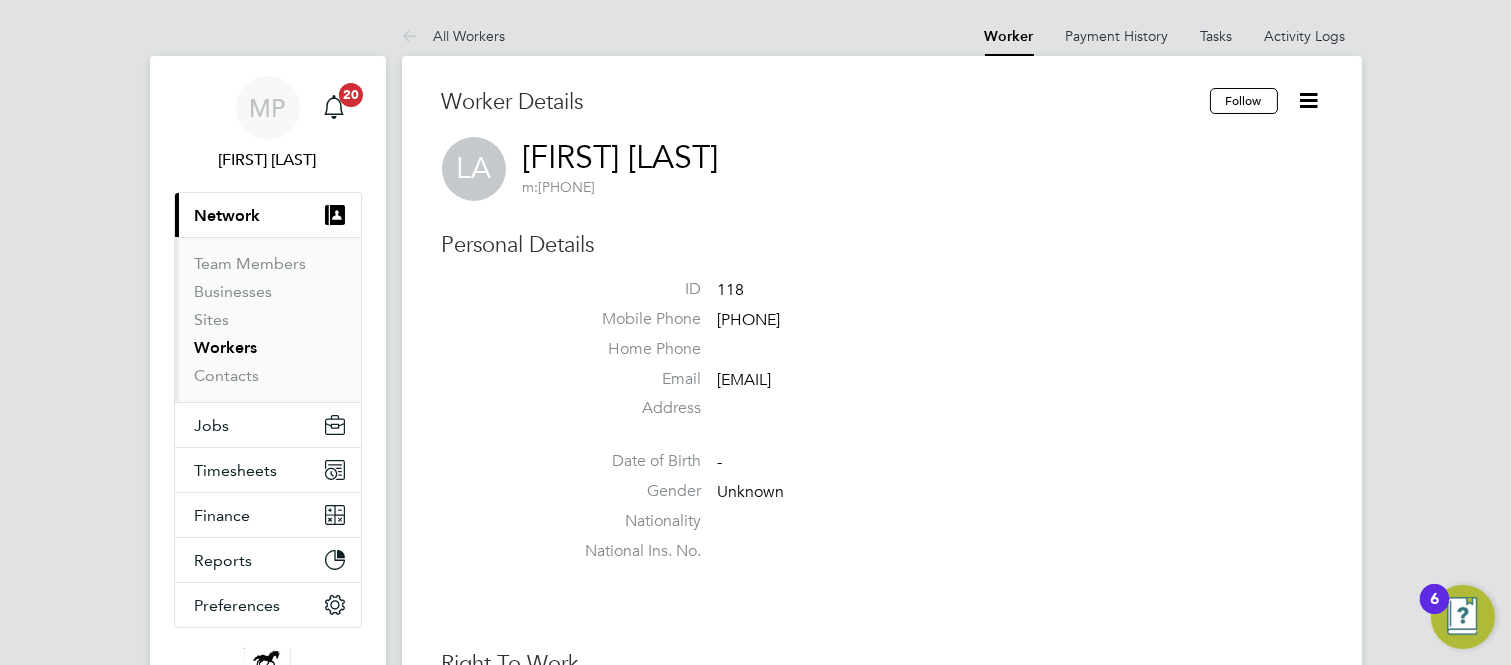 click 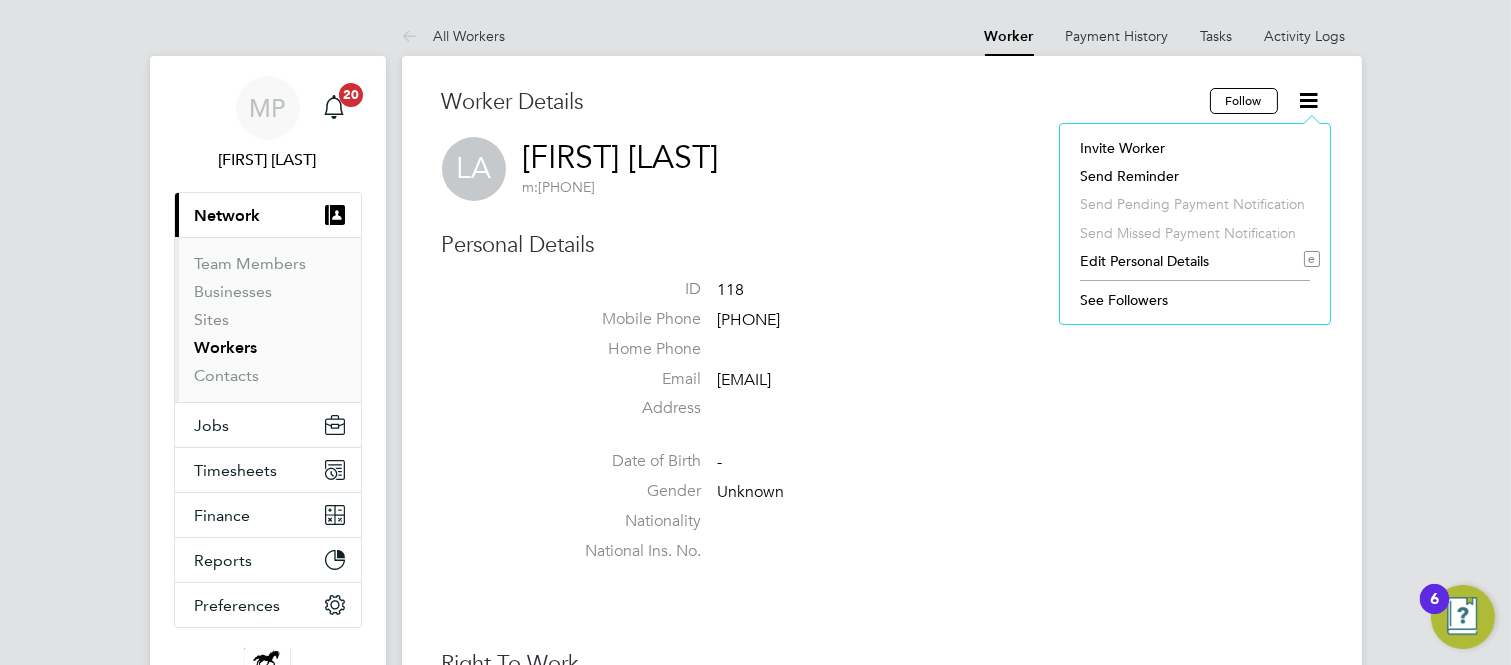 click on "Edit Personal Details e" 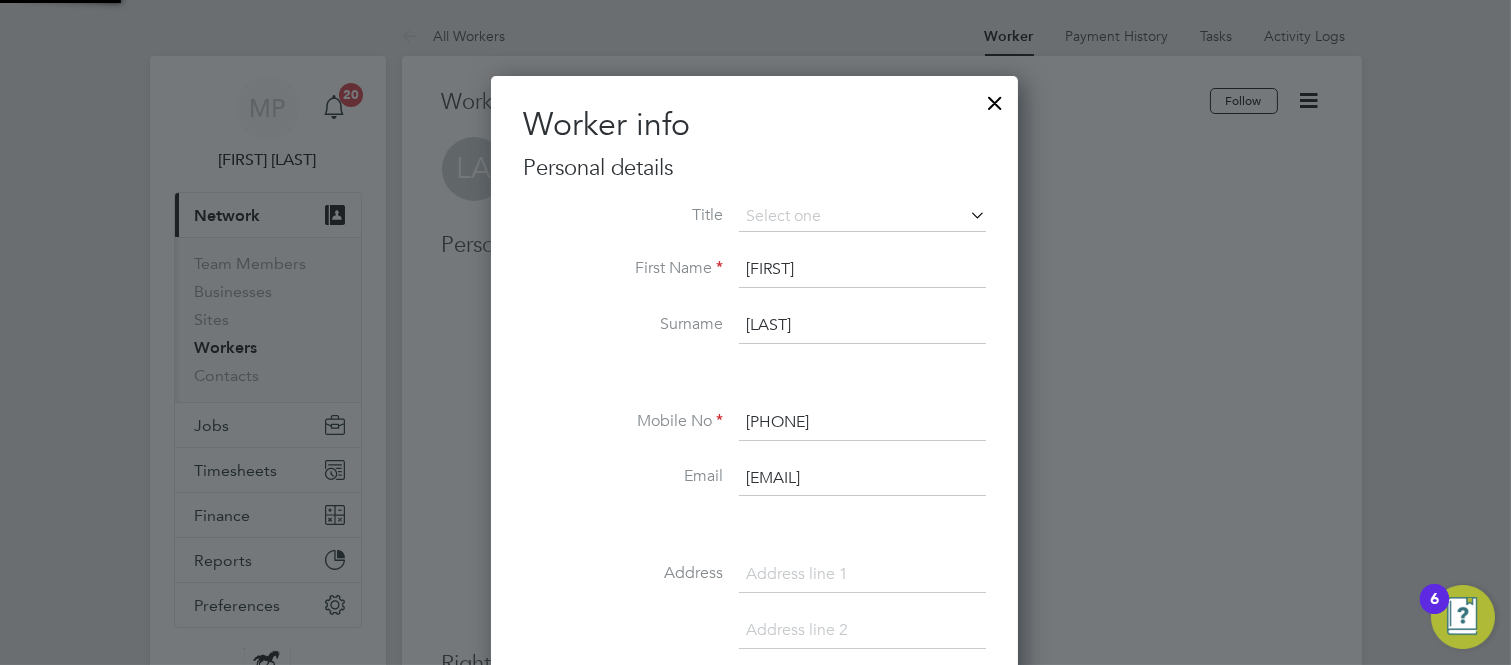 scroll, scrollTop: 10, scrollLeft: 8, axis: both 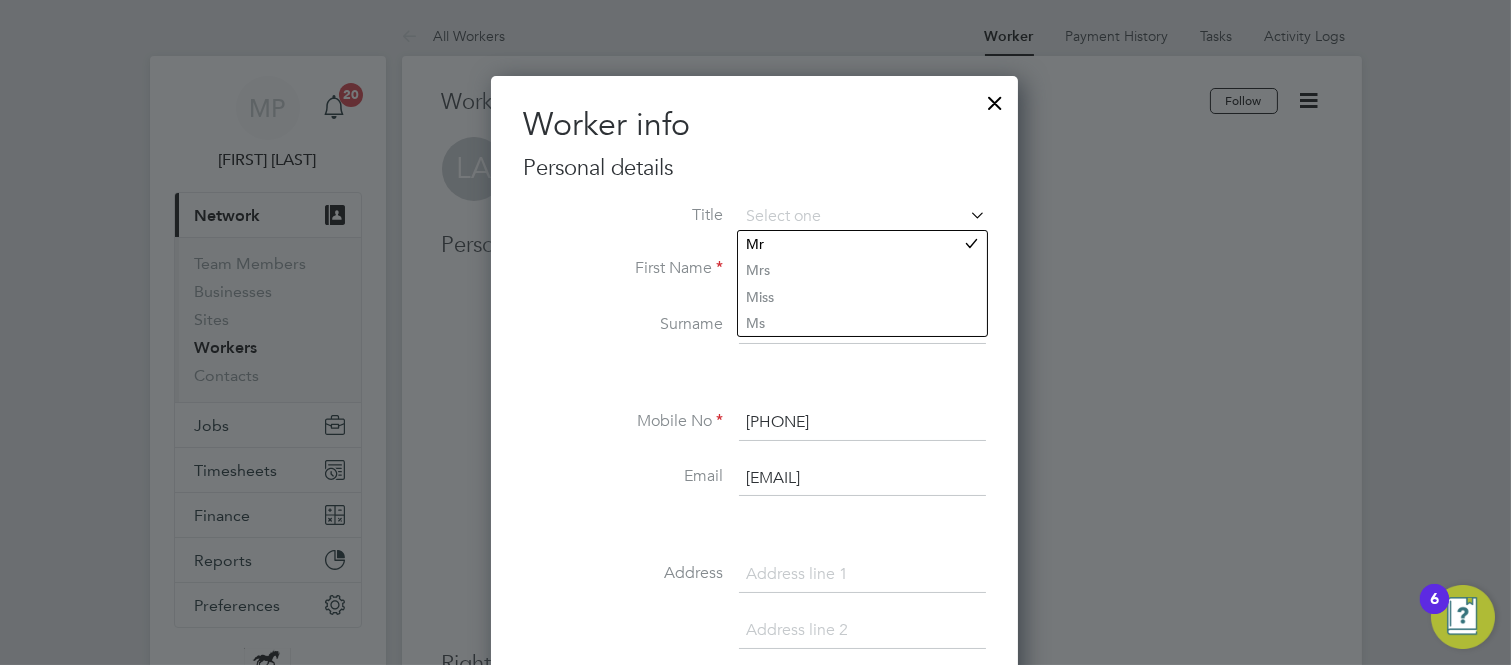 click on "Worker info Personal details Title   First Name   Leonard Surname   Alushi Mobile No   07799525408 Email   nardi1974@googlemail.com Address       Post code   Date of Birth   Gender   National Insurance No.   Share Code     Save  or Cancel" at bounding box center [754, 614] 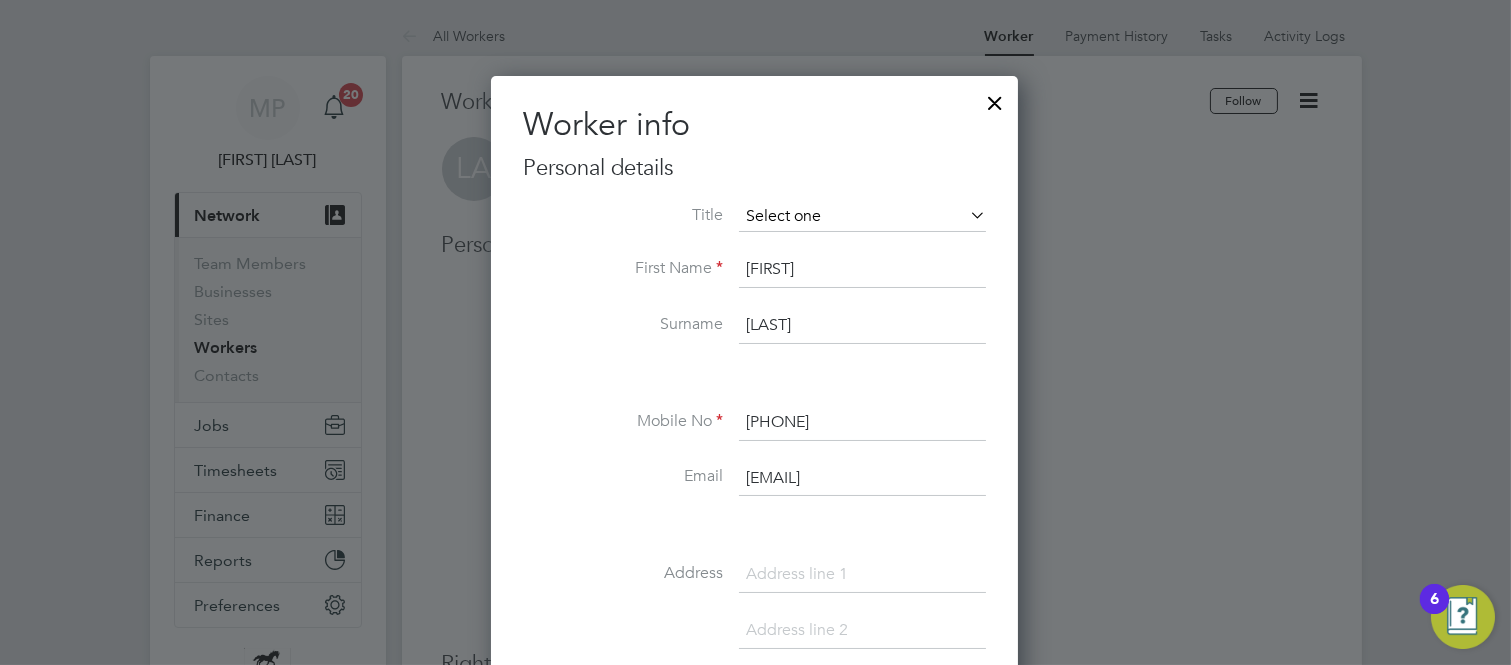 click at bounding box center [862, 217] 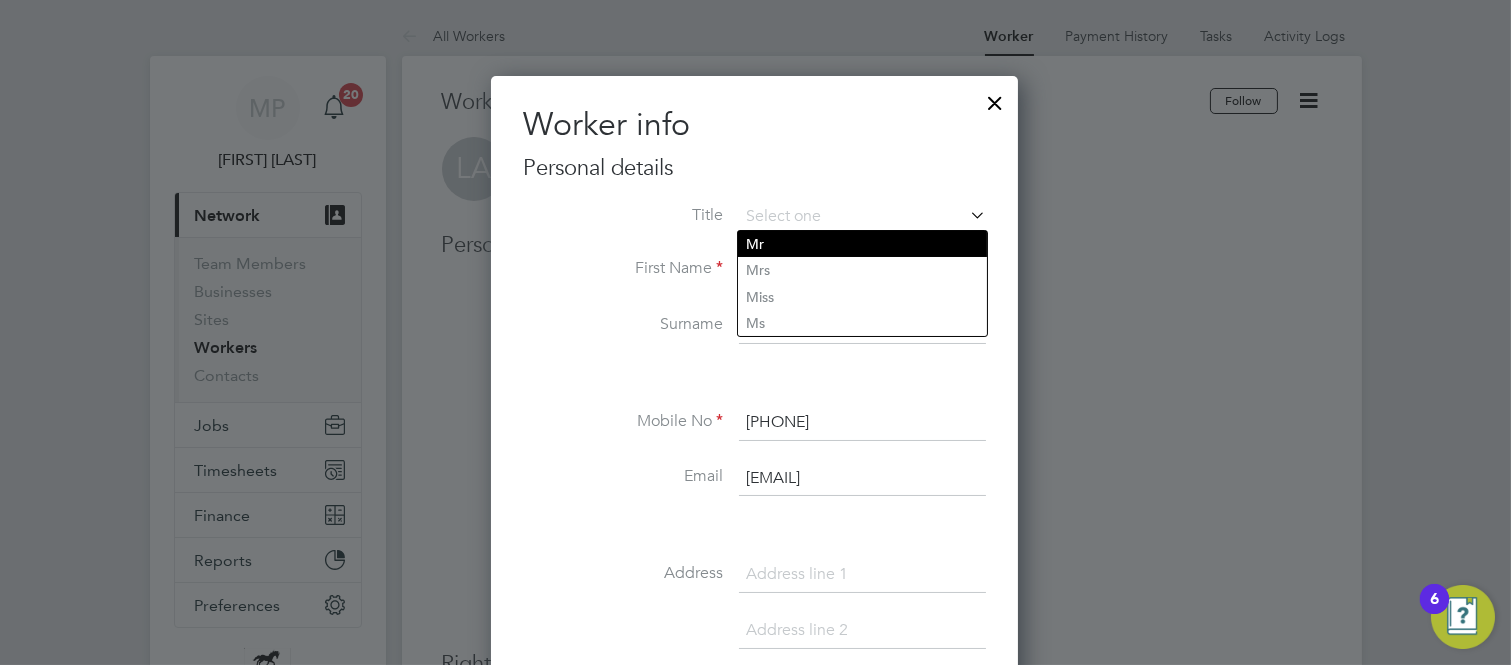 click on "Mr" 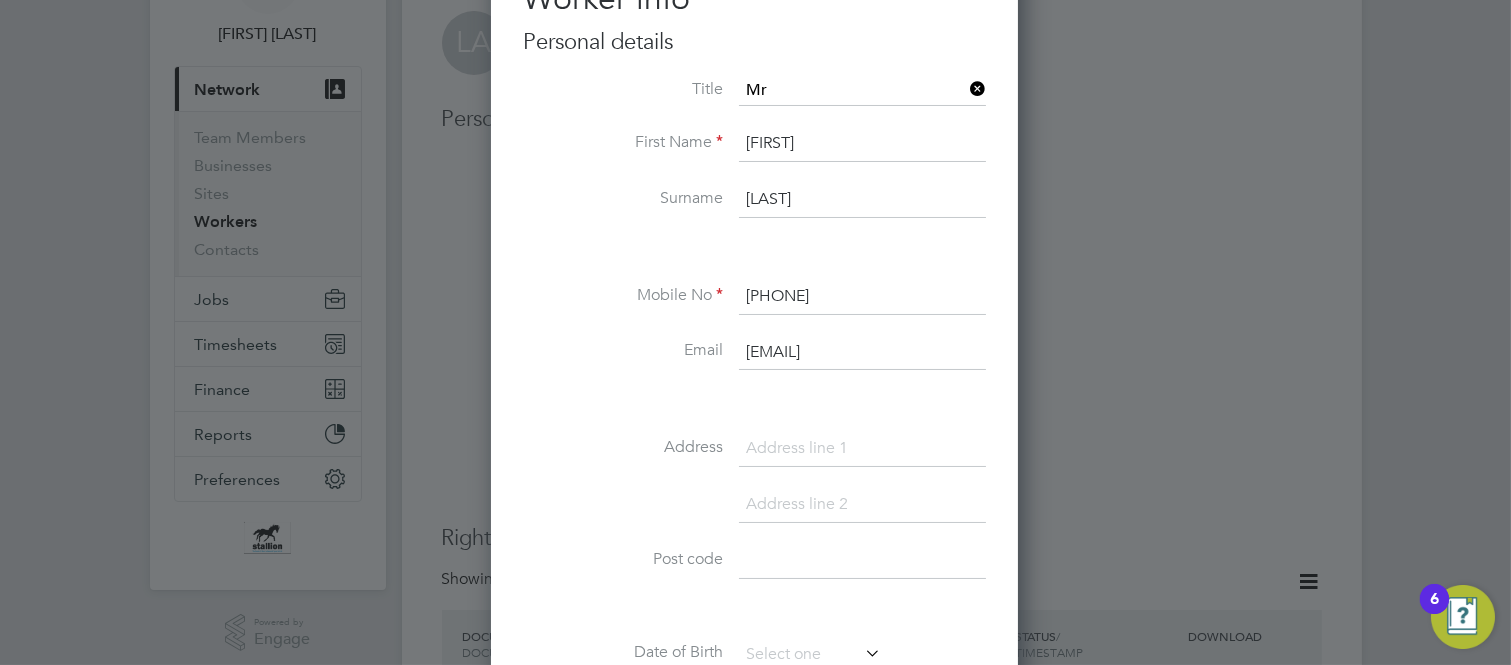 scroll, scrollTop: 222, scrollLeft: 0, axis: vertical 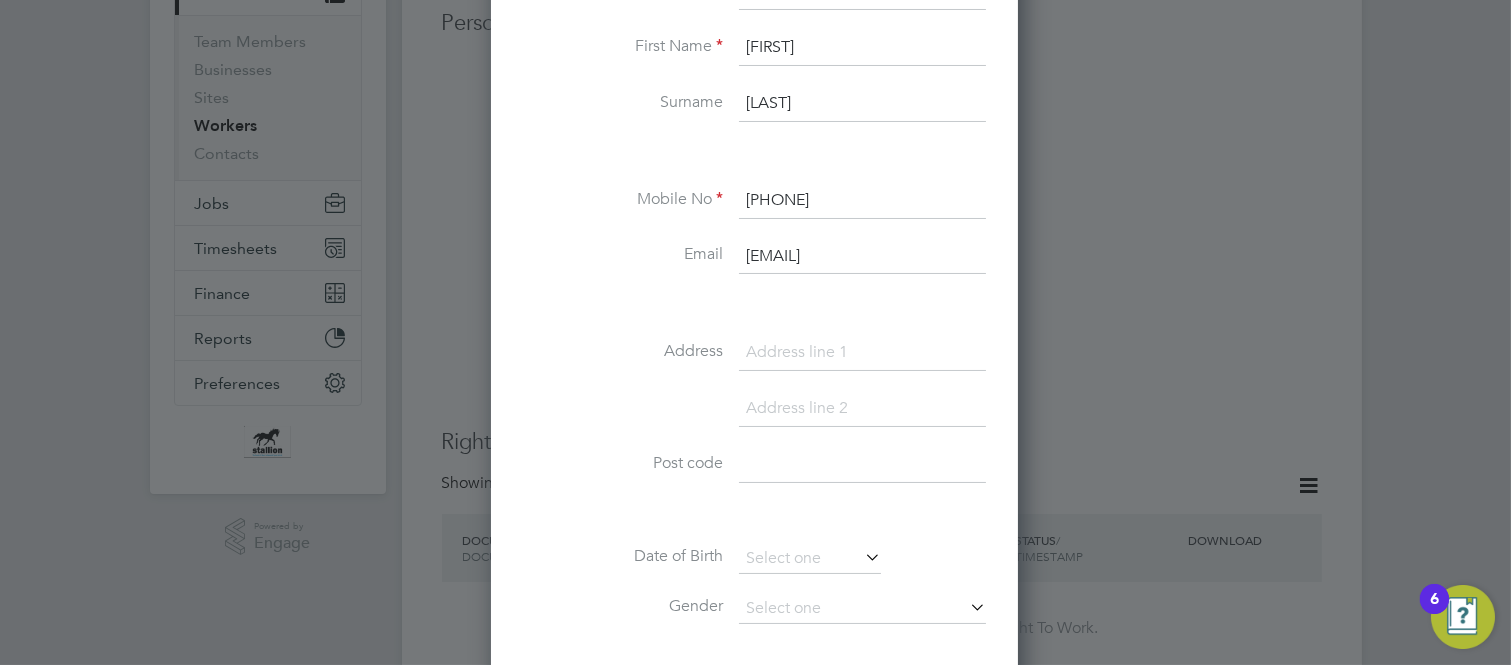 click at bounding box center [862, 465] 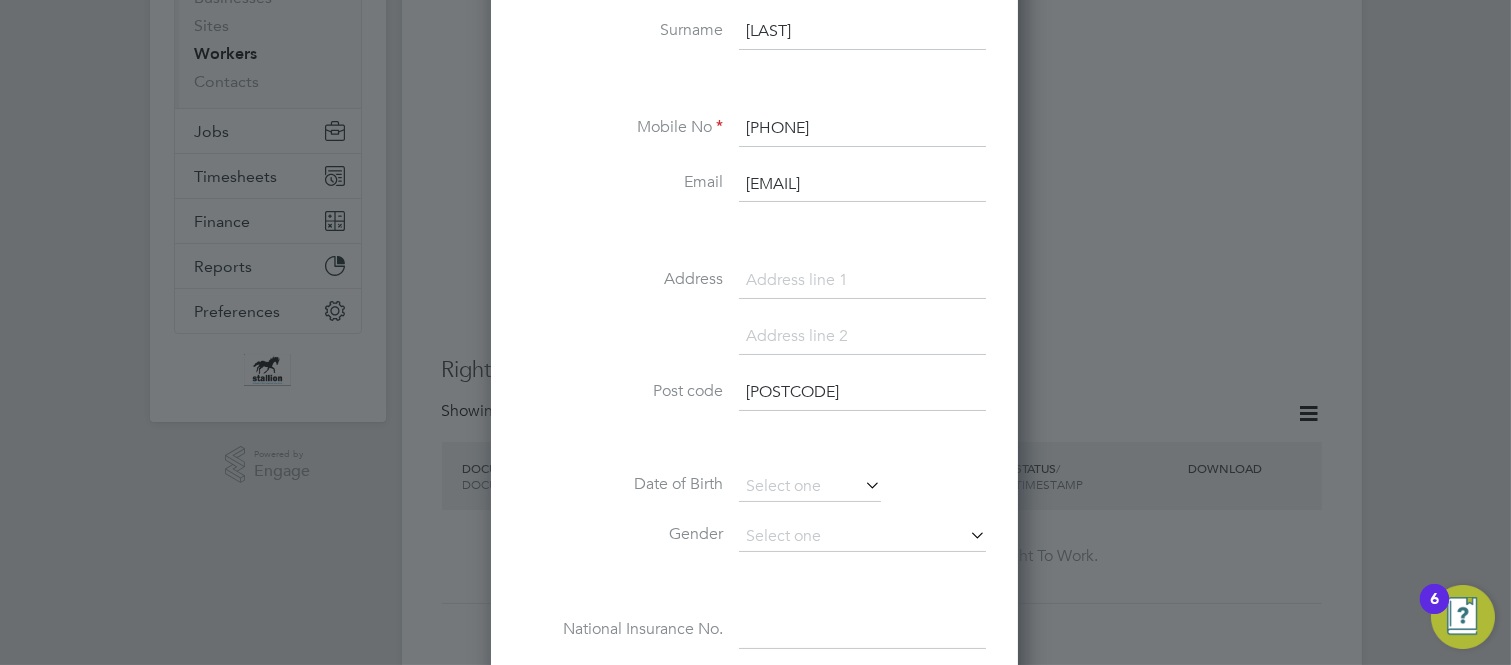 scroll, scrollTop: 444, scrollLeft: 0, axis: vertical 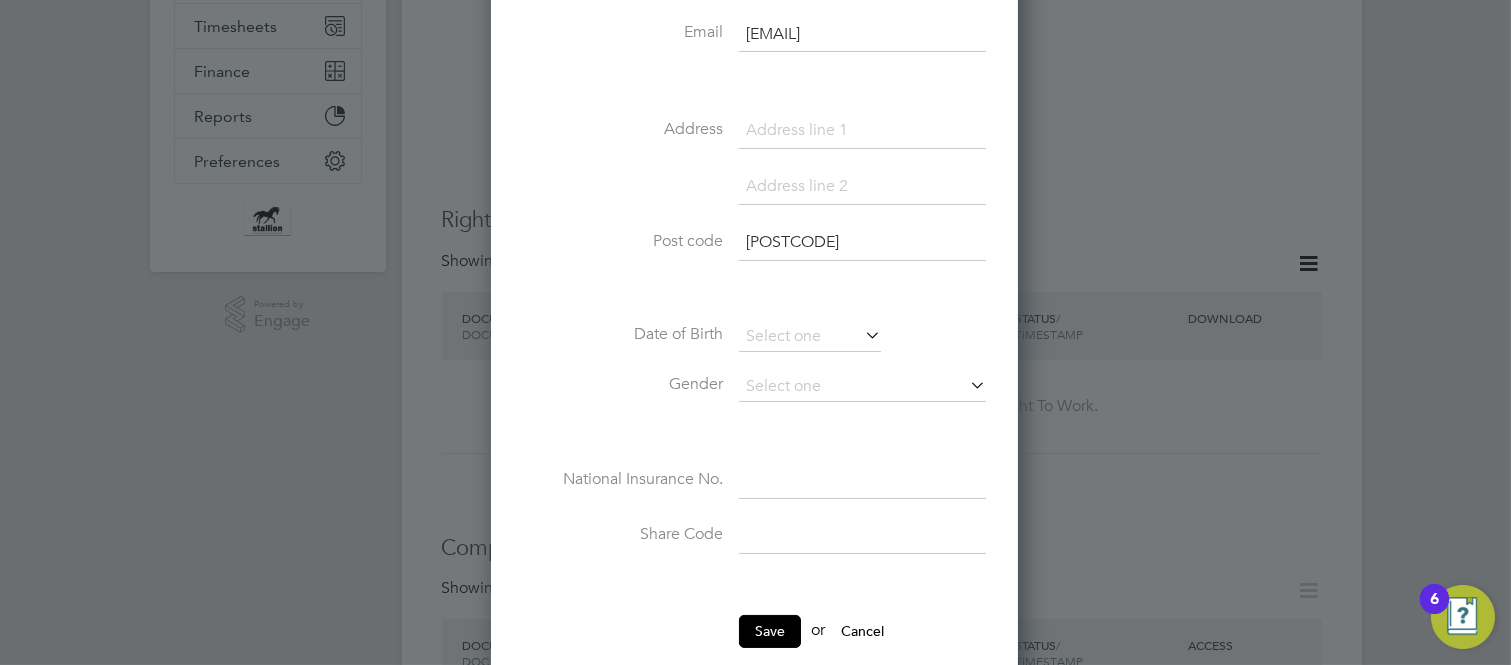type on "SW14 7RS" 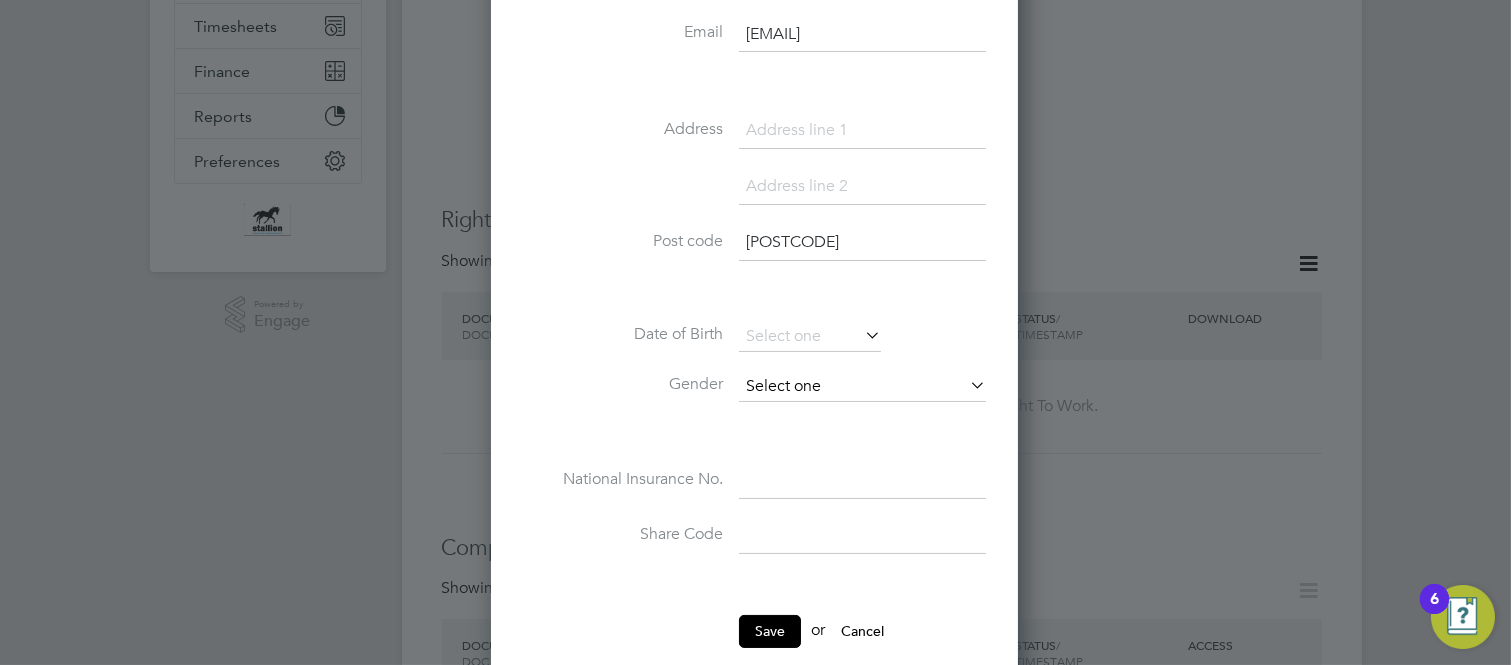 click at bounding box center (862, 387) 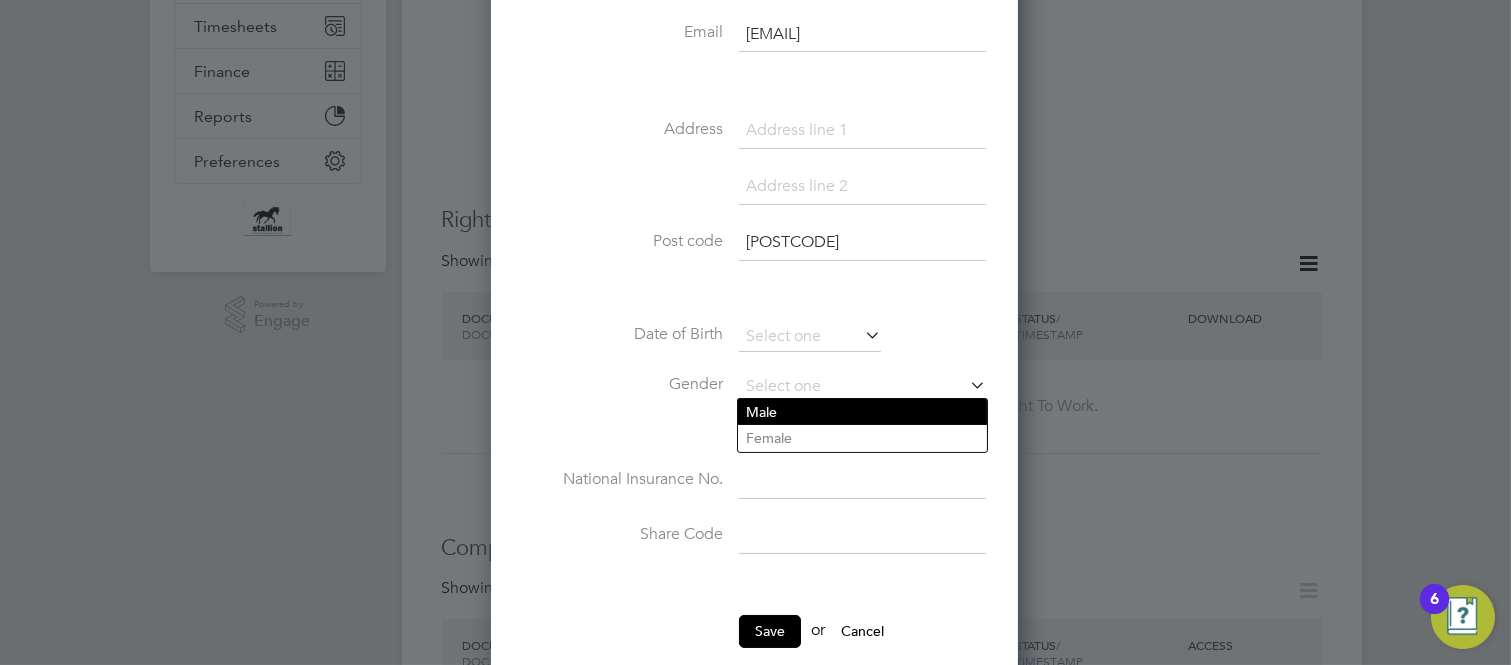 click on "Male" 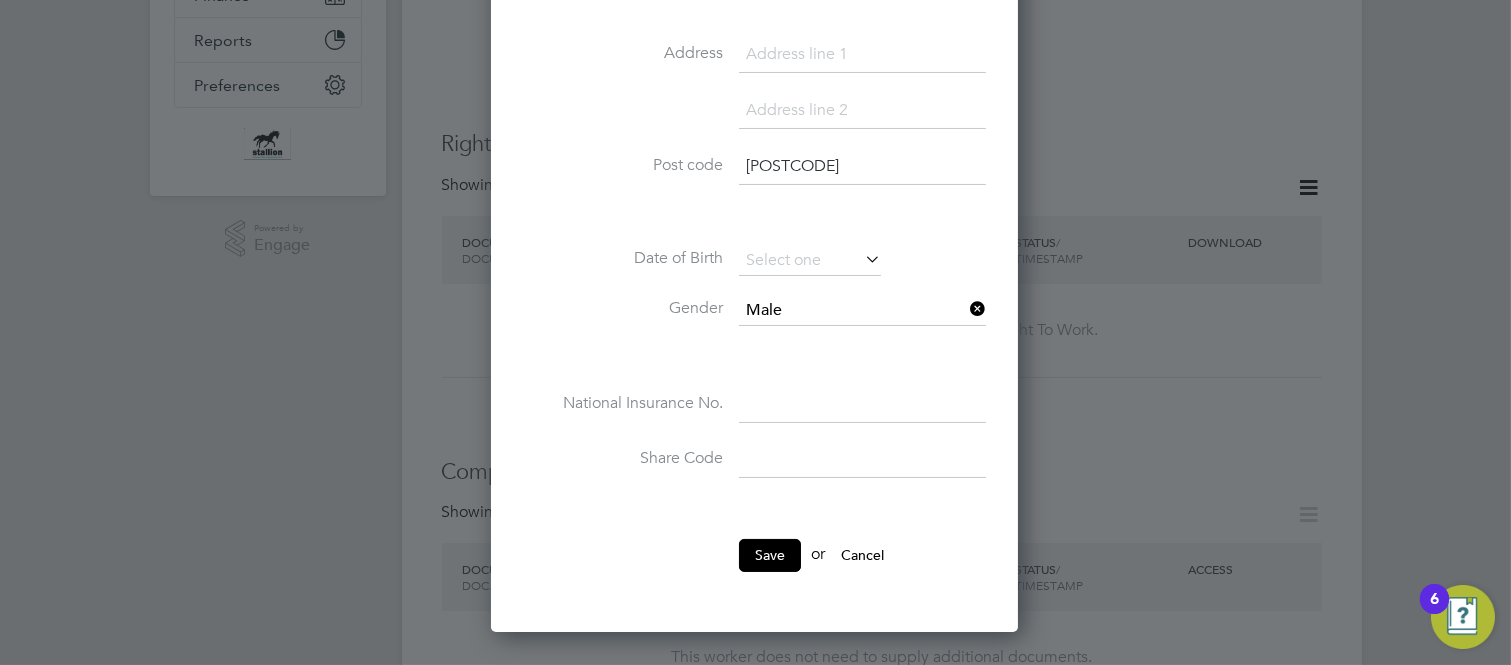 scroll, scrollTop: 666, scrollLeft: 0, axis: vertical 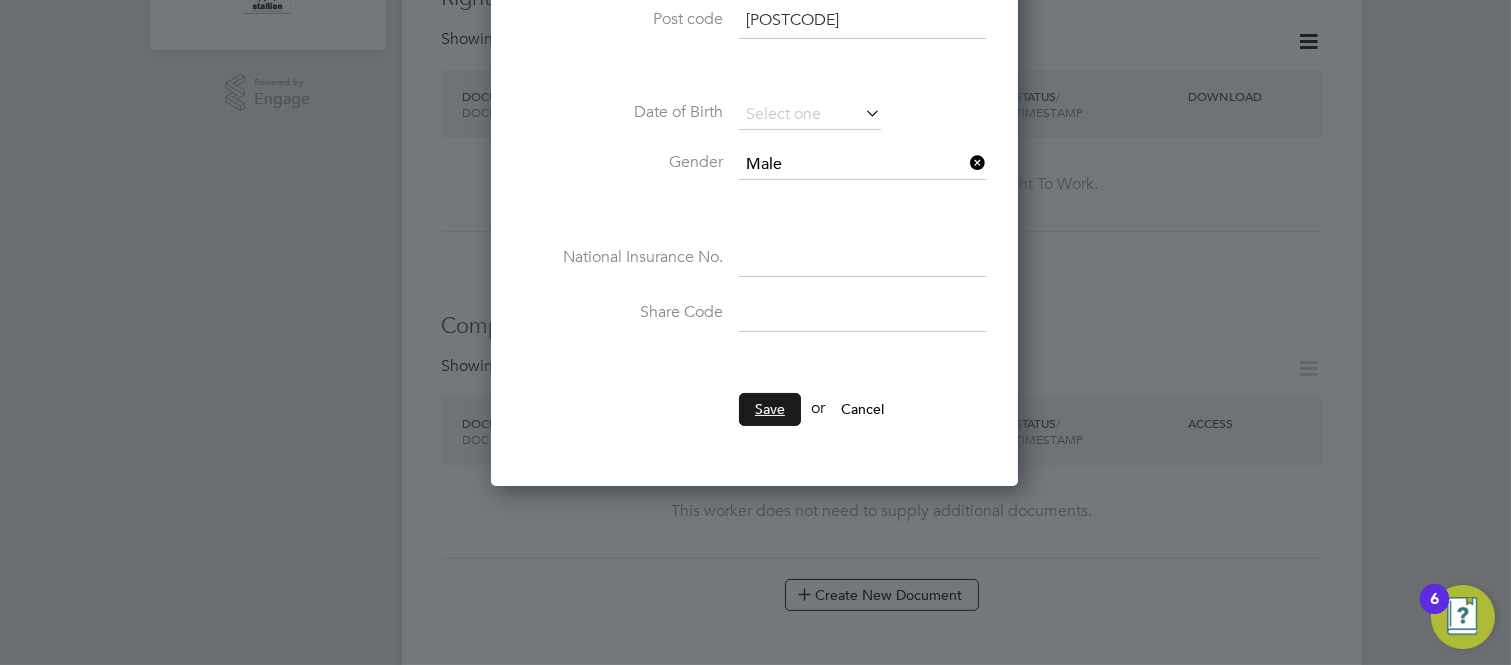 click on "Save" at bounding box center (770, 409) 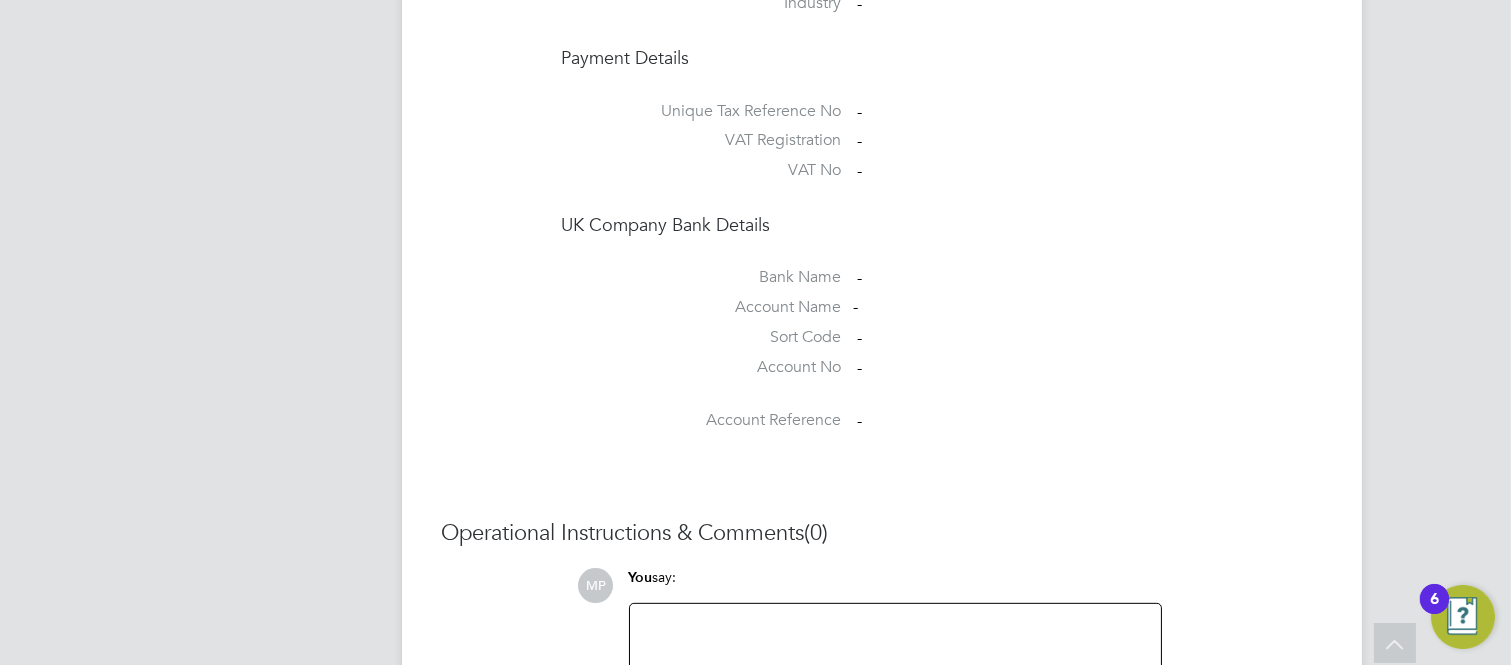 scroll, scrollTop: 1765, scrollLeft: 0, axis: vertical 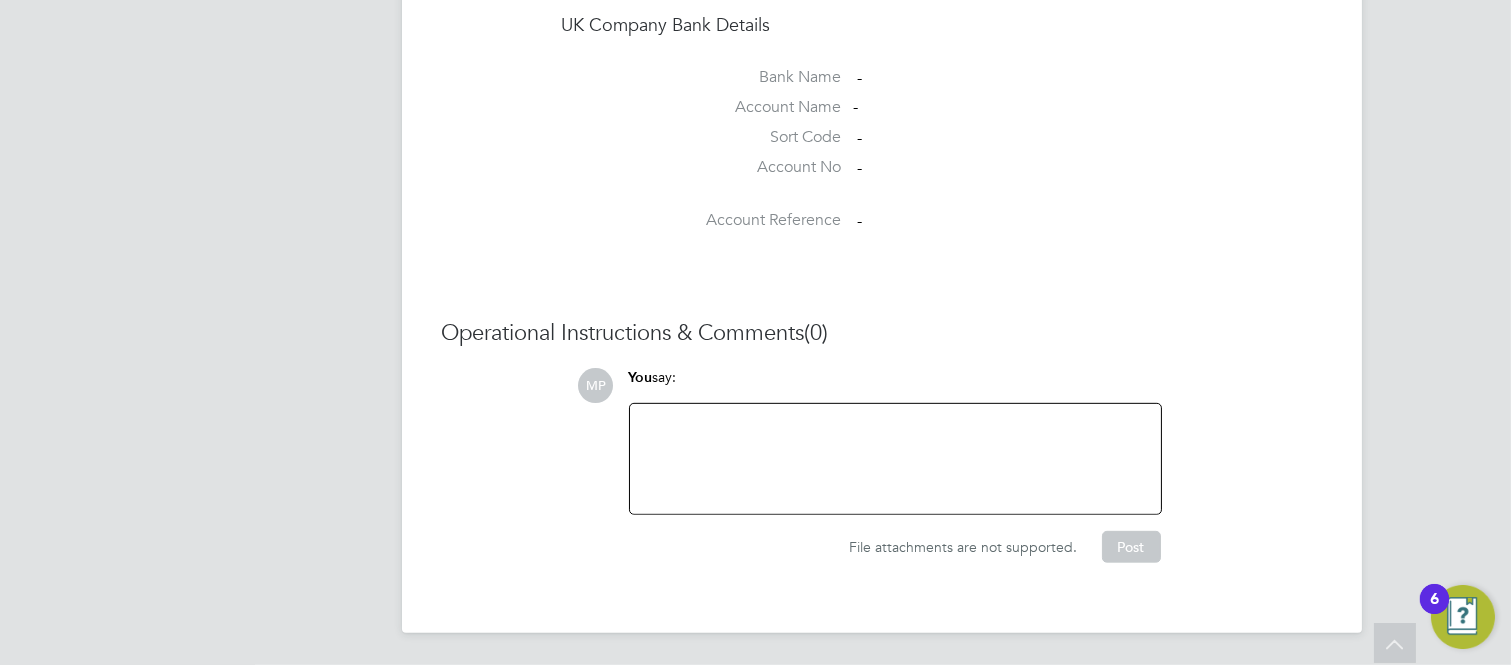 click 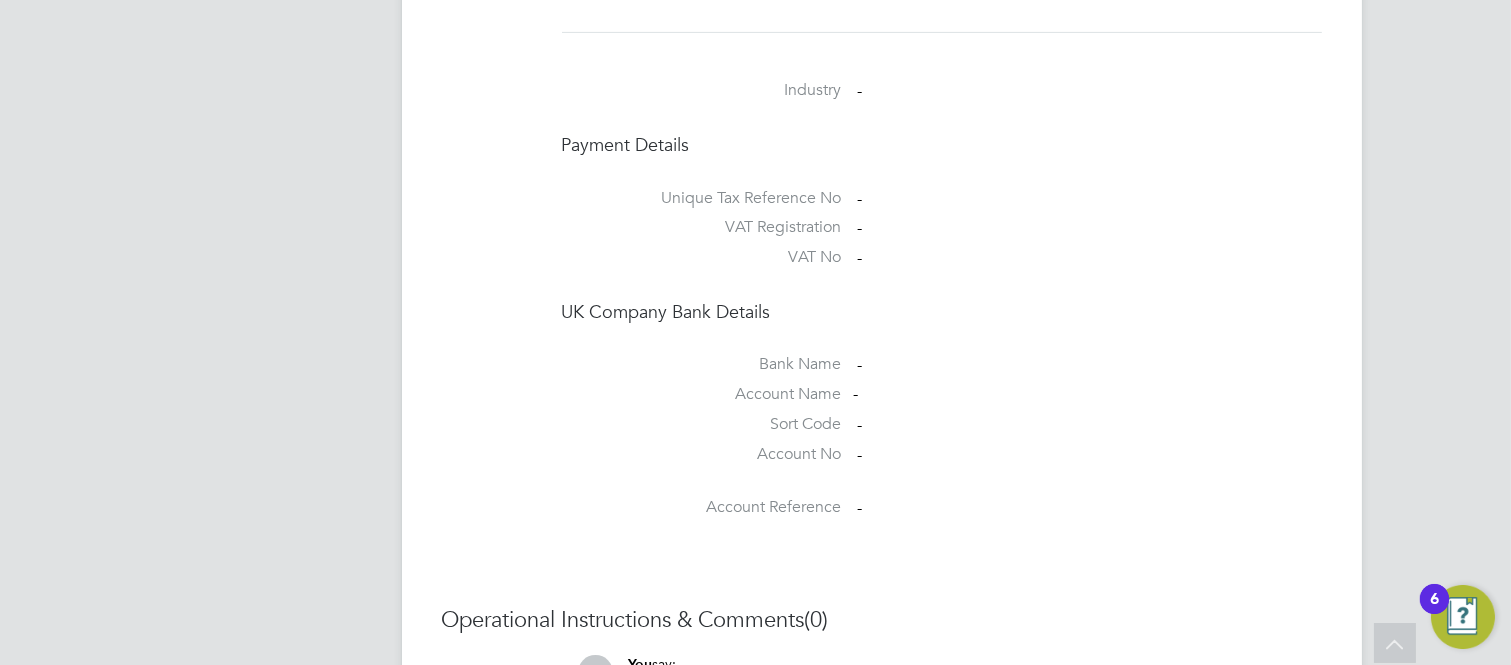 scroll, scrollTop: 1432, scrollLeft: 0, axis: vertical 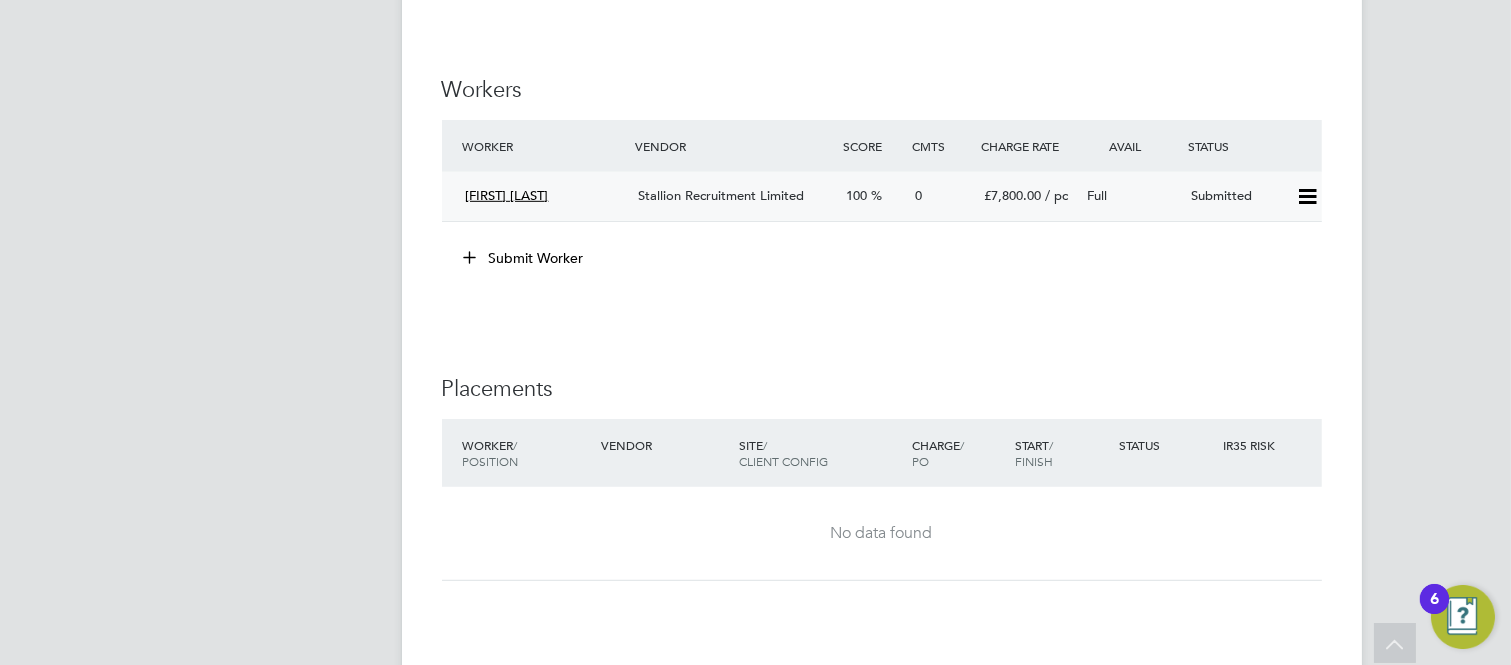 click on "Submitted" 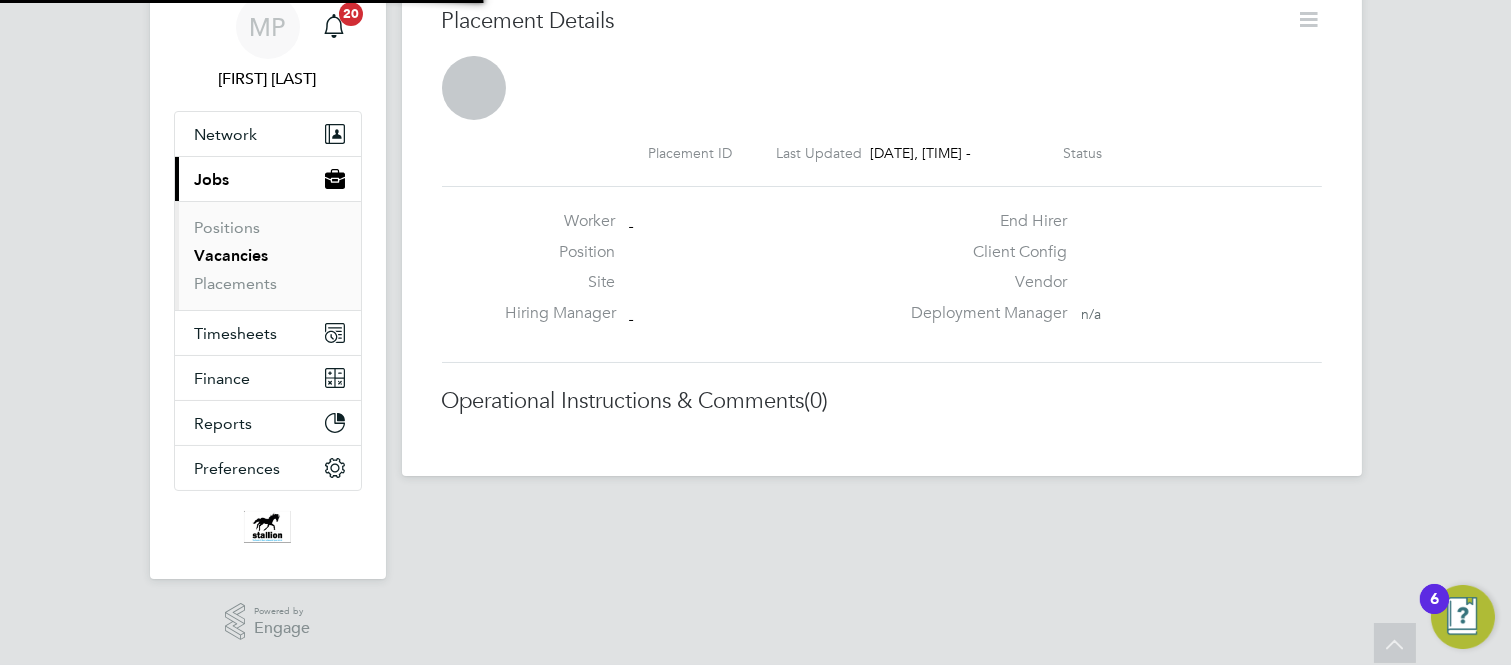 scroll, scrollTop: 81, scrollLeft: 0, axis: vertical 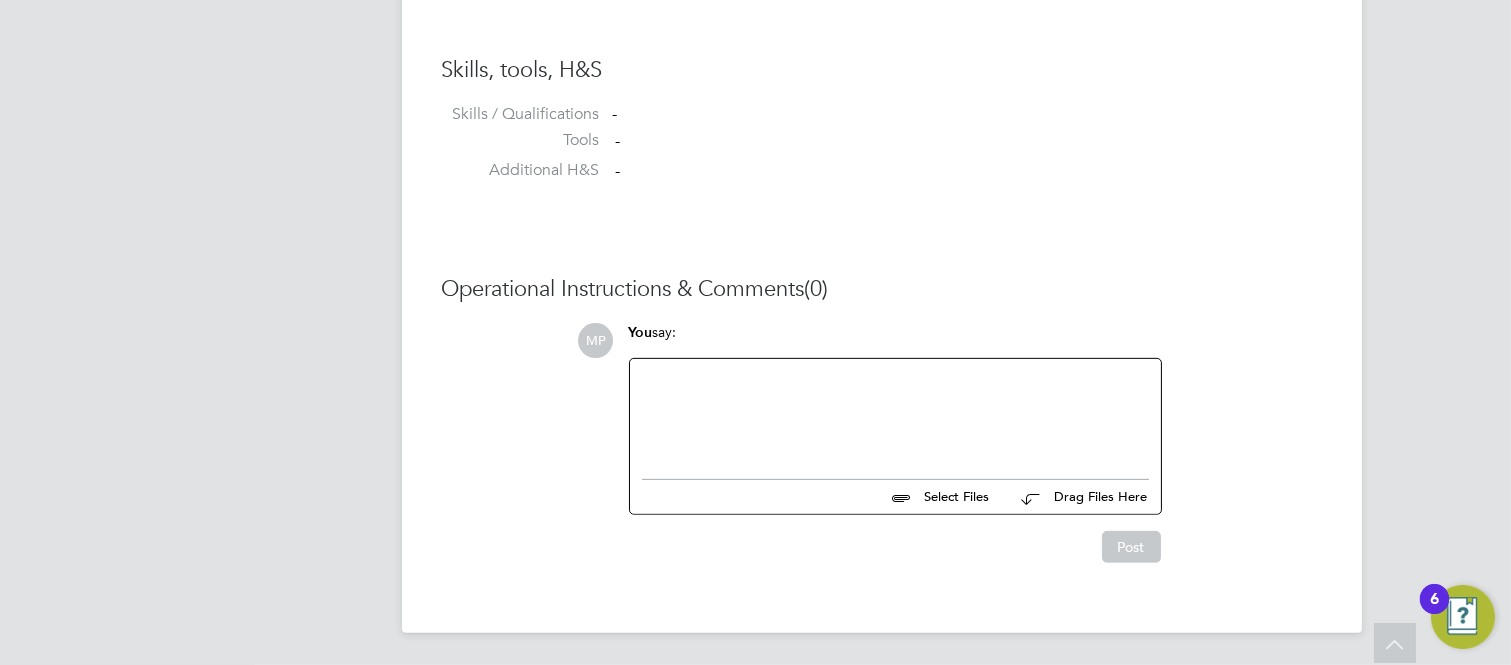 click 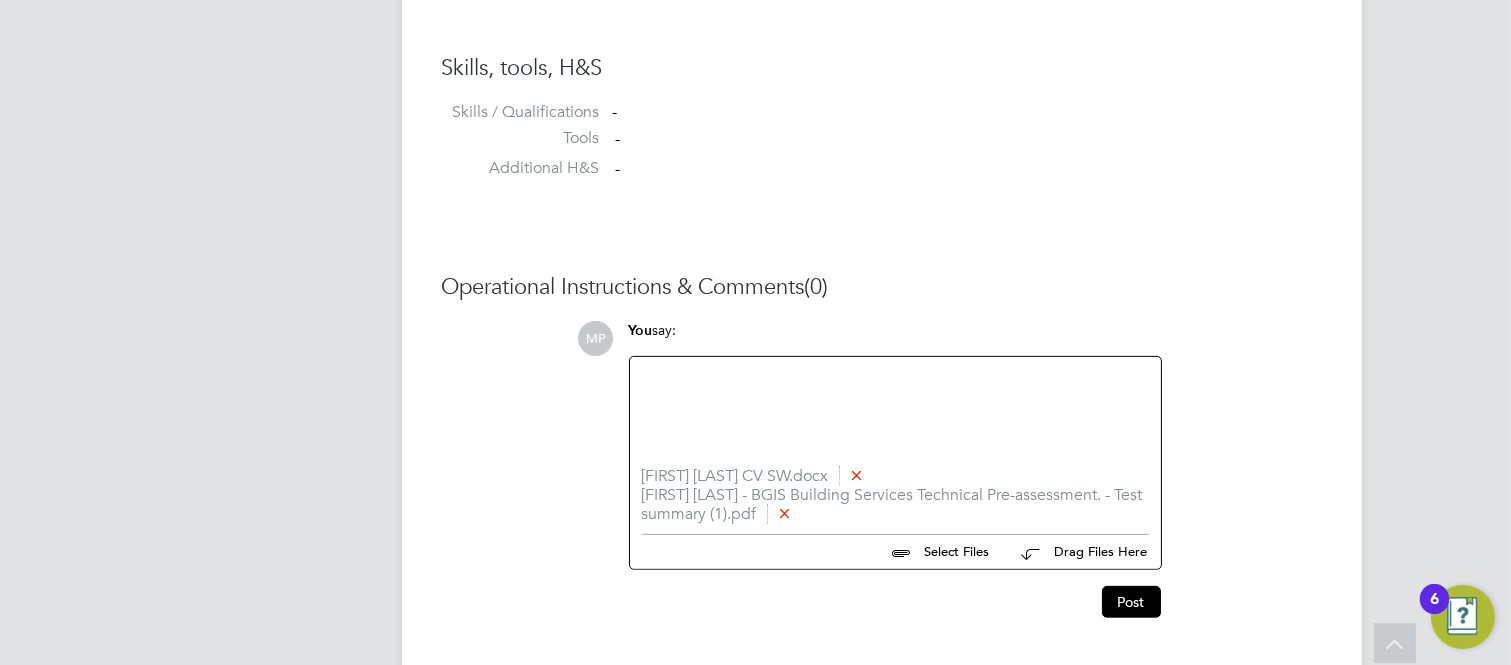 click 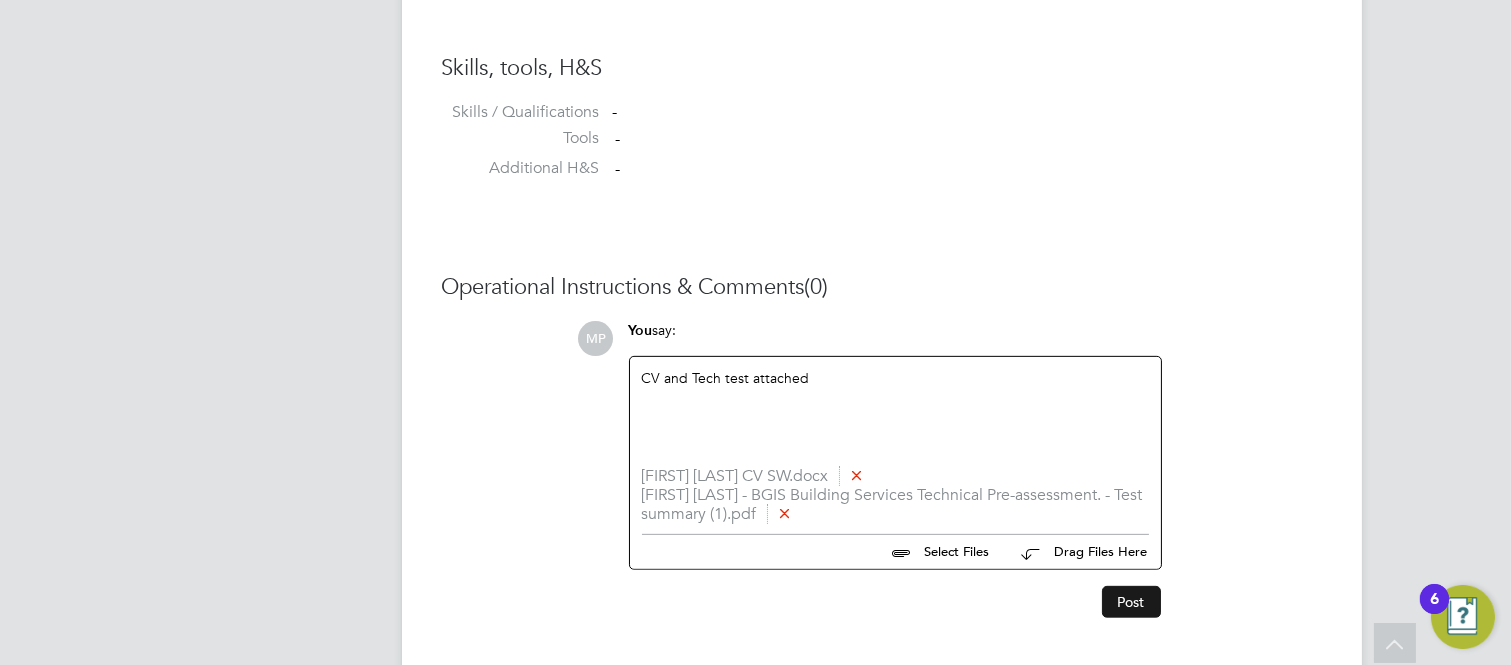 click on "Post" 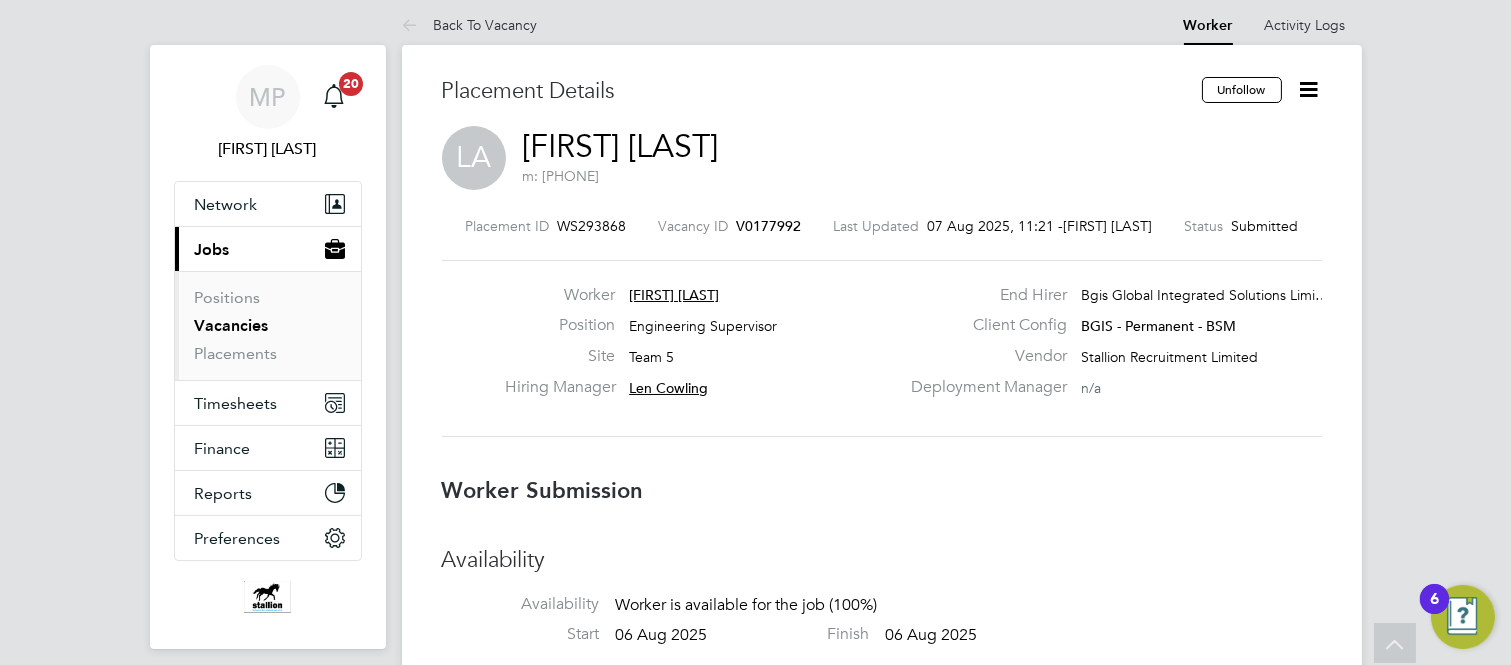 scroll, scrollTop: 0, scrollLeft: 0, axis: both 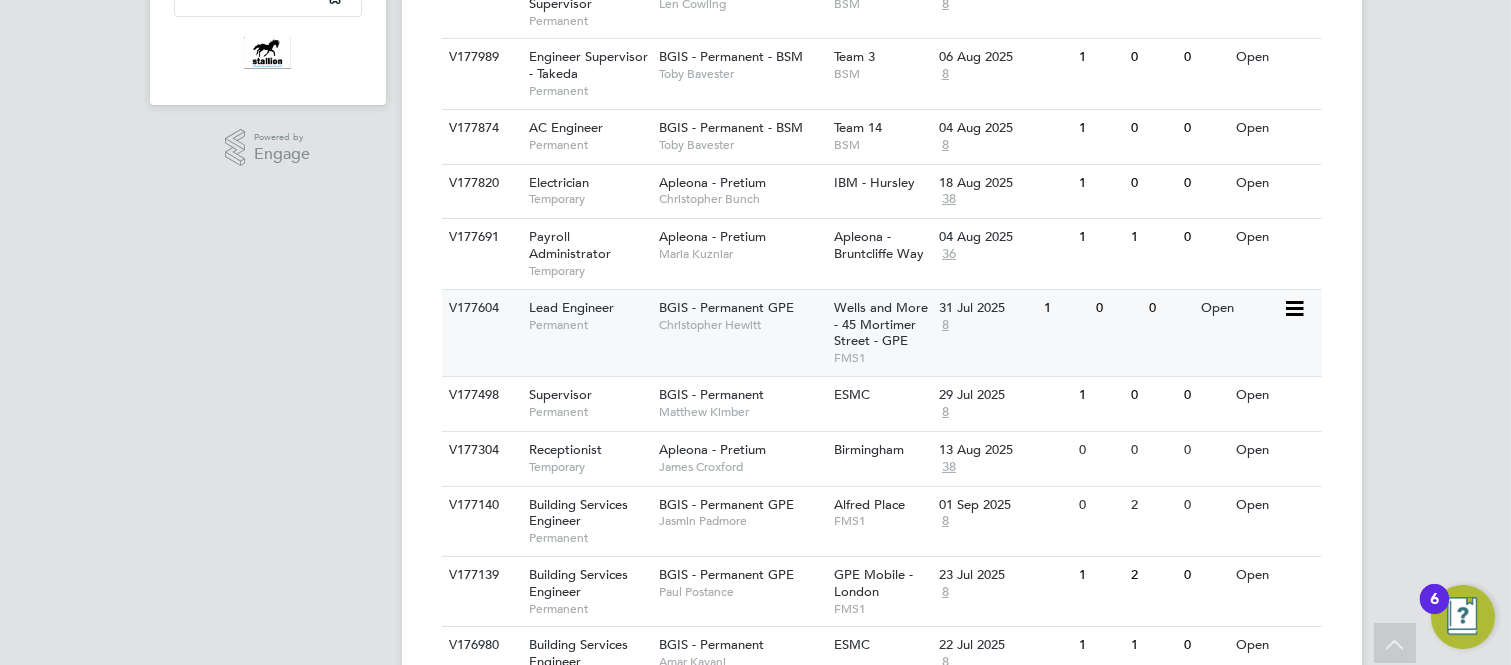 click on "BGIS - Permanent GPE" 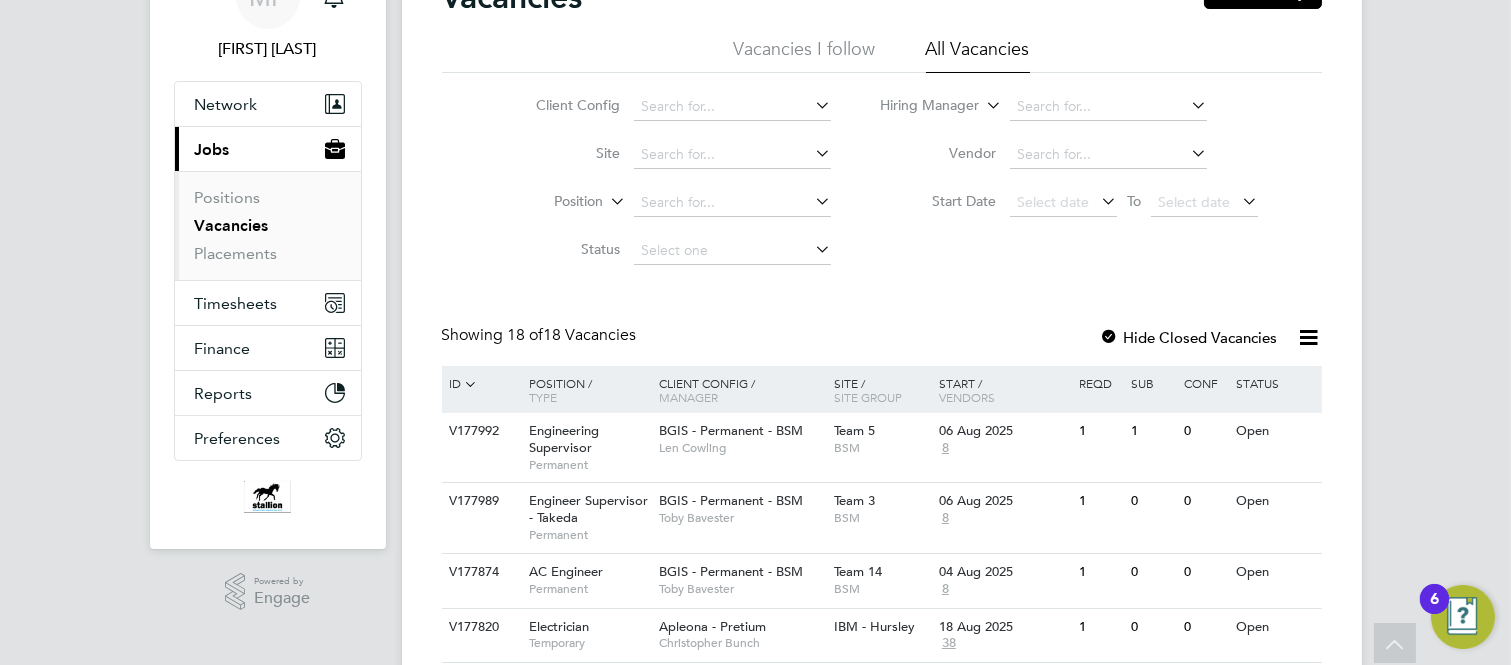 scroll, scrollTop: 0, scrollLeft: 0, axis: both 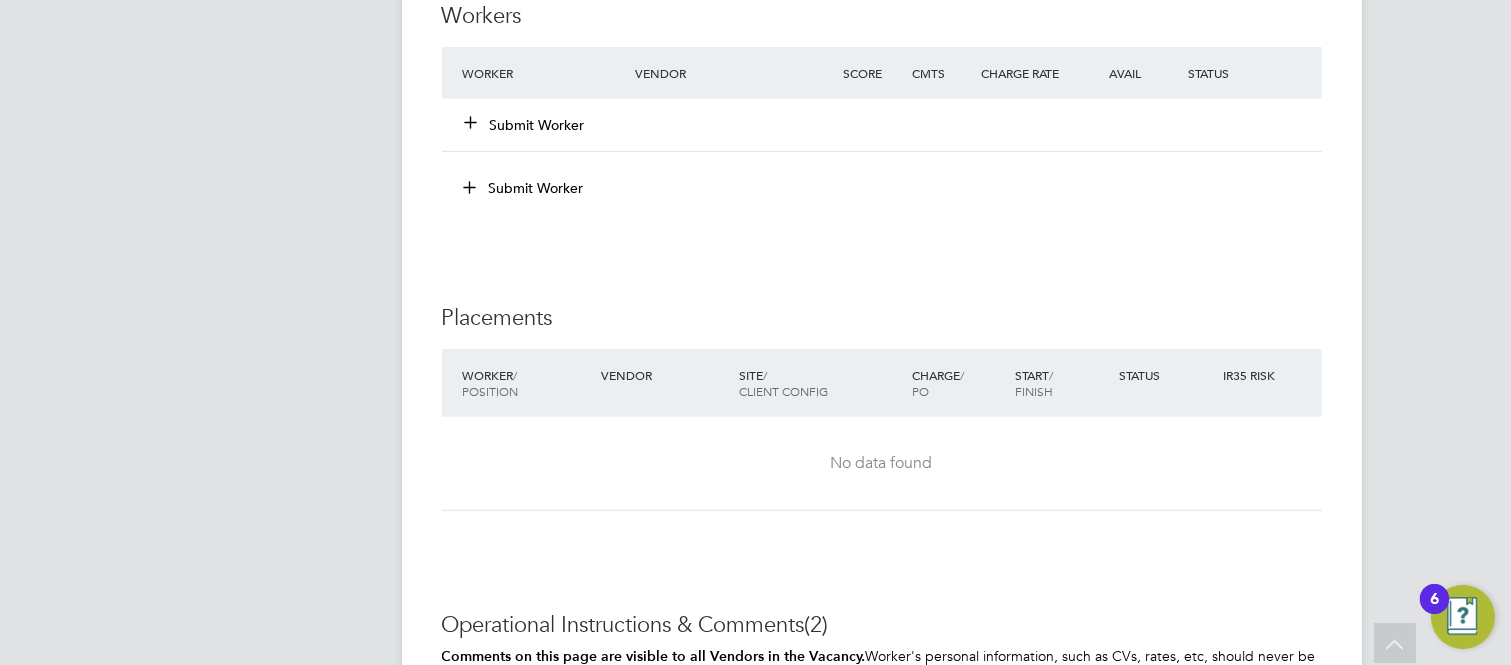 click on "Submit Worker" 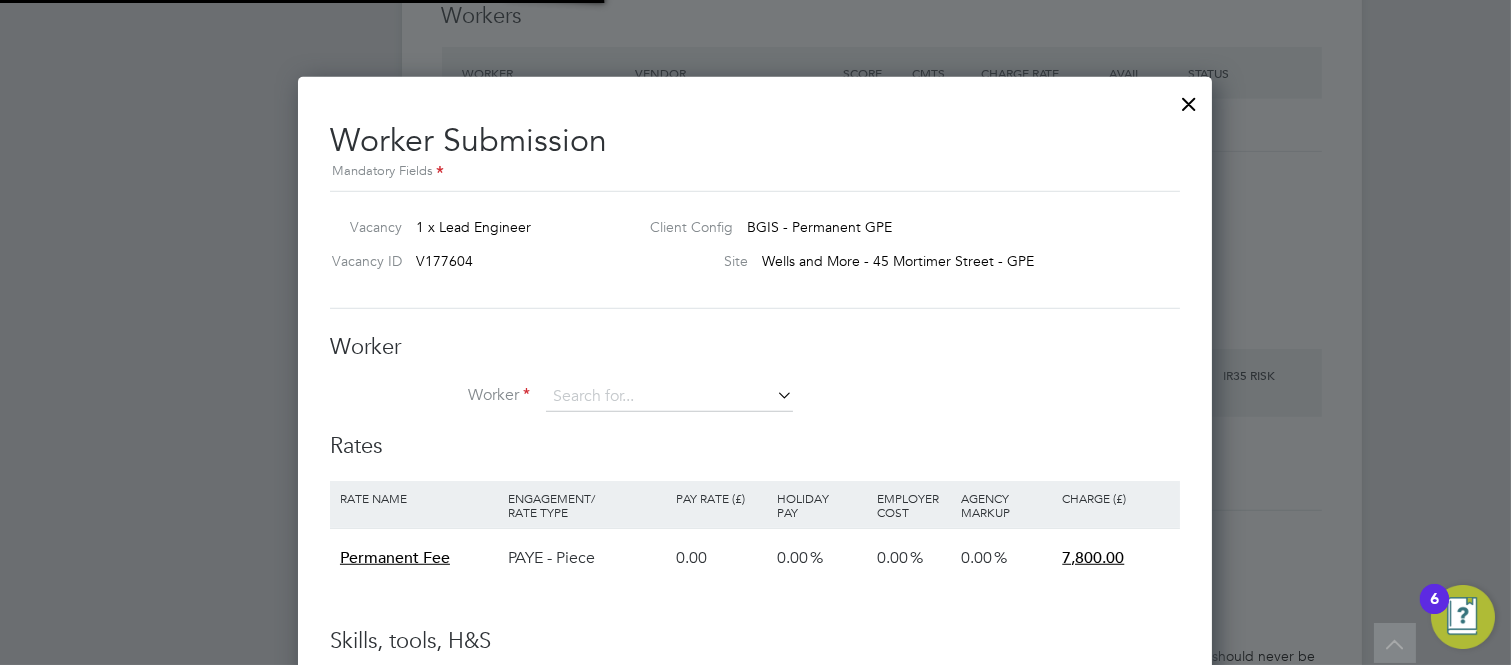 scroll, scrollTop: 10, scrollLeft: 11, axis: both 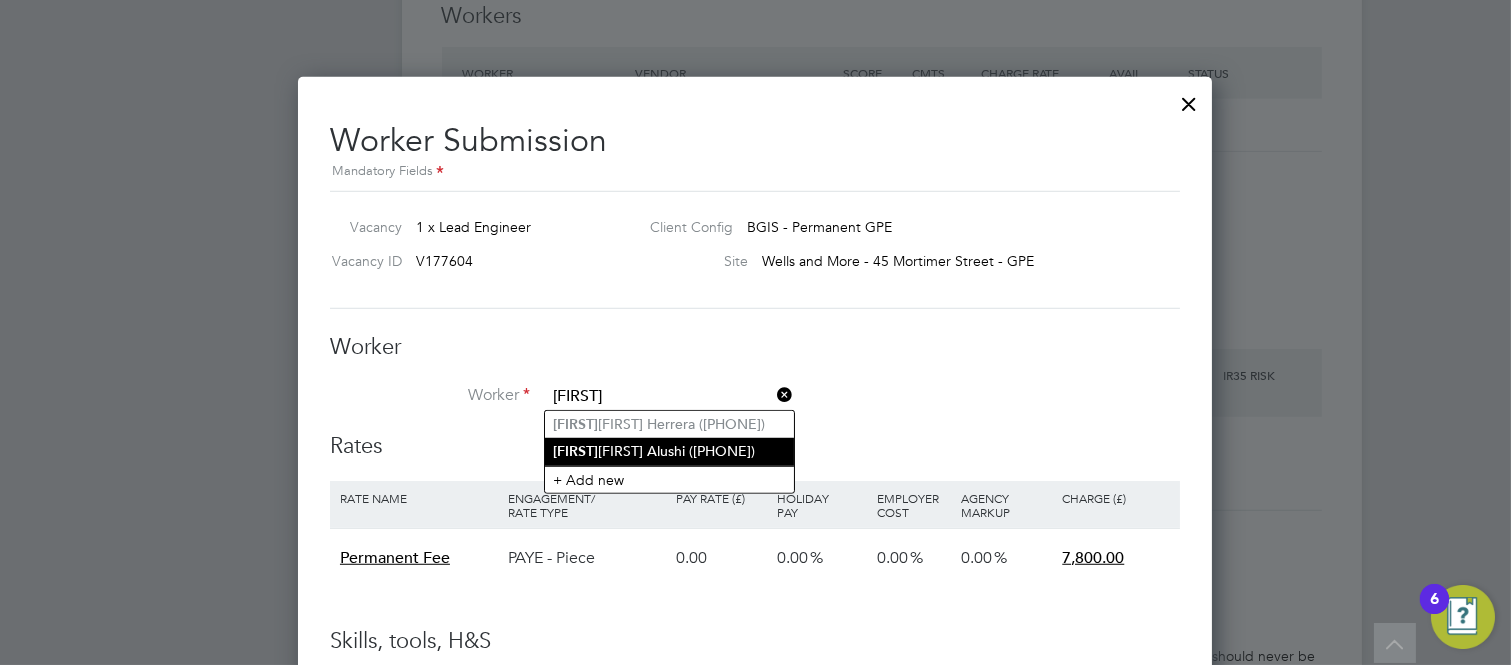 click on "[FIRST]" 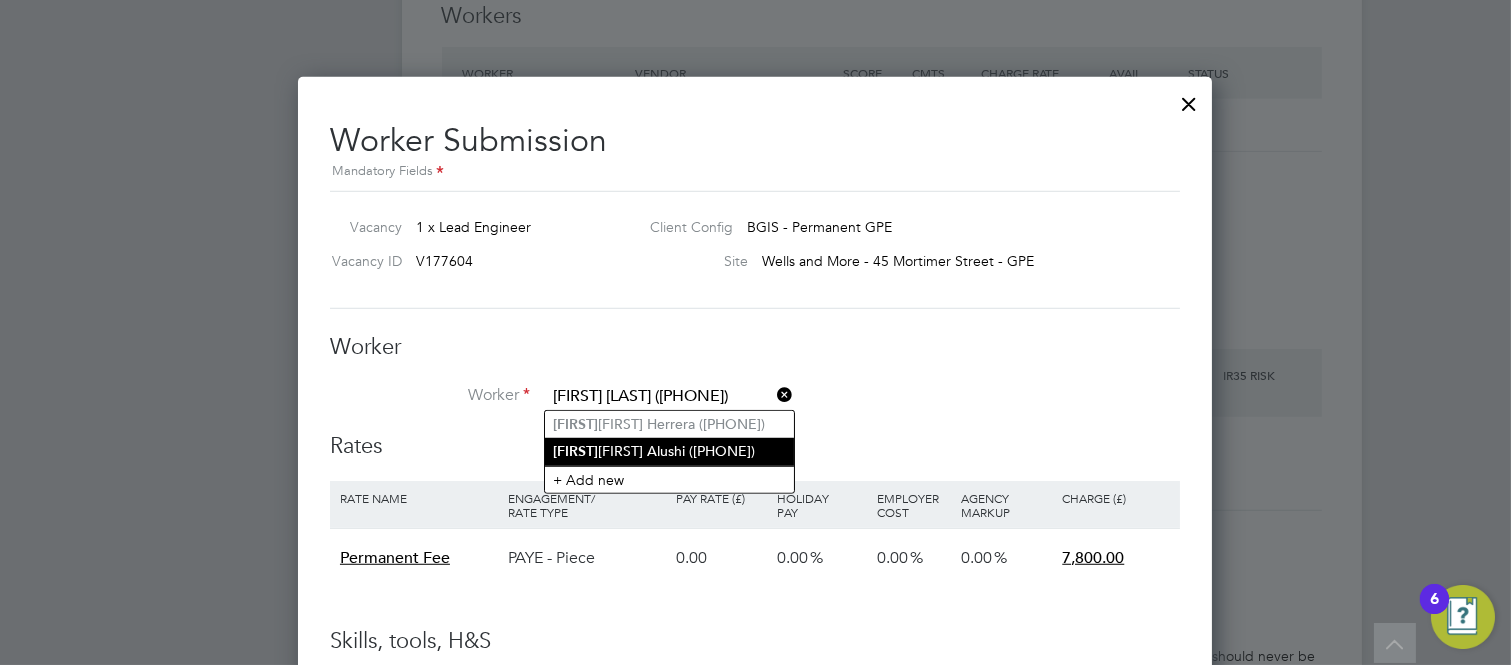 scroll, scrollTop: 10, scrollLeft: 11, axis: both 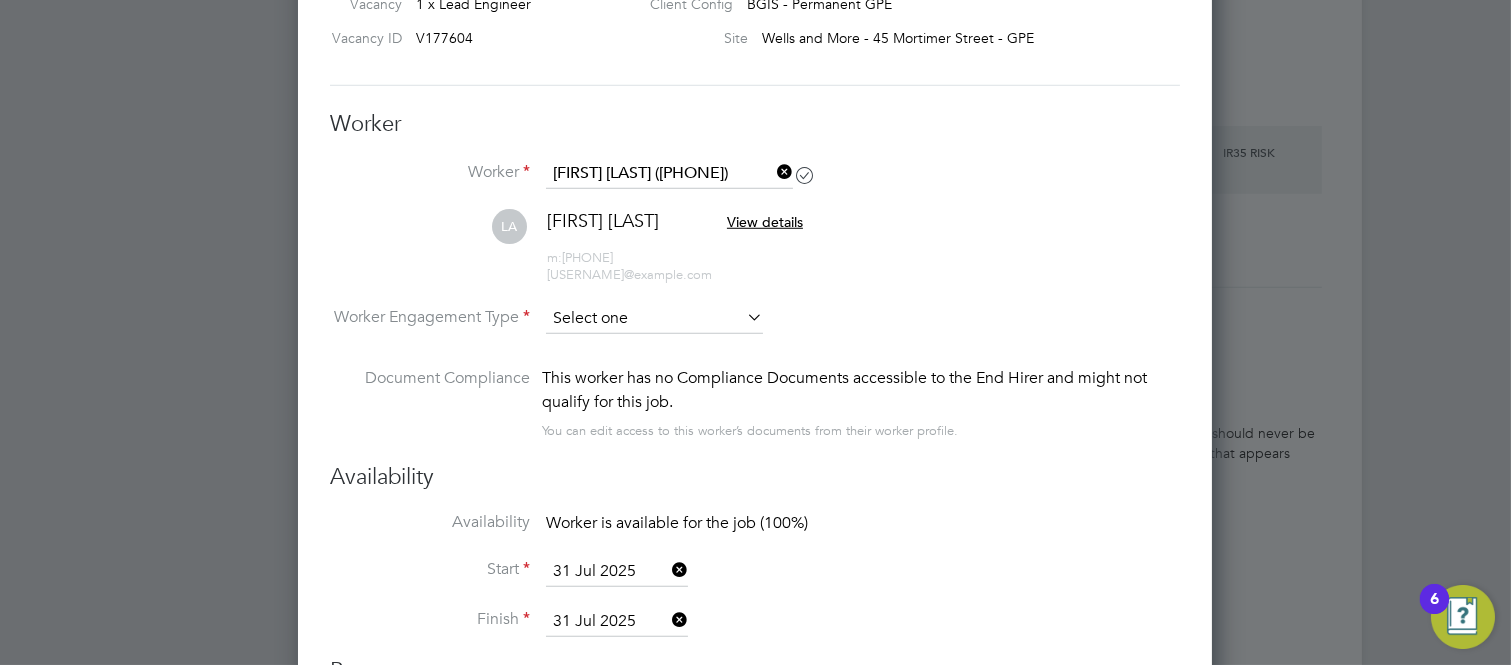 click at bounding box center [654, 319] 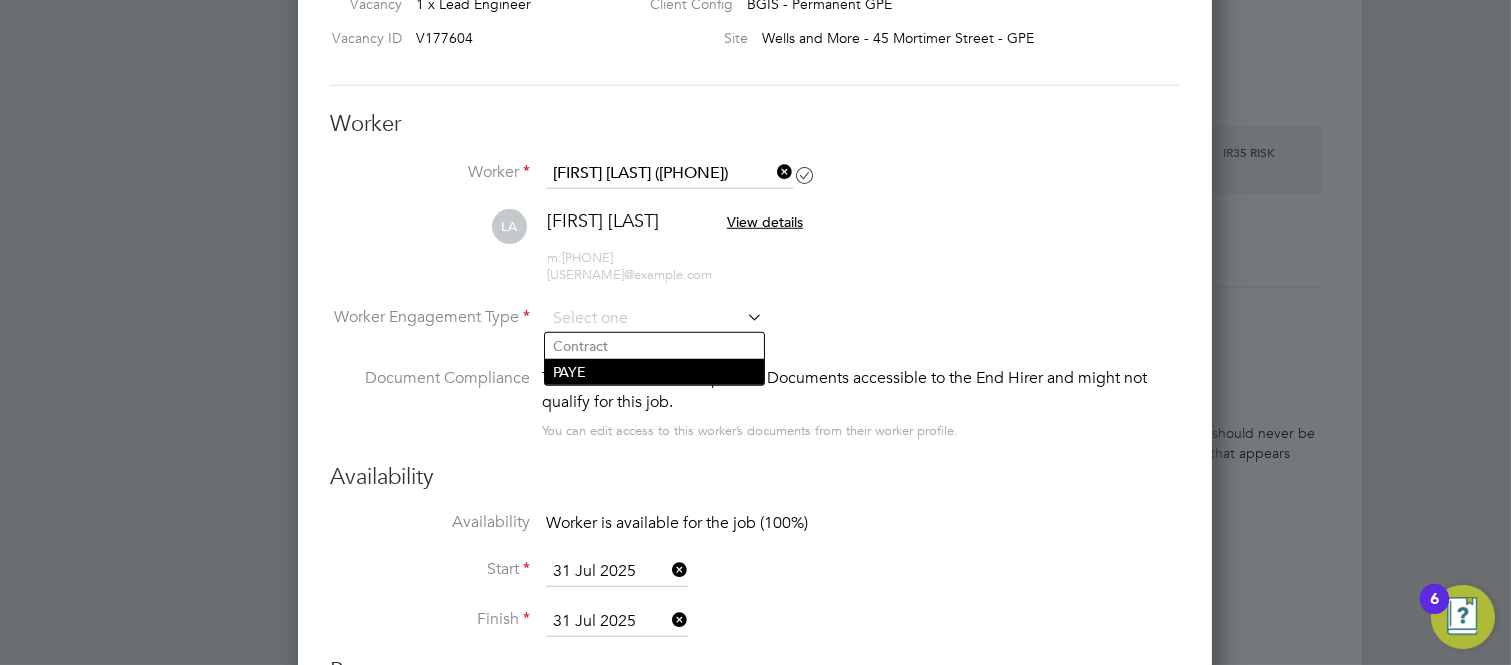 click on "PAYE" 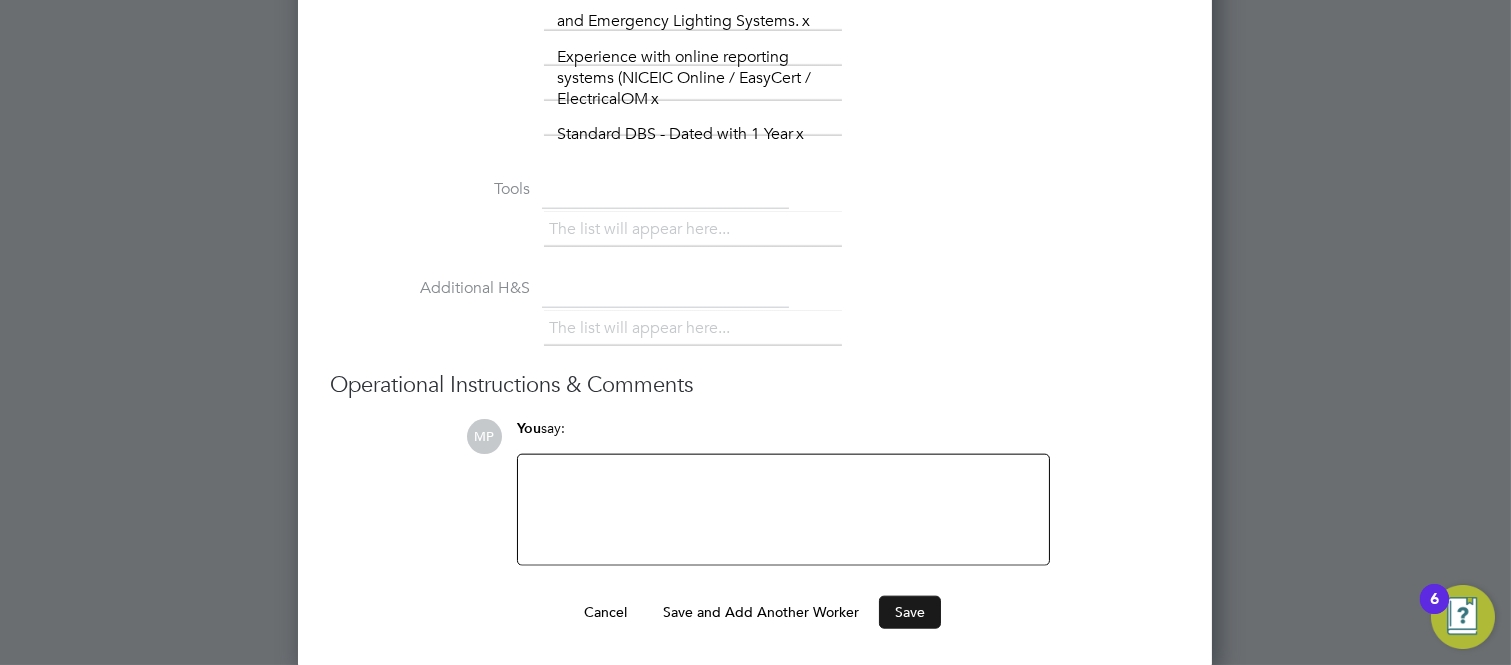 click on "Save" at bounding box center (910, 612) 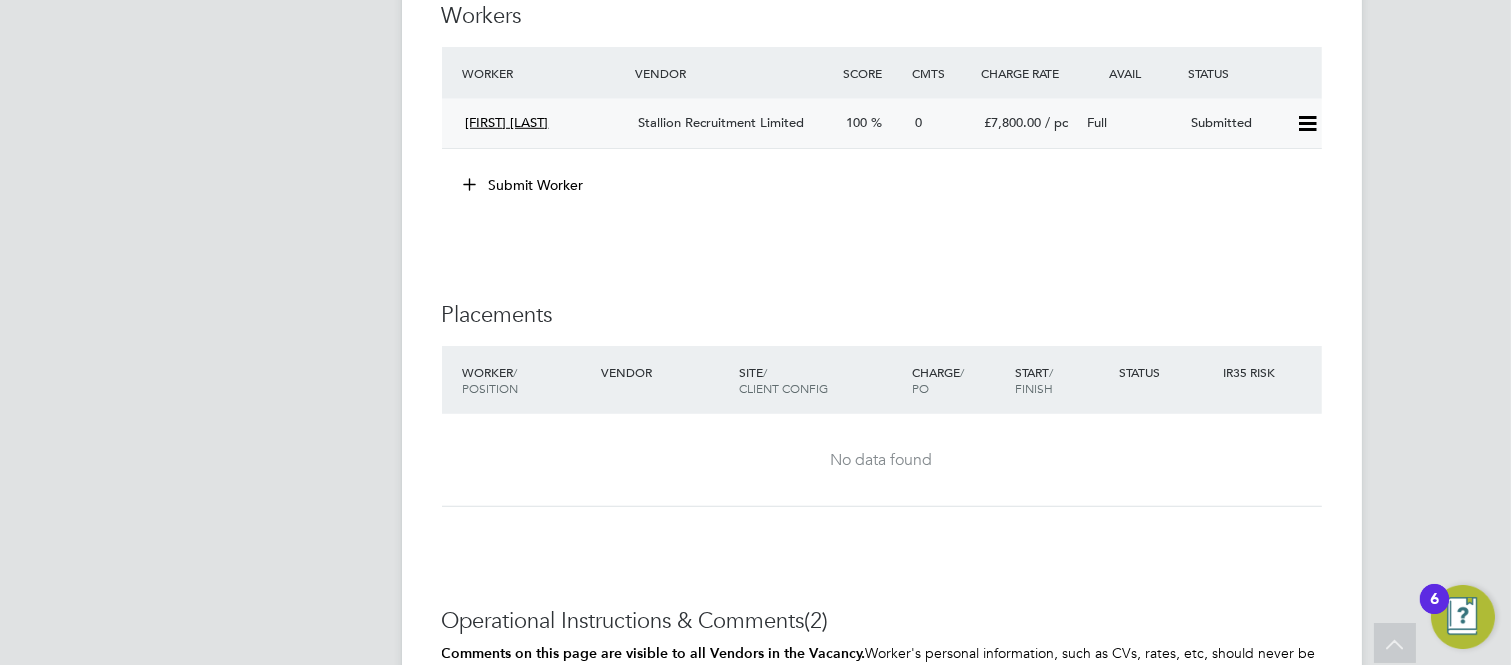 click on "Submitted" 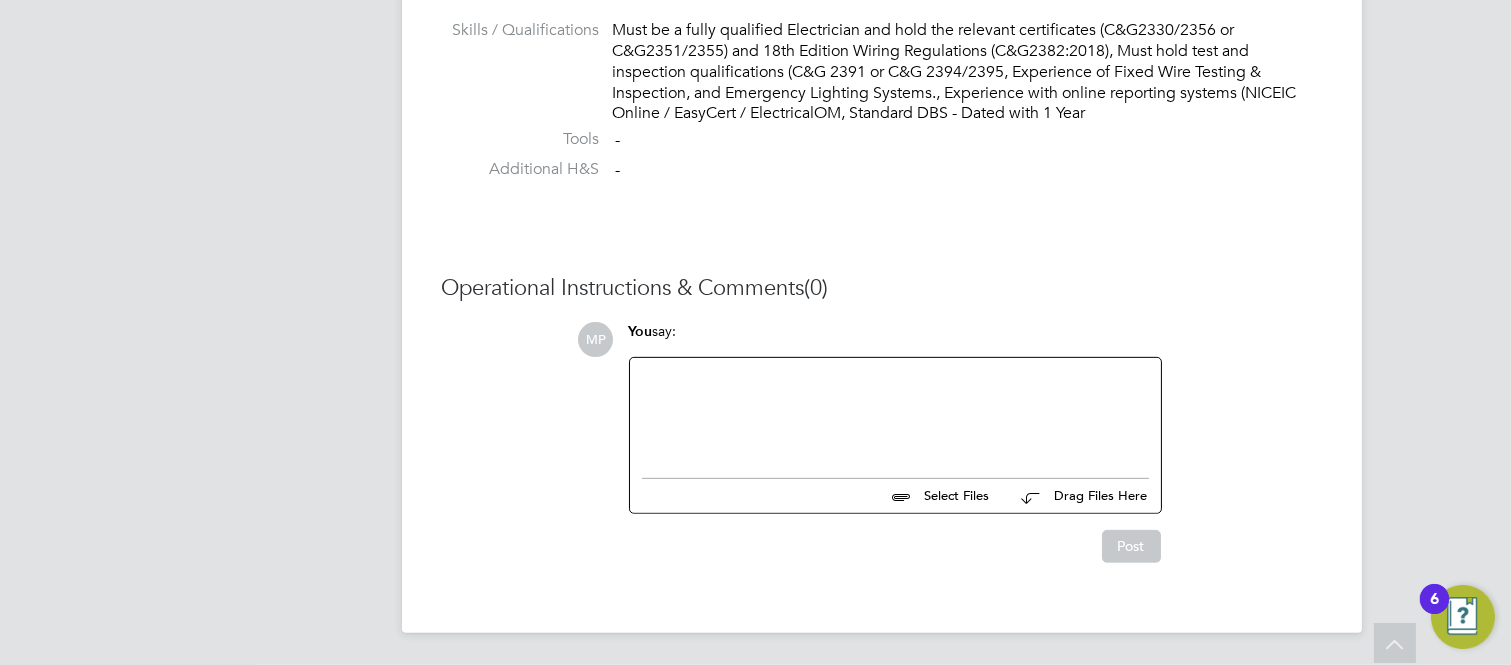 click 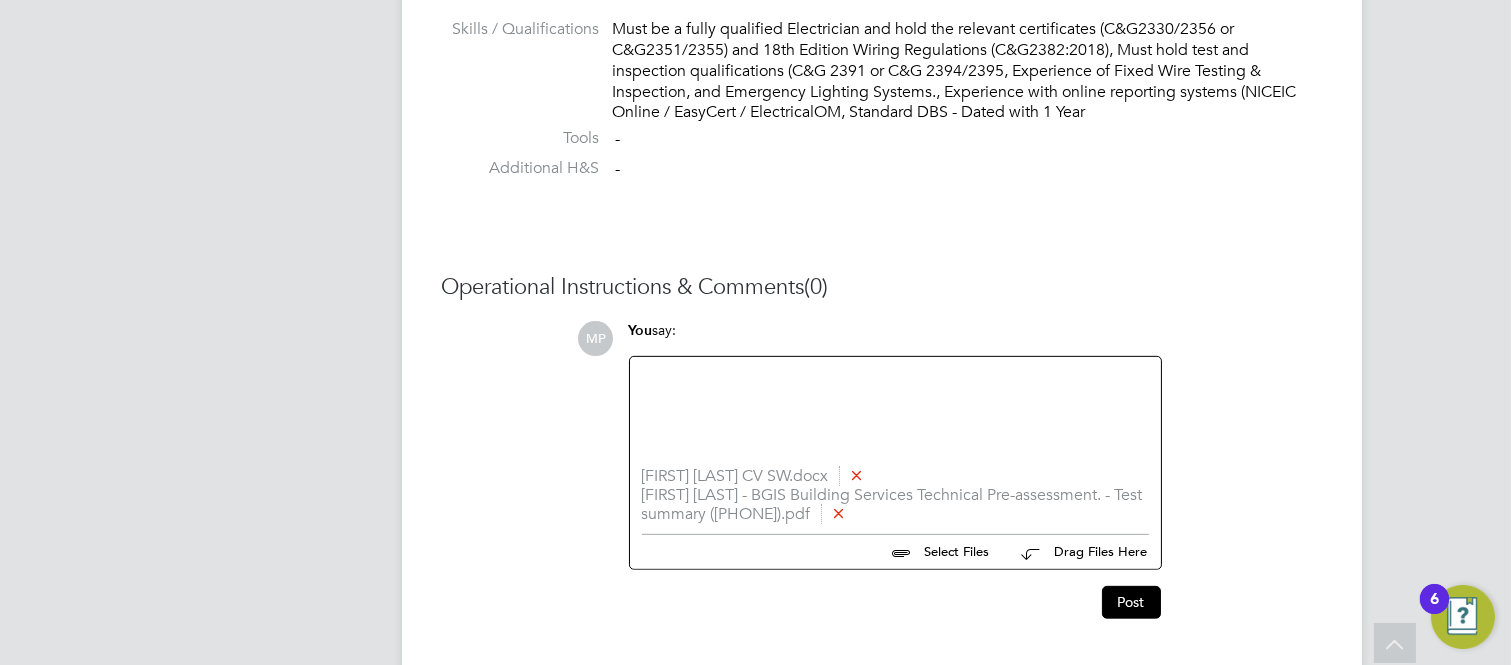 click 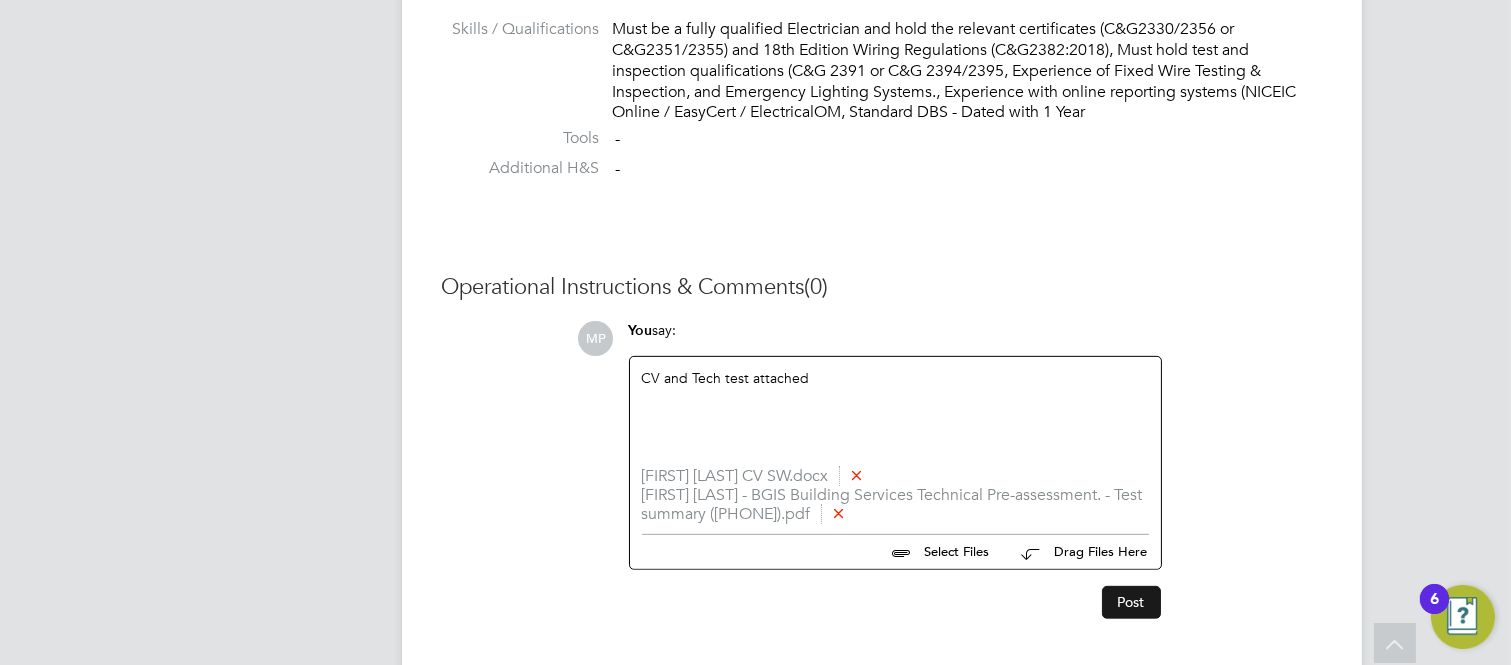 click on "Post" 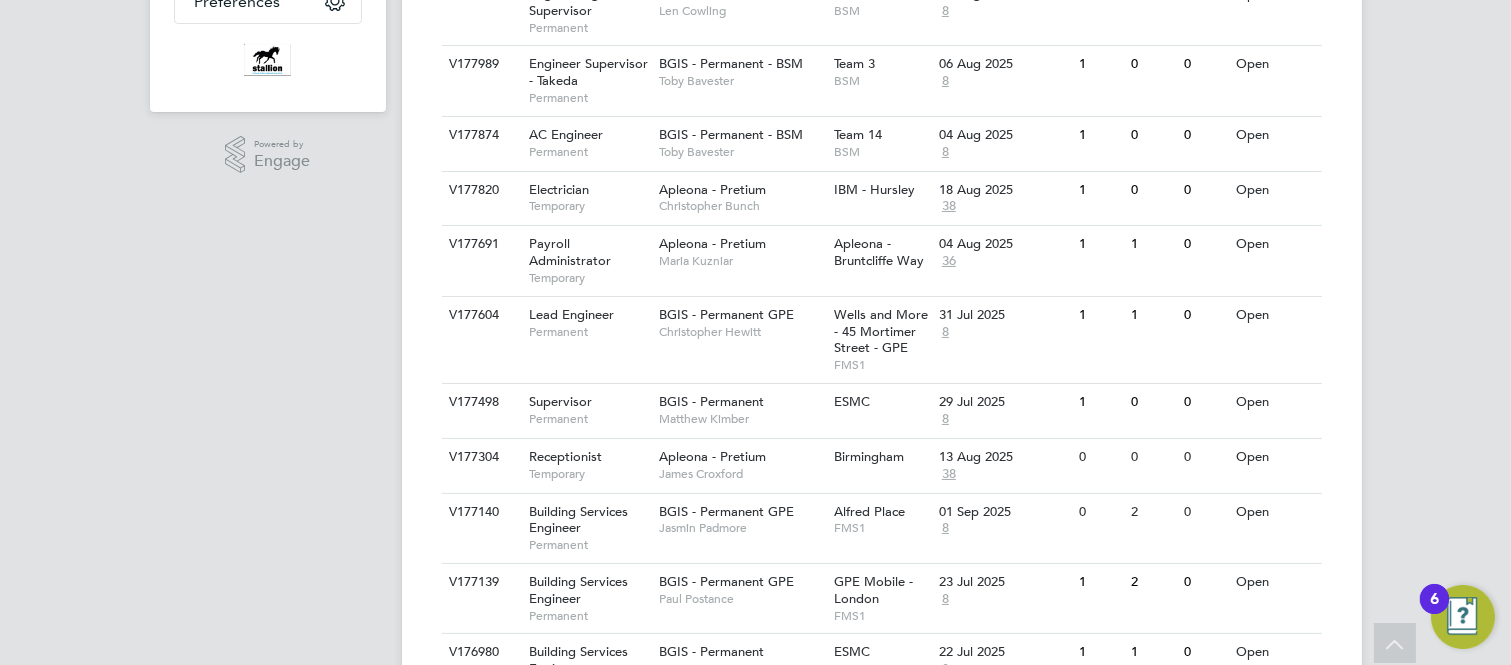 scroll, scrollTop: 555, scrollLeft: 0, axis: vertical 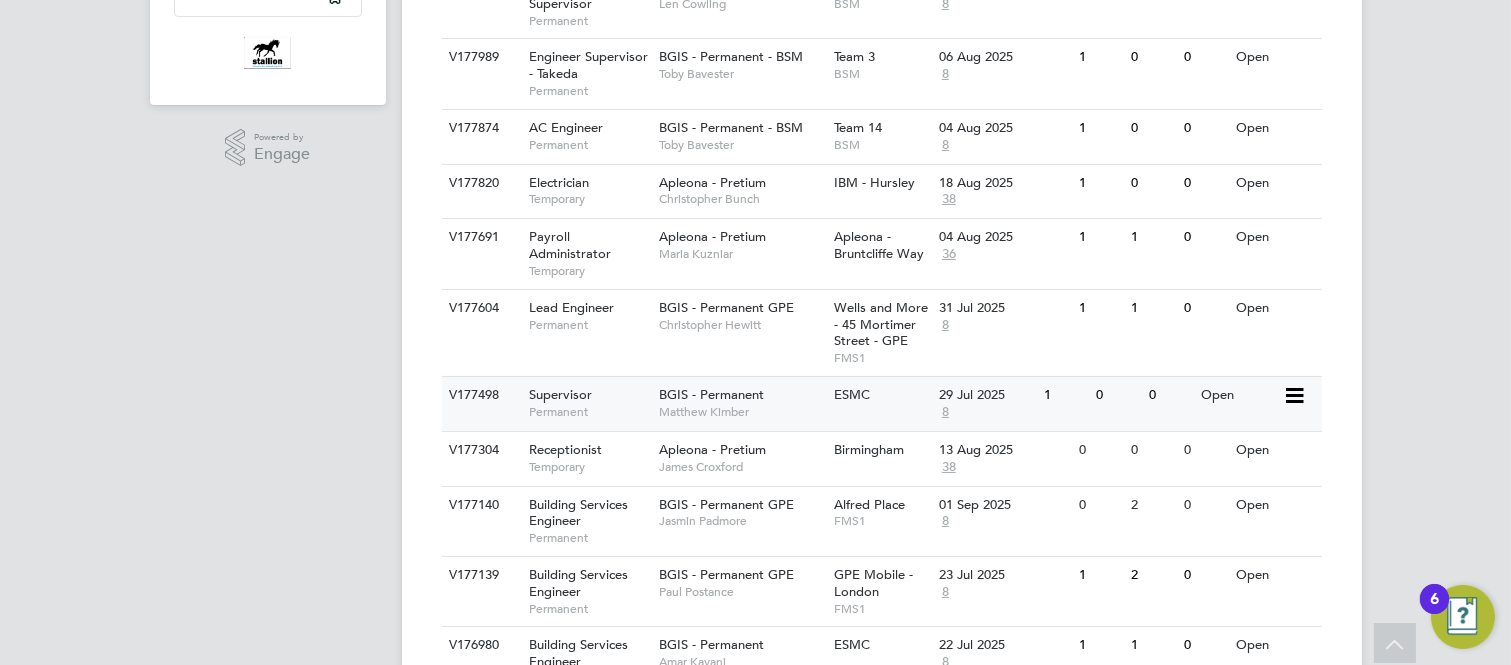 click on "Supervisor" 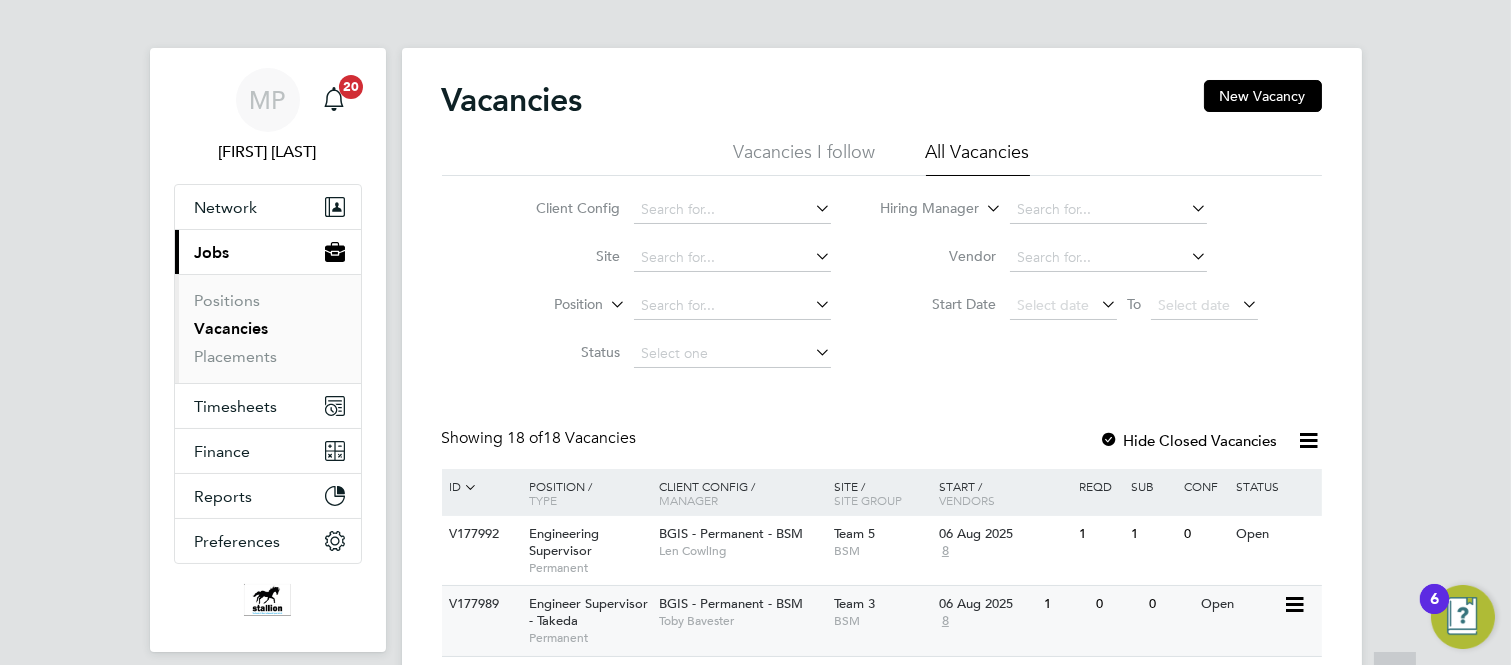 scroll, scrollTop: 0, scrollLeft: 0, axis: both 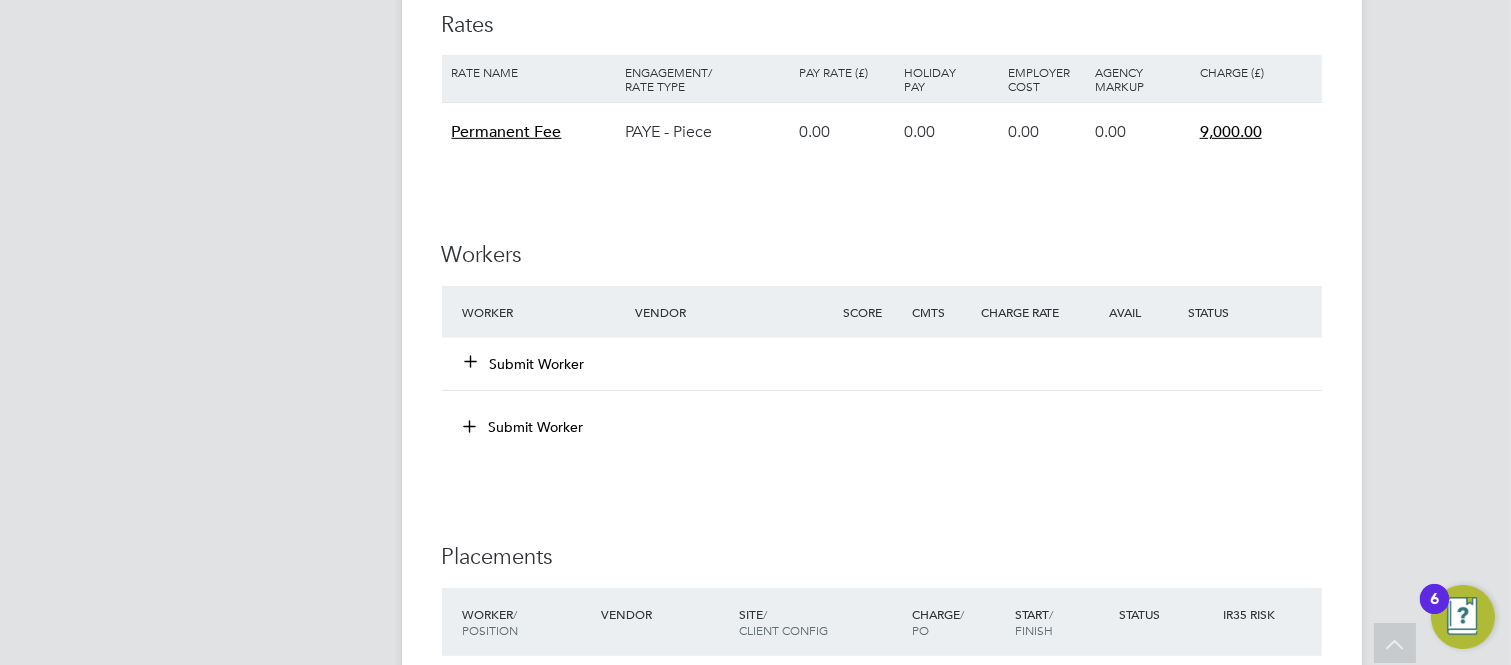 click on "Submit Worker" 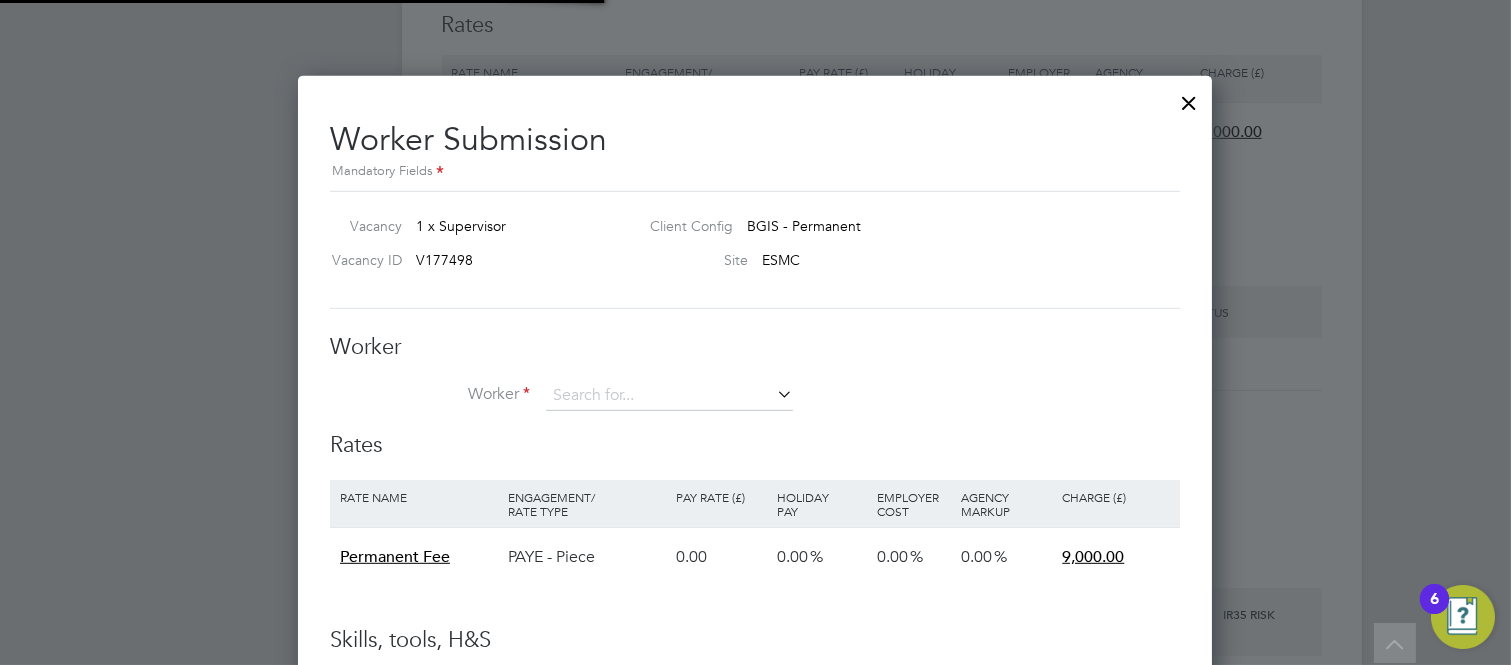 scroll, scrollTop: 10, scrollLeft: 11, axis: both 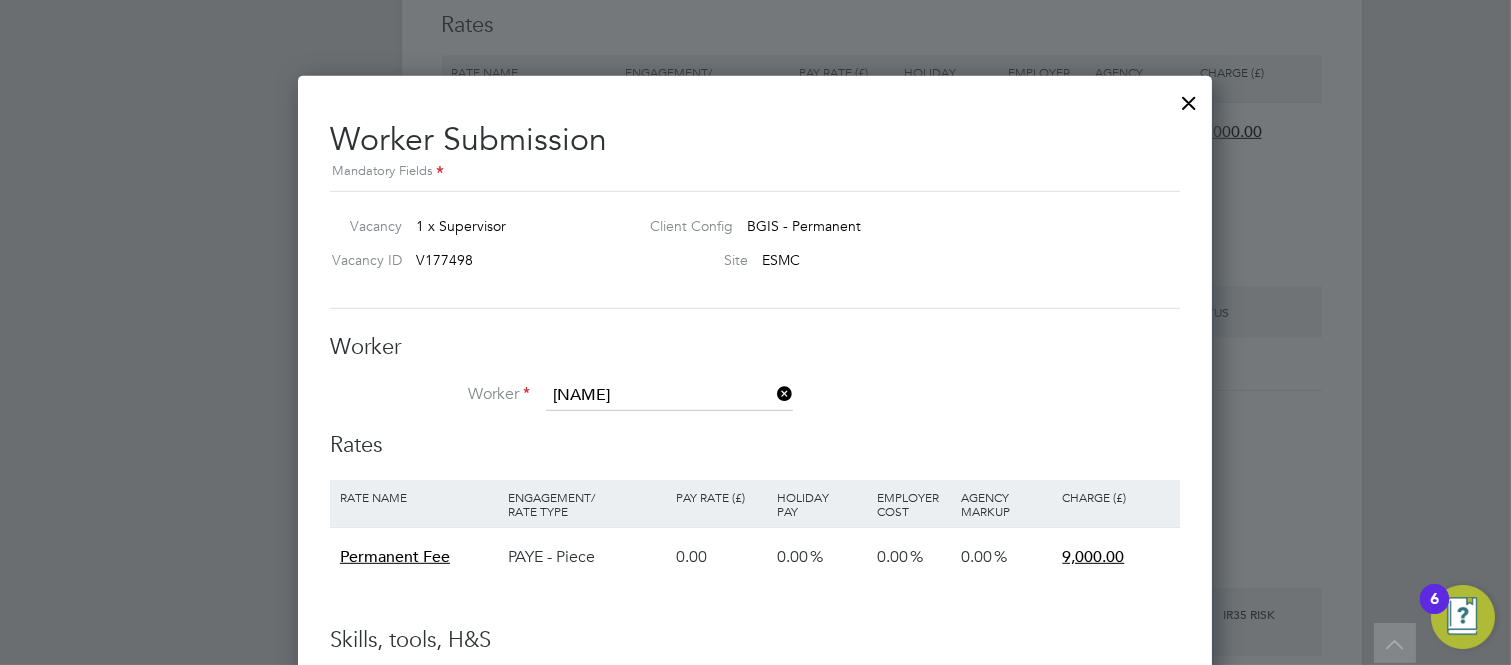 click on "[FIRST] [LAST] ([AGE])" 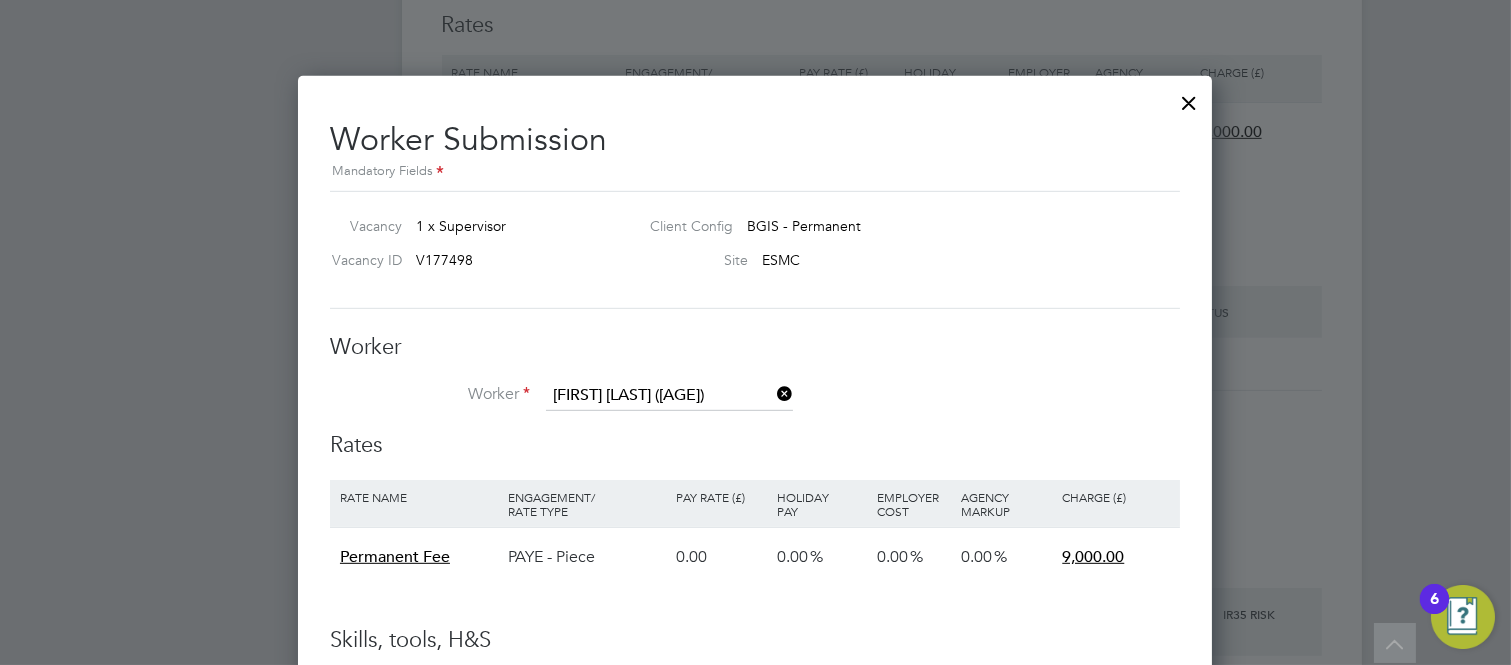 scroll, scrollTop: 11, scrollLeft: 11, axis: both 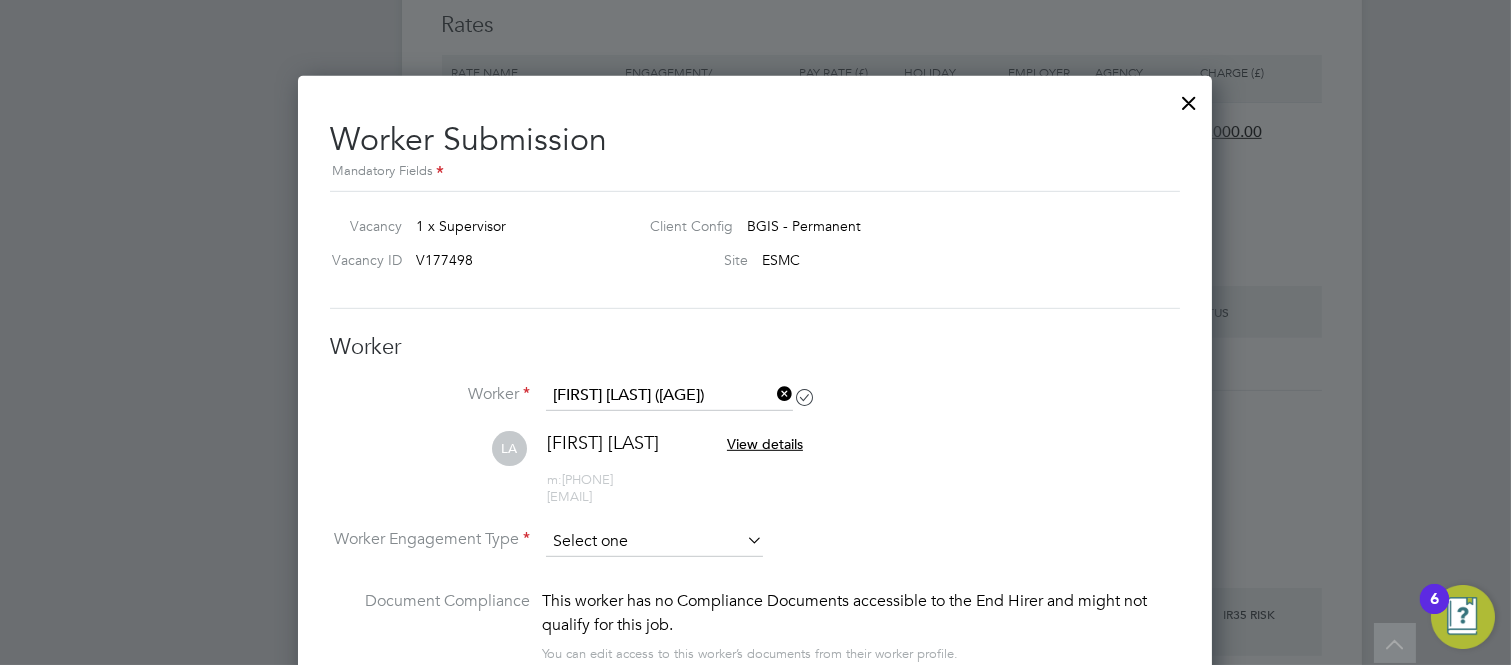 click at bounding box center [654, 542] 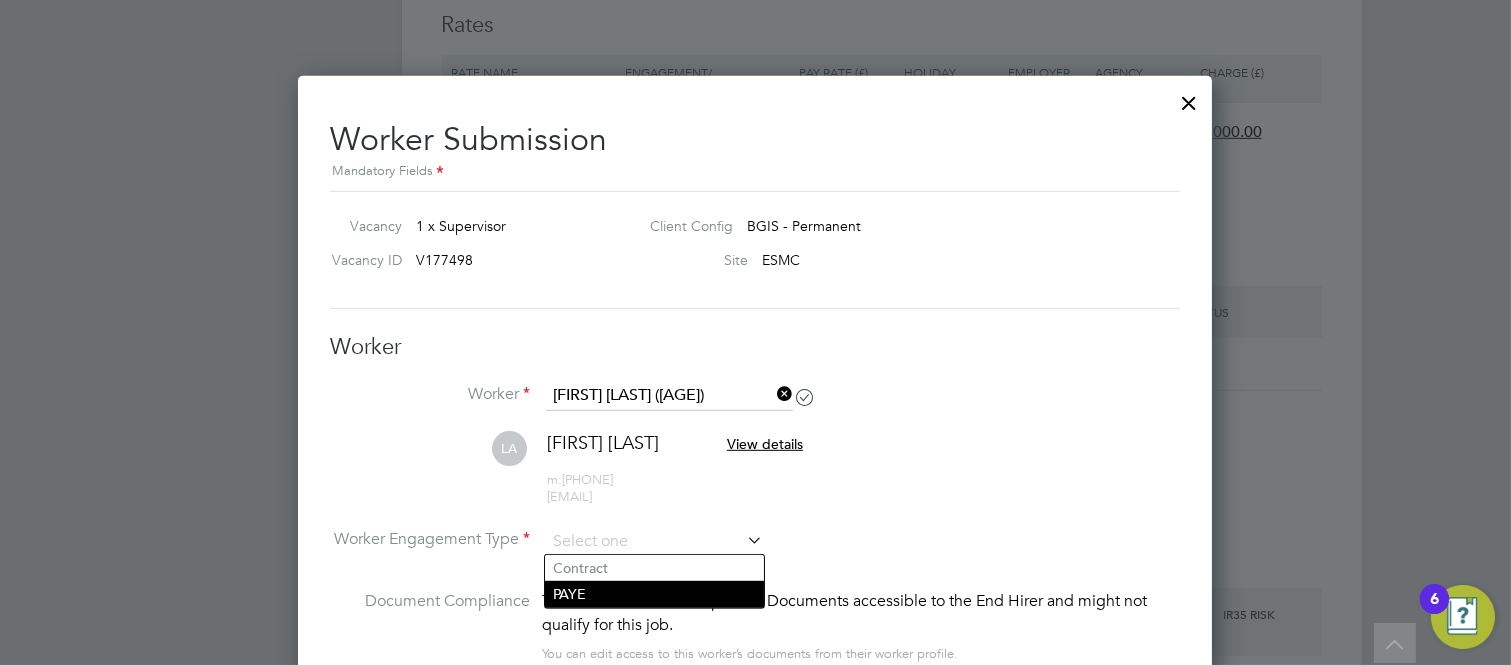 click on "PAYE" 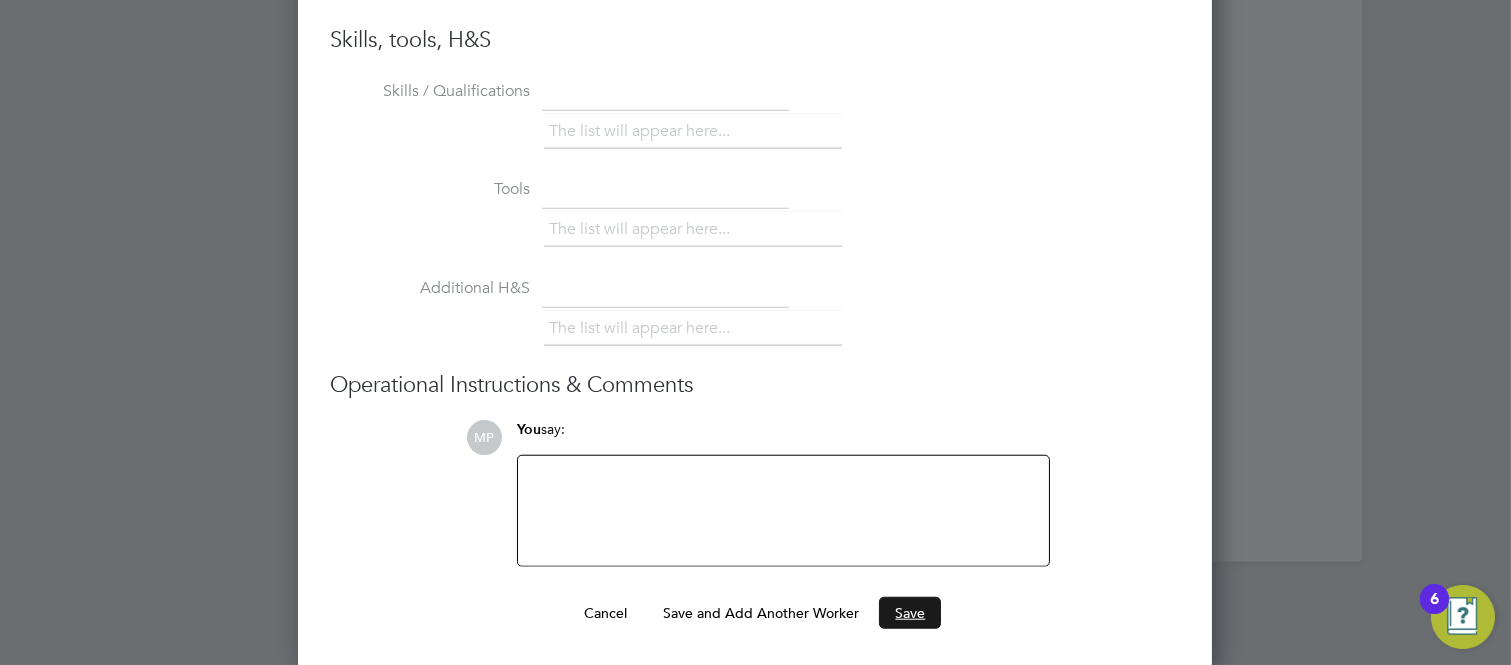 click on "Save" at bounding box center (910, 613) 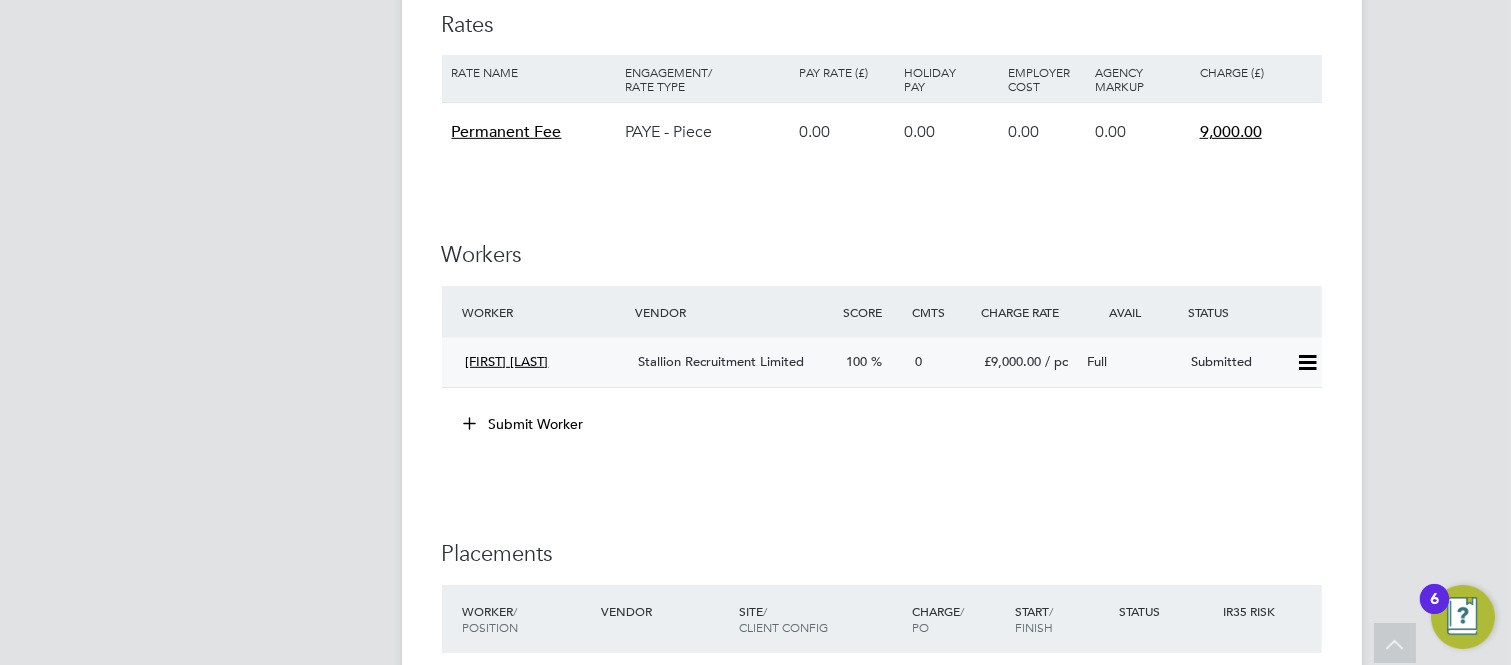 click on "Stallion Recruitment Limited" 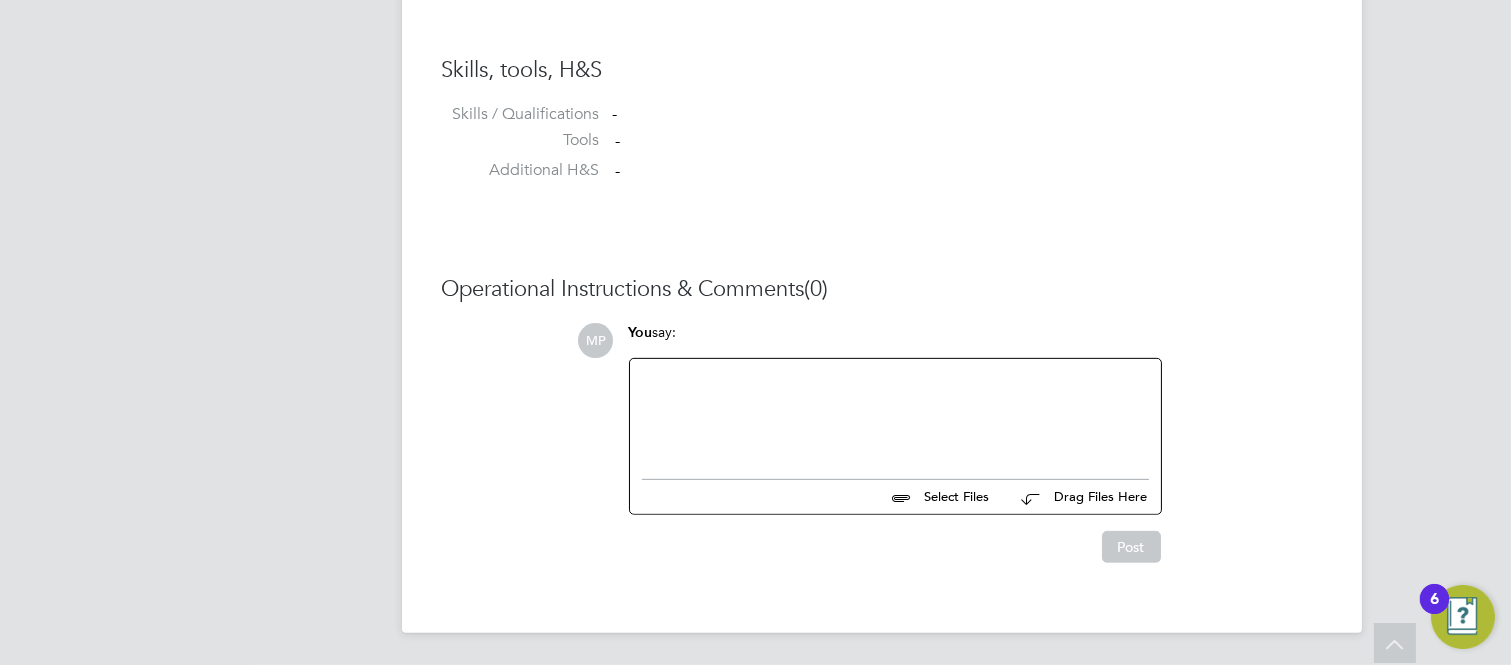 click 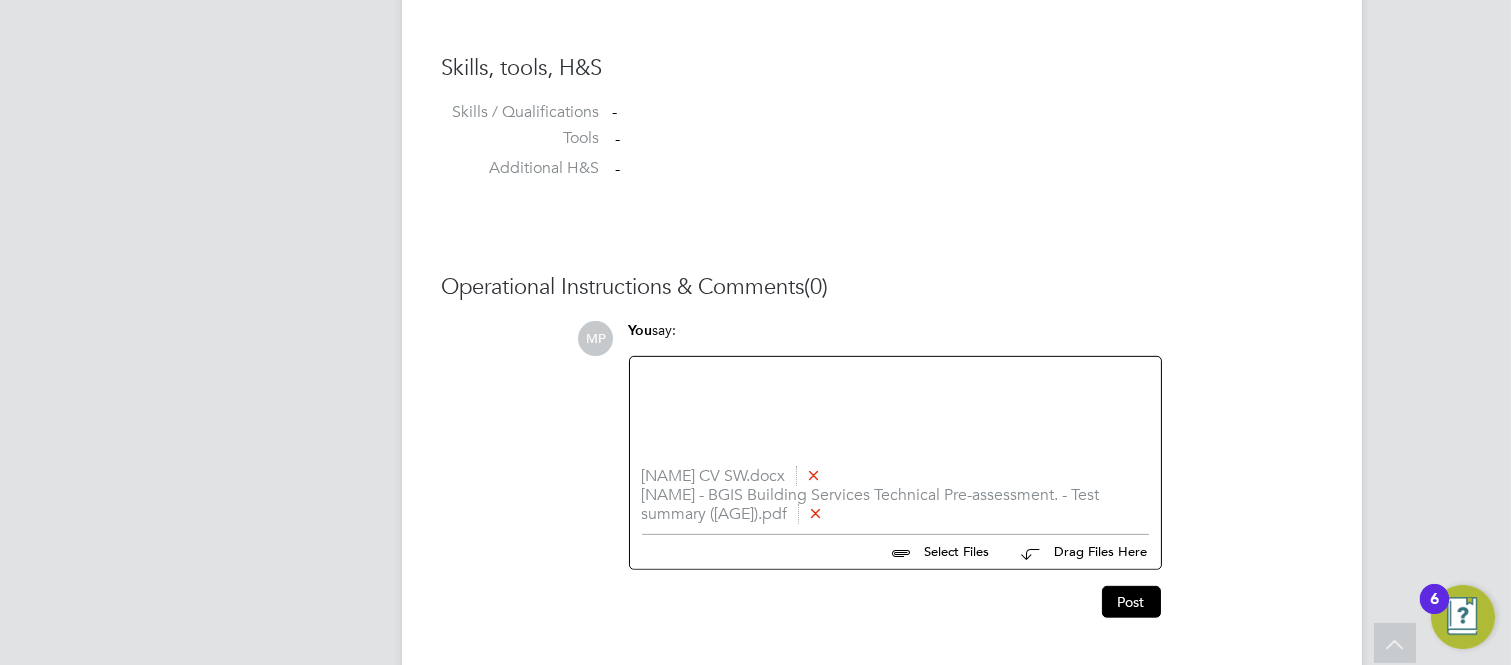 click 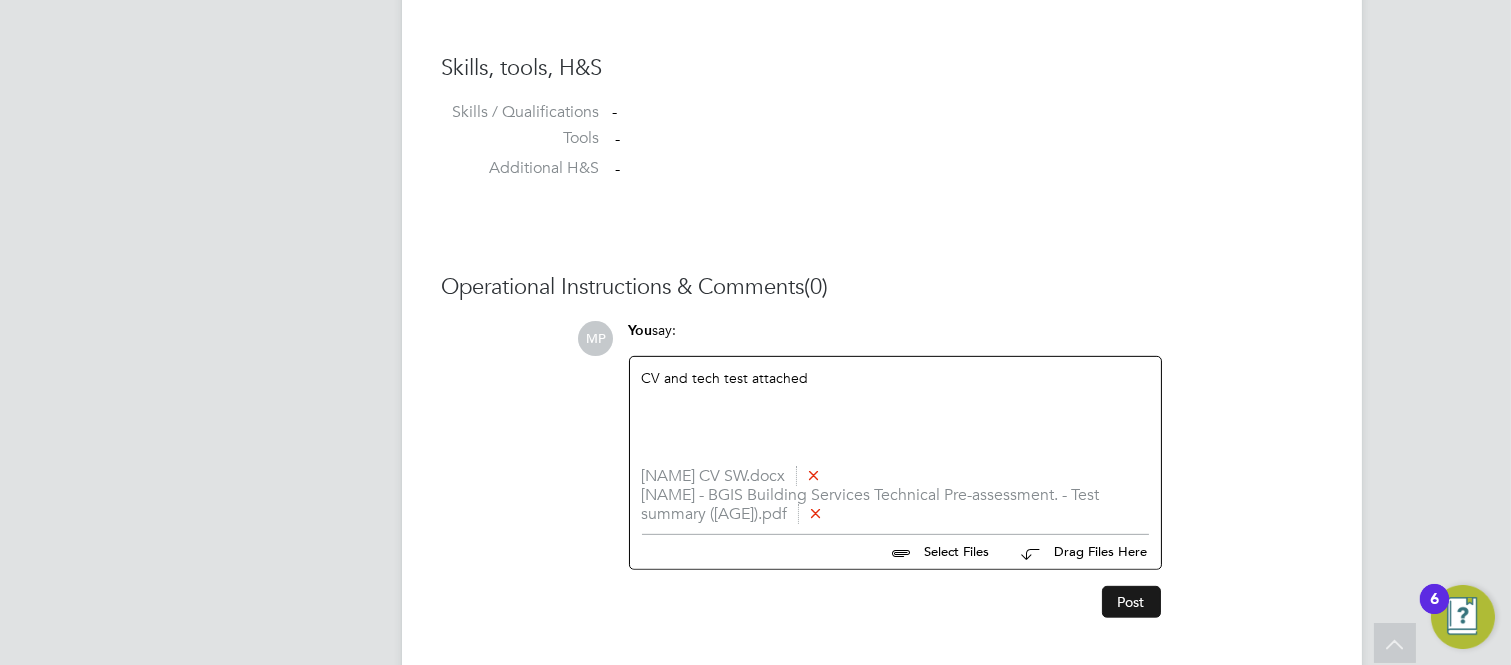 click on "Post" 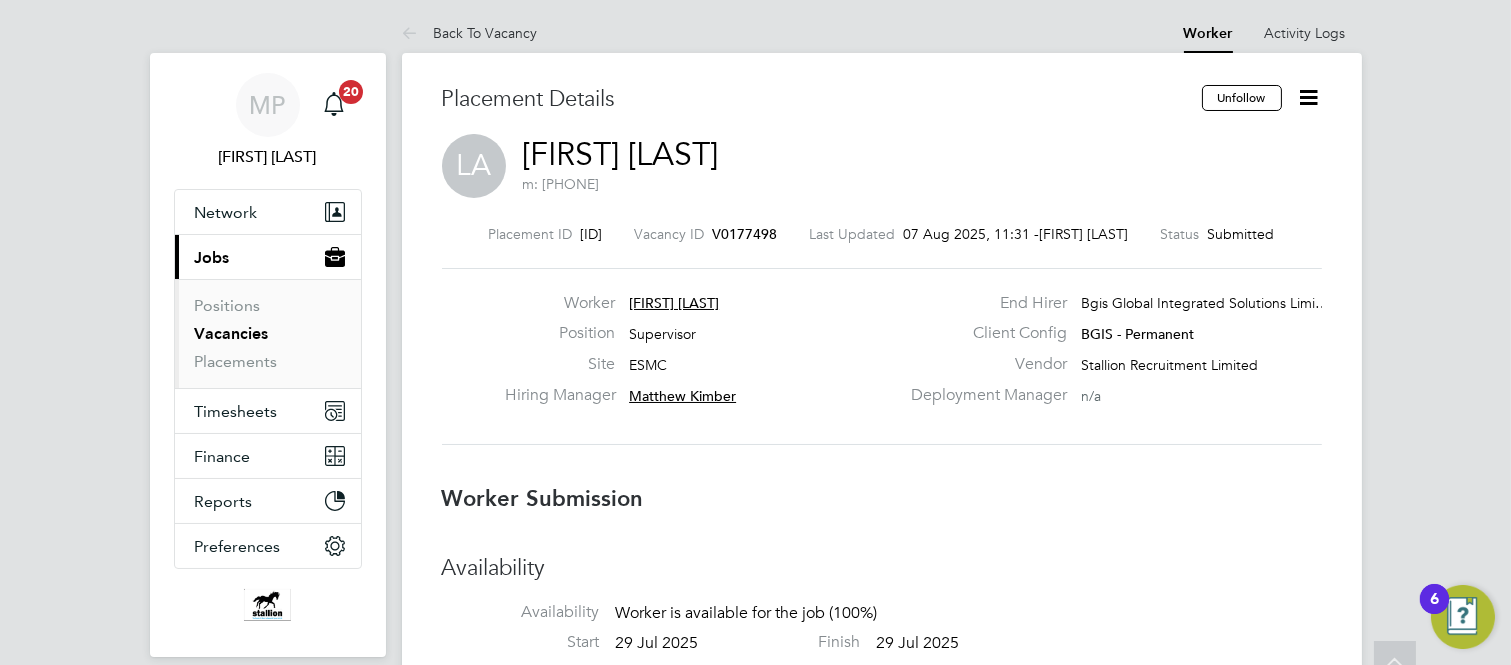 scroll, scrollTop: 0, scrollLeft: 0, axis: both 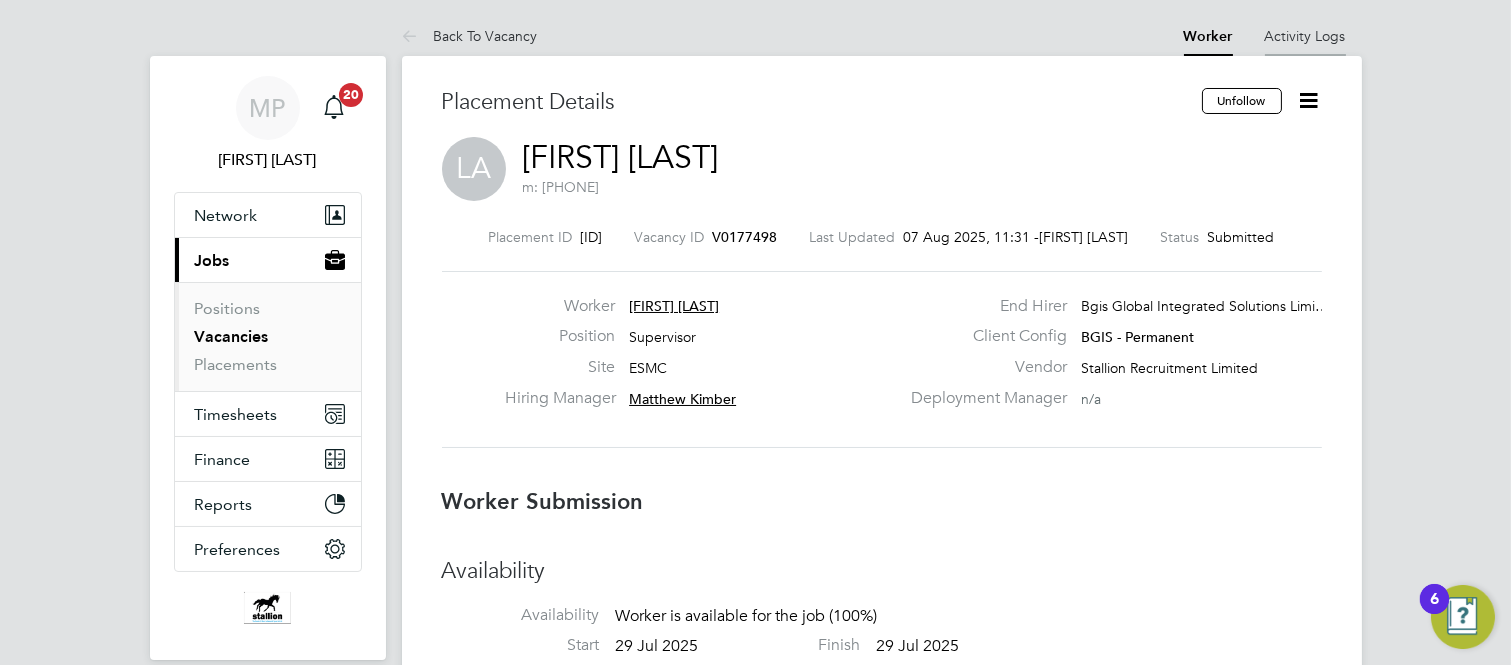 click on "Activity Logs" at bounding box center (1305, 36) 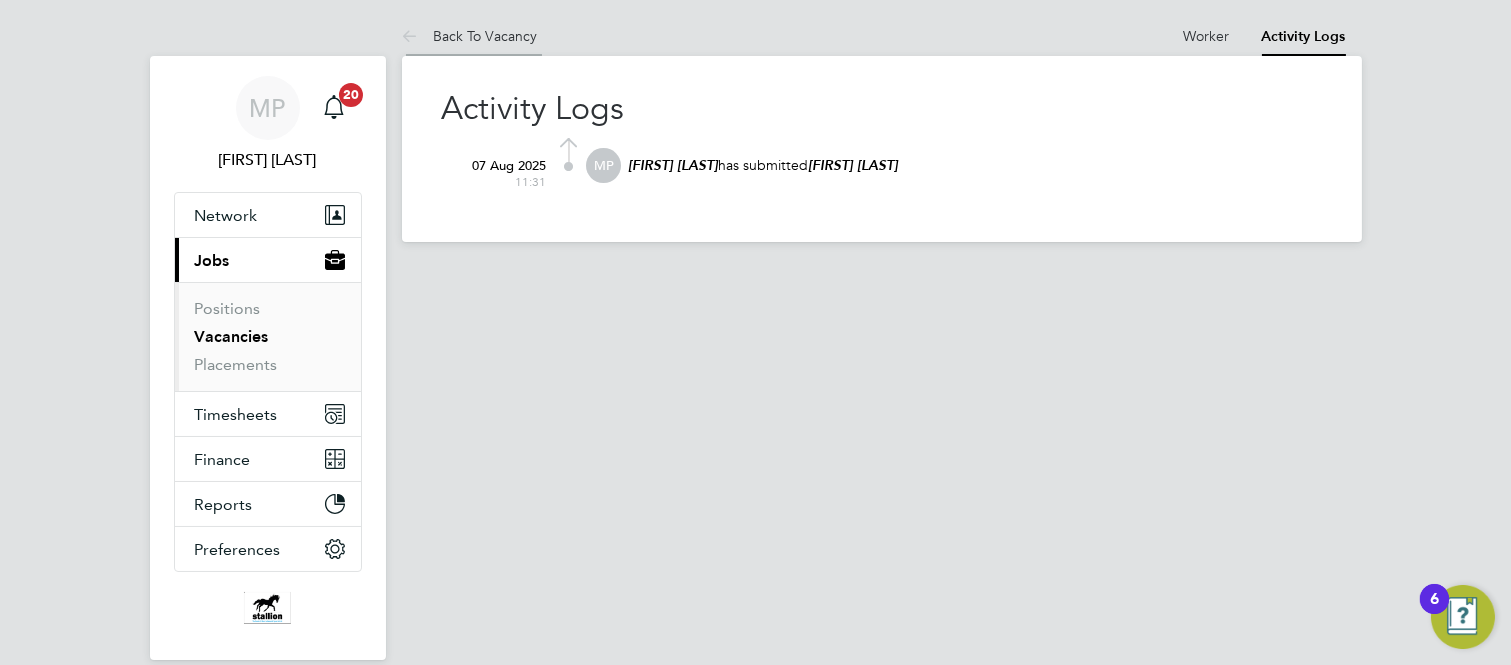 click on "Back To Vacancy" at bounding box center [470, 36] 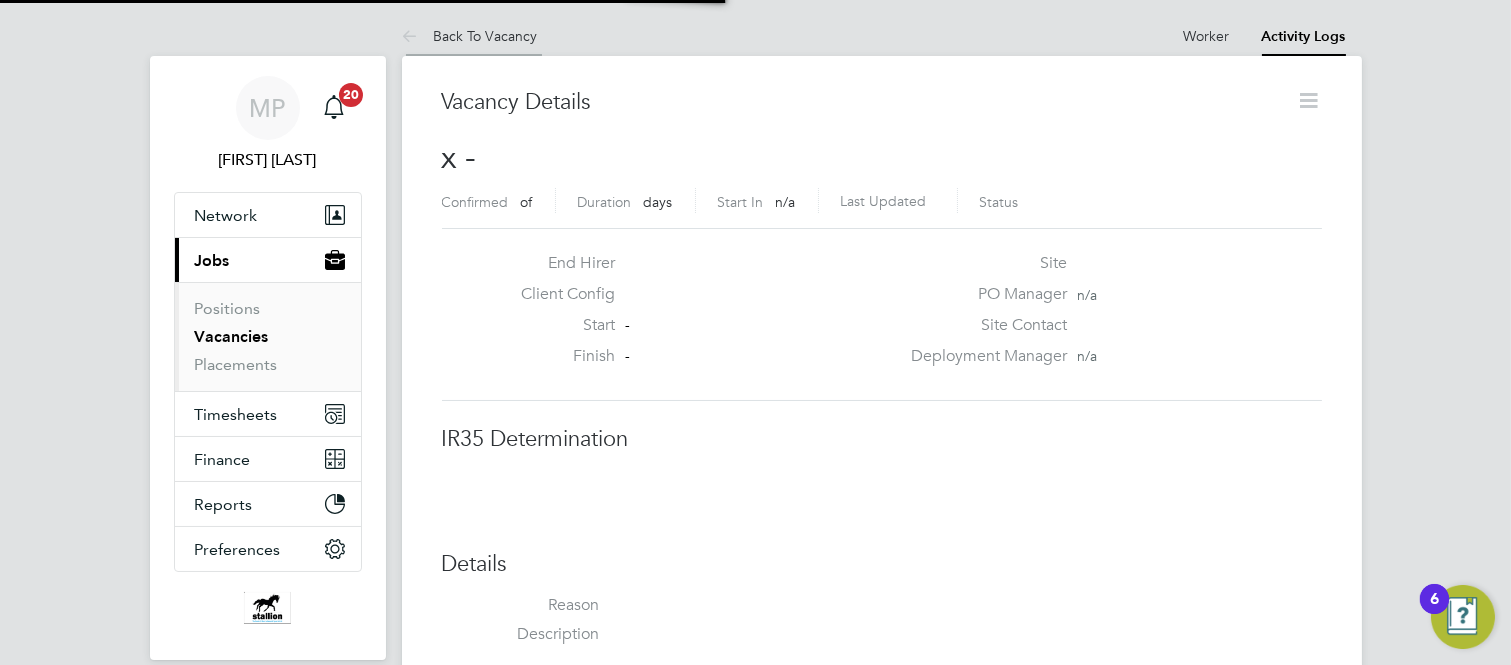scroll, scrollTop: 10, scrollLeft: 10, axis: both 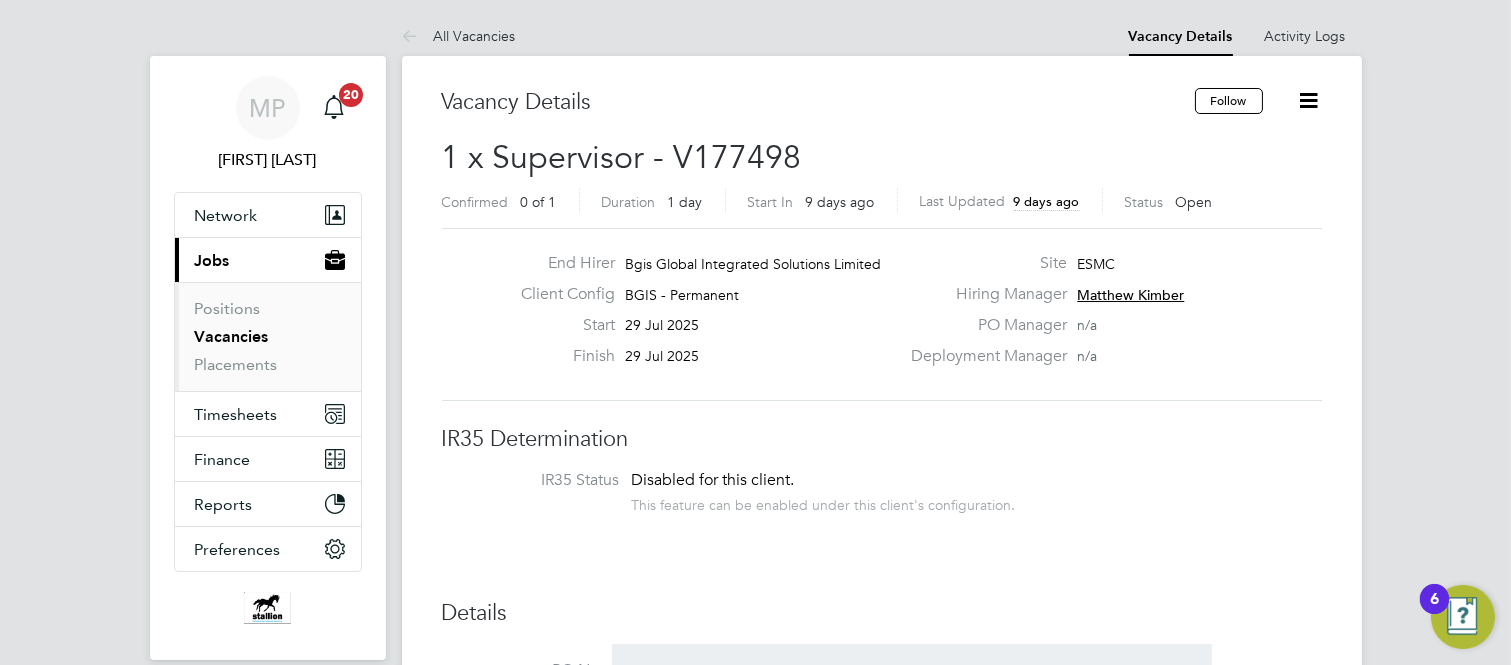 click on "Vacancies" at bounding box center [232, 336] 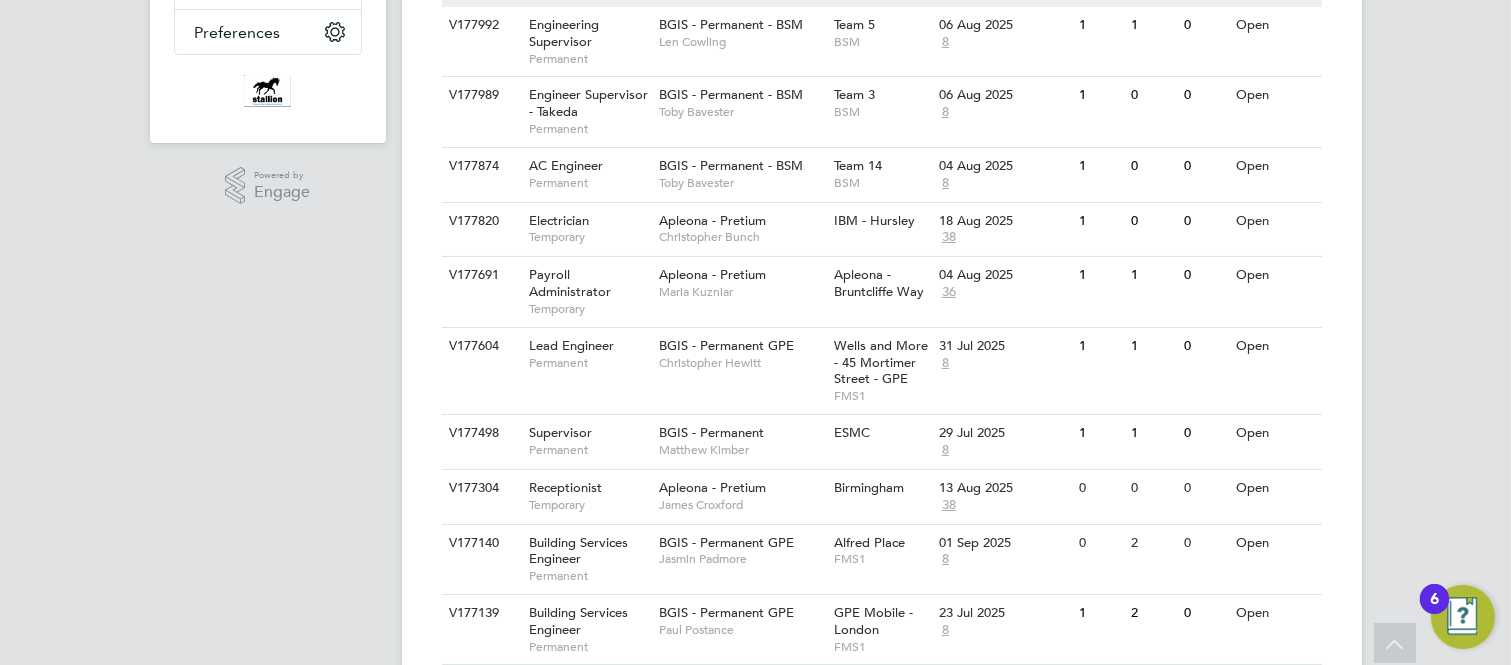 scroll, scrollTop: 555, scrollLeft: 0, axis: vertical 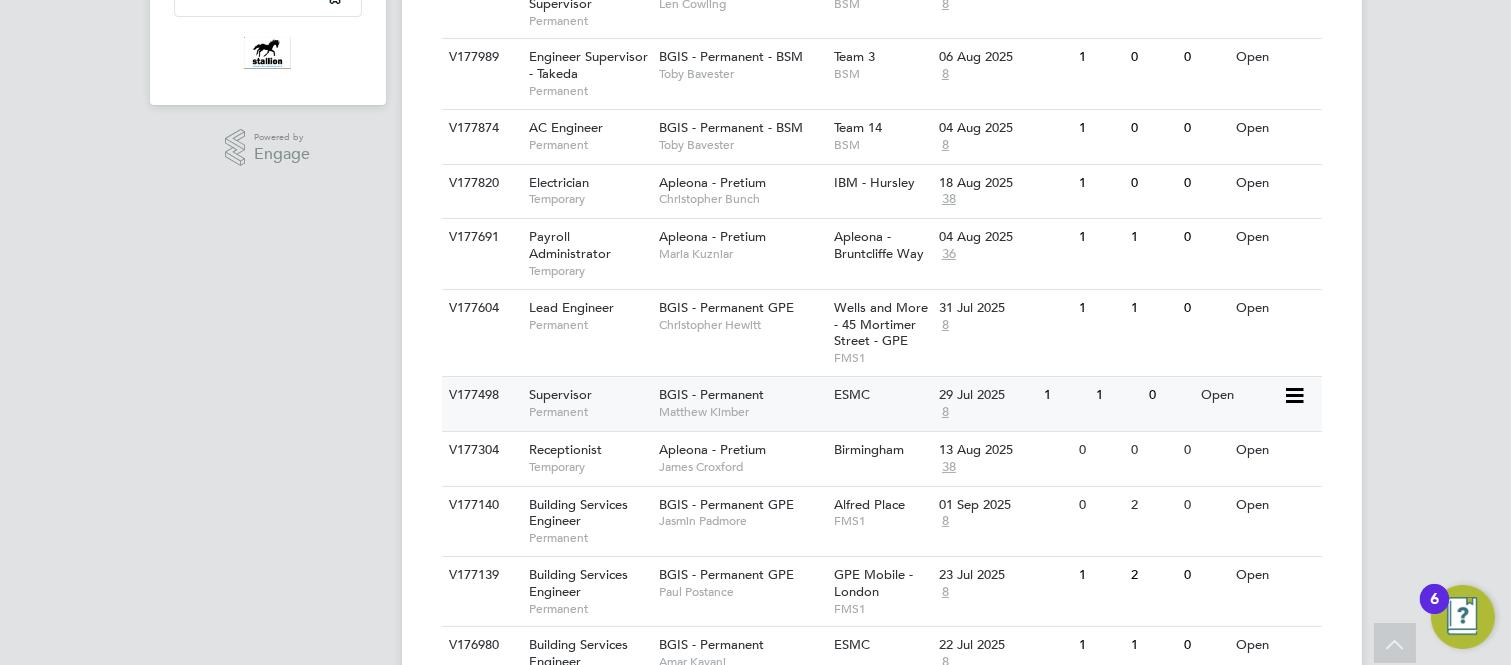 click on "Supervisor" 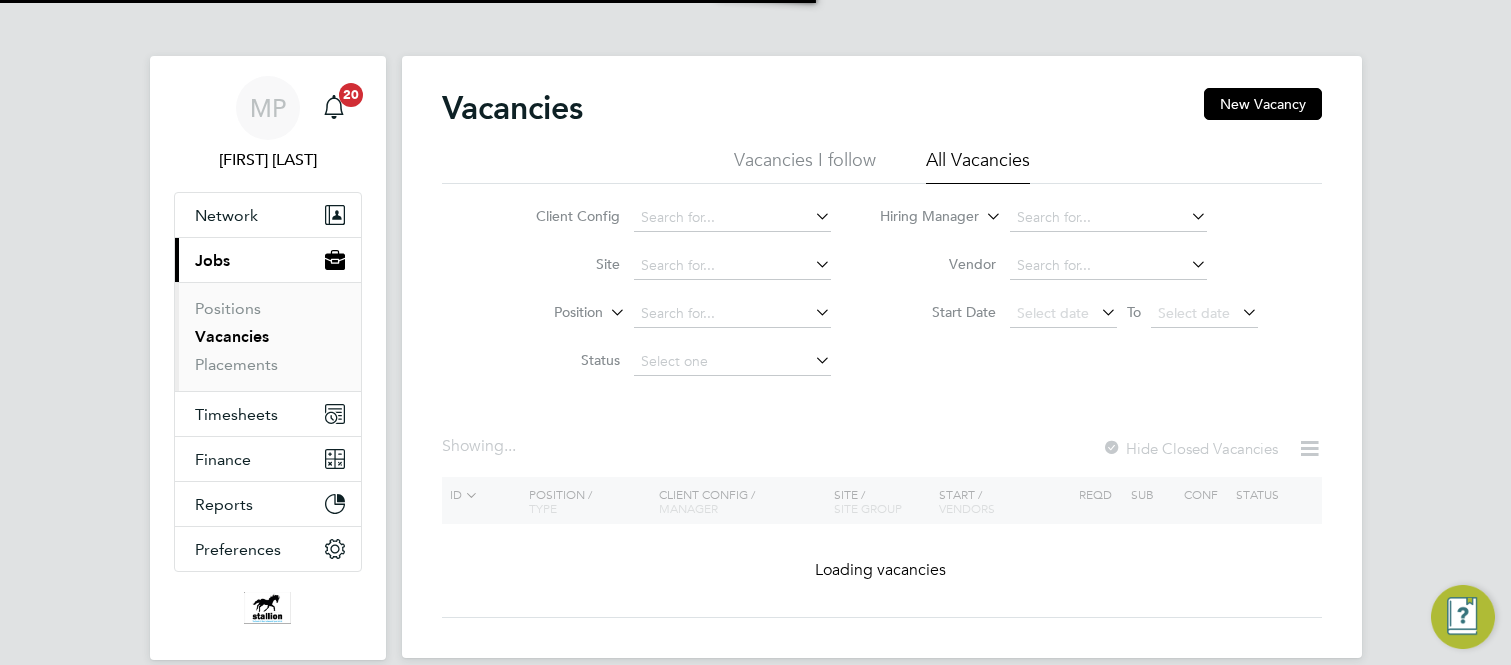 scroll, scrollTop: 0, scrollLeft: 0, axis: both 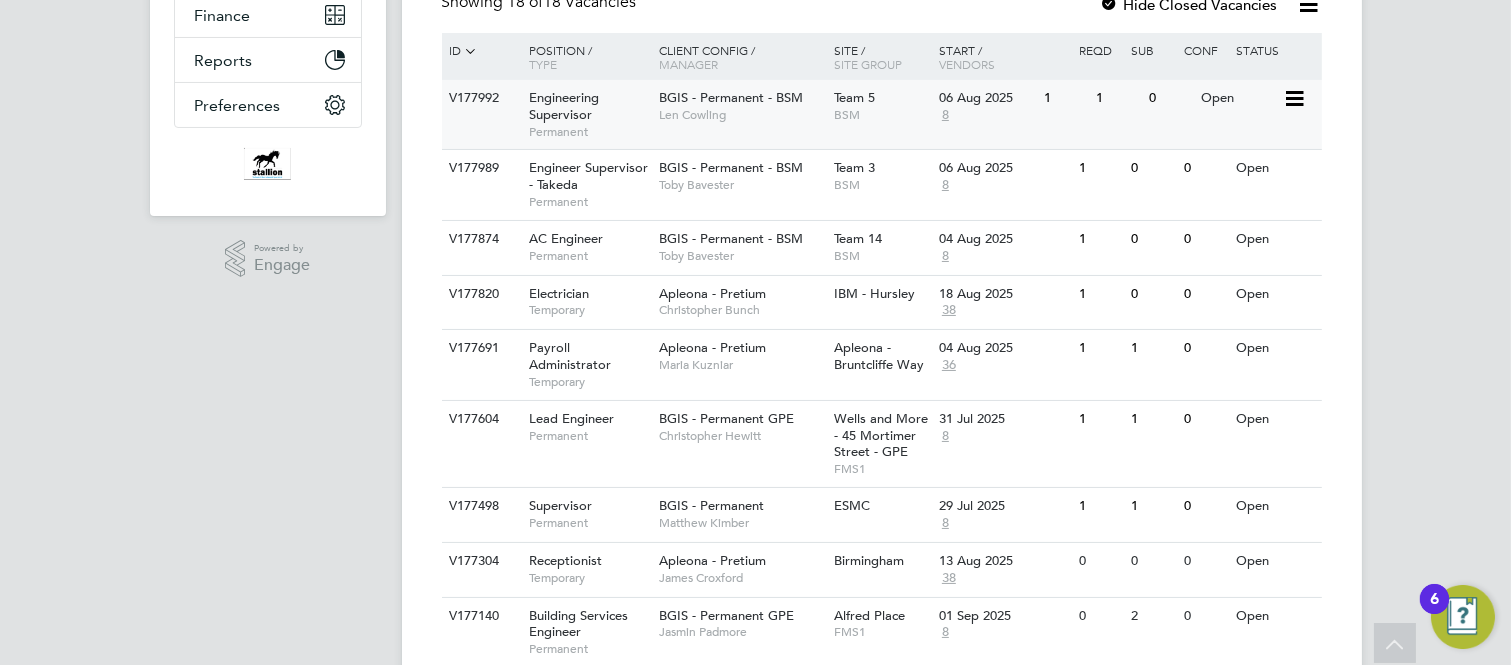 click on "Engineering Supervisor" 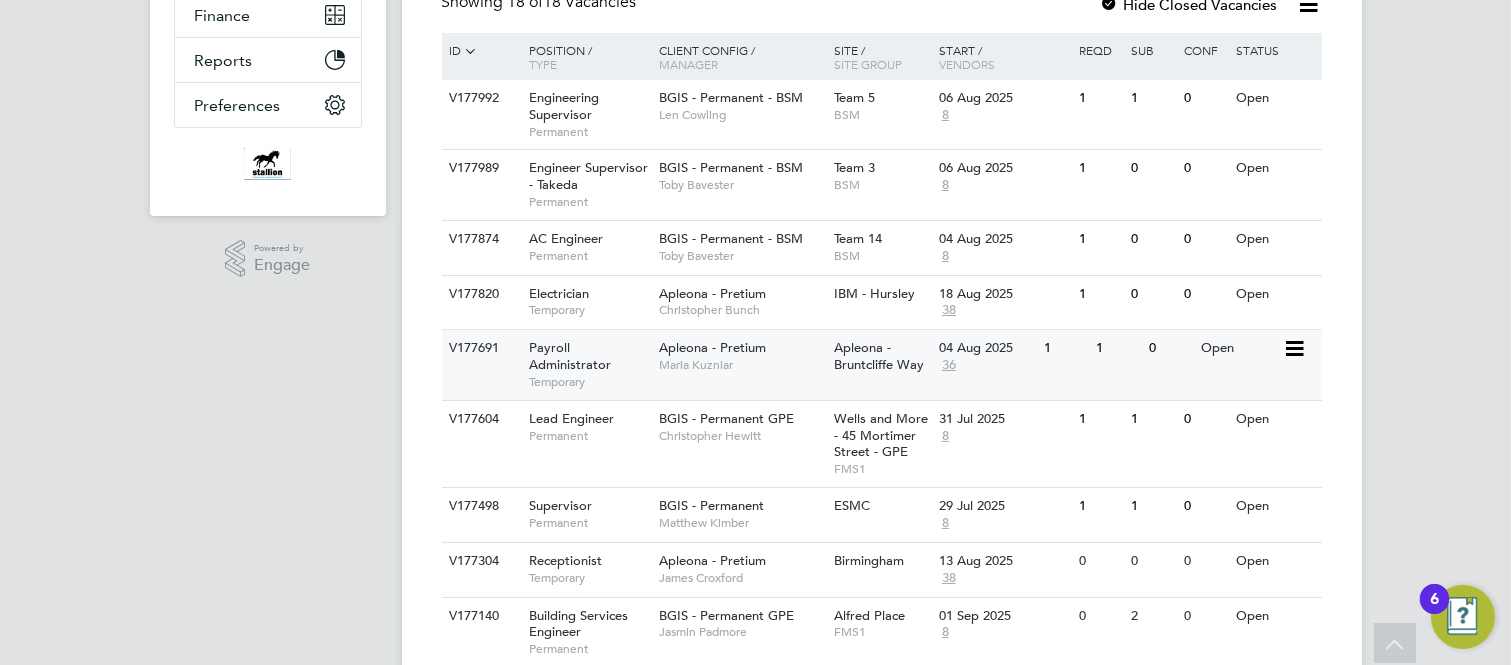 scroll, scrollTop: 555, scrollLeft: 0, axis: vertical 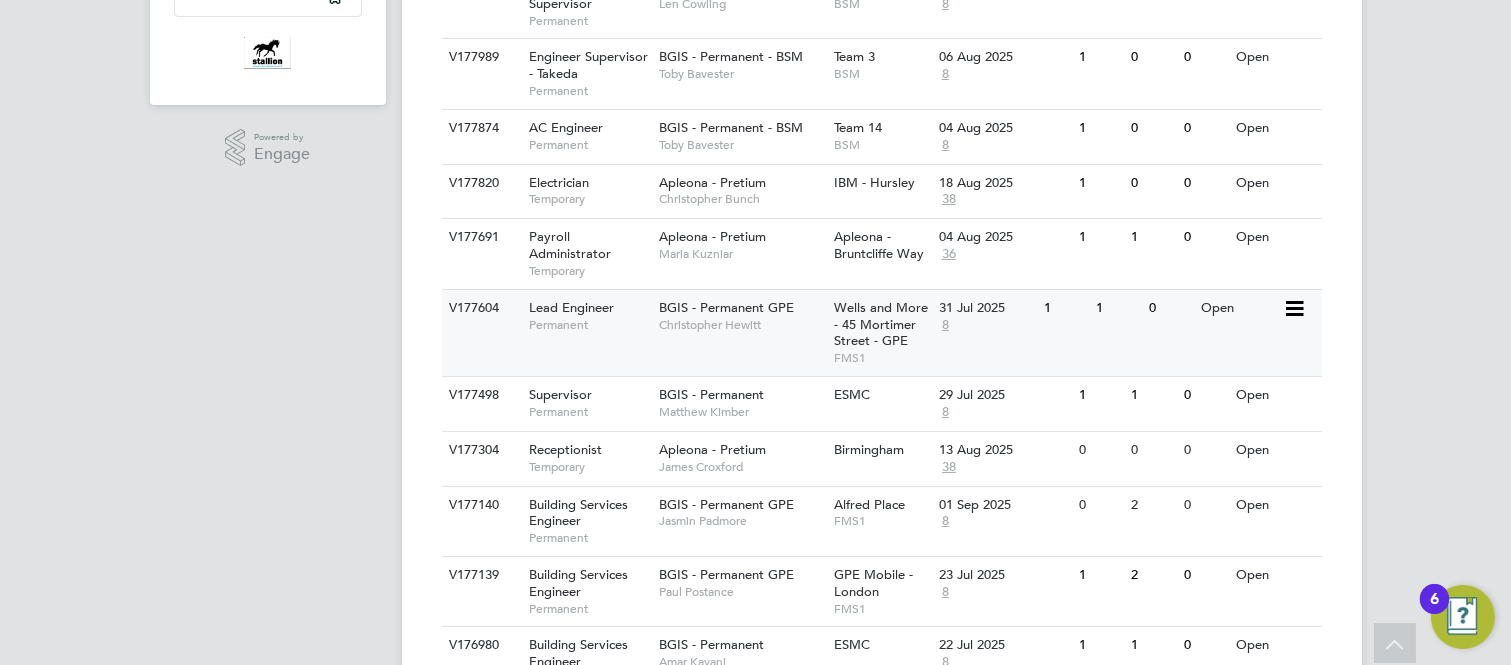 click on "Permanent" 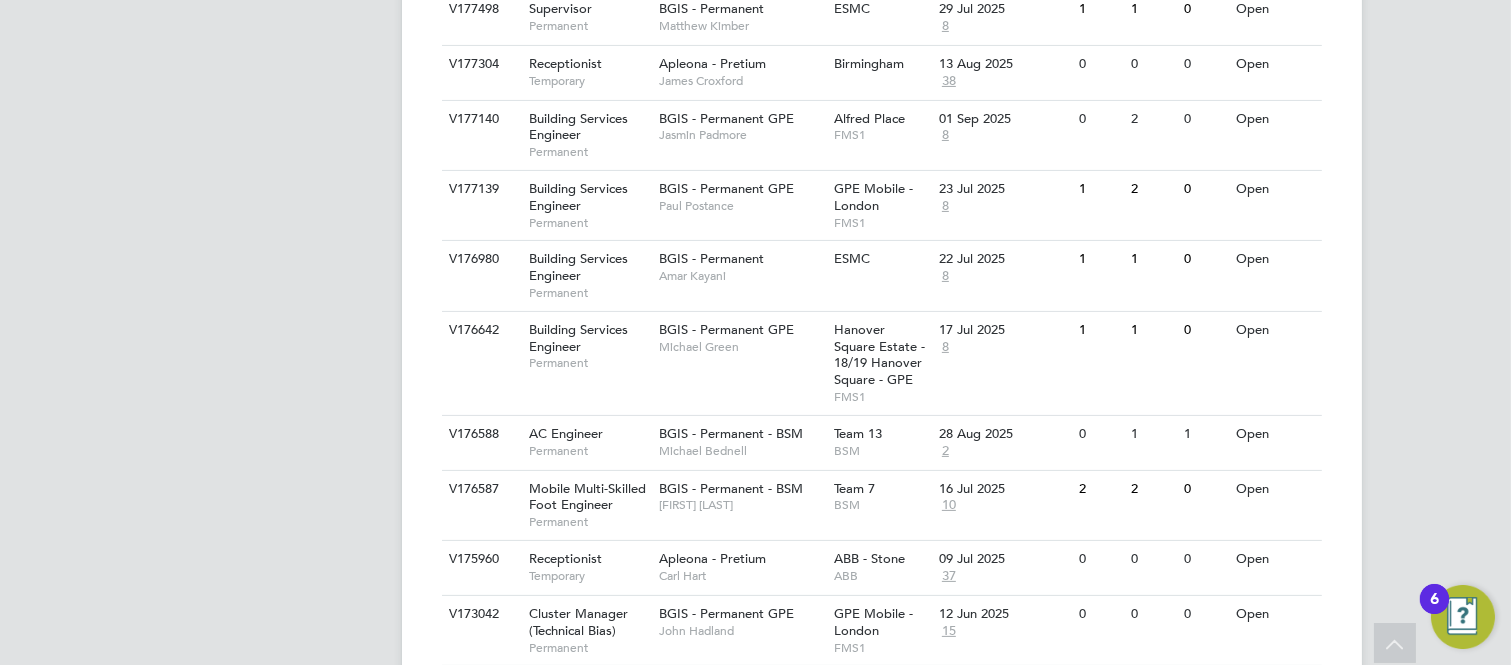 scroll, scrollTop: 1000, scrollLeft: 0, axis: vertical 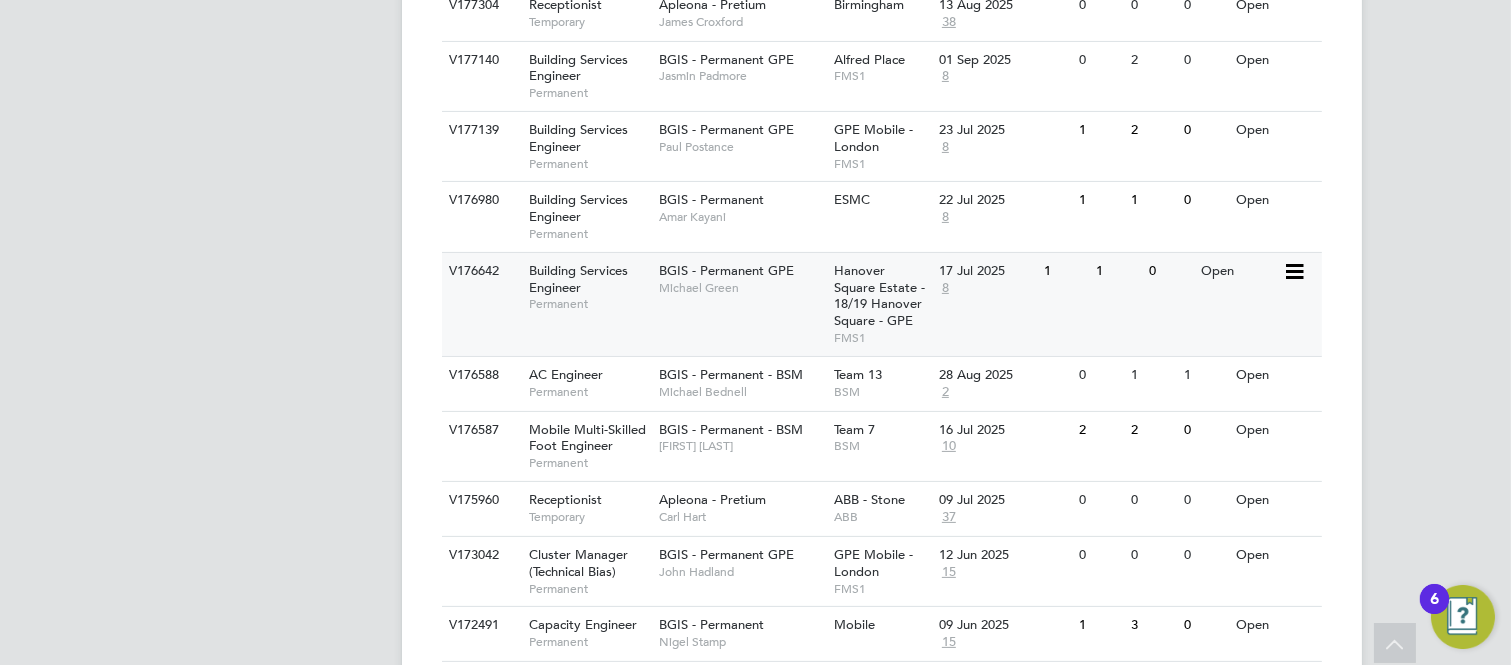 click on "Hanover Square Estate - 18/19 Hanover Square - GPE" 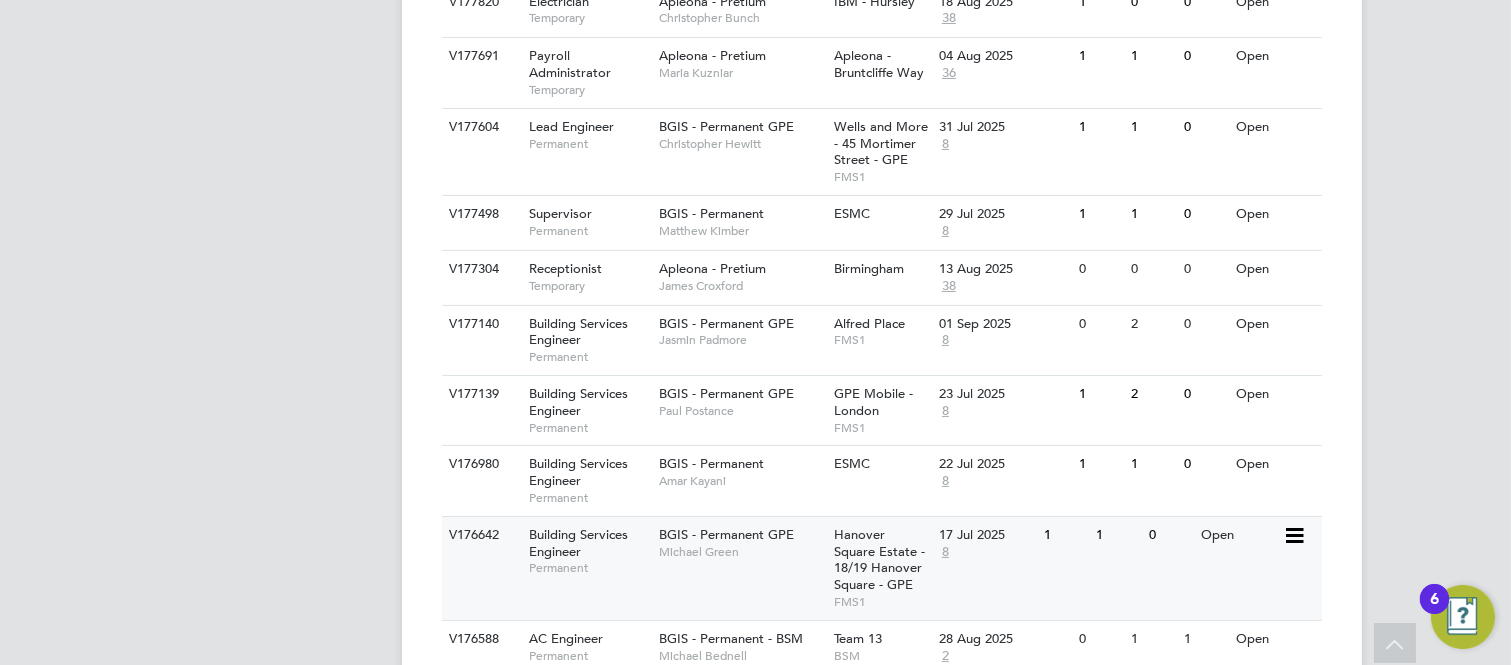 scroll, scrollTop: 555, scrollLeft: 0, axis: vertical 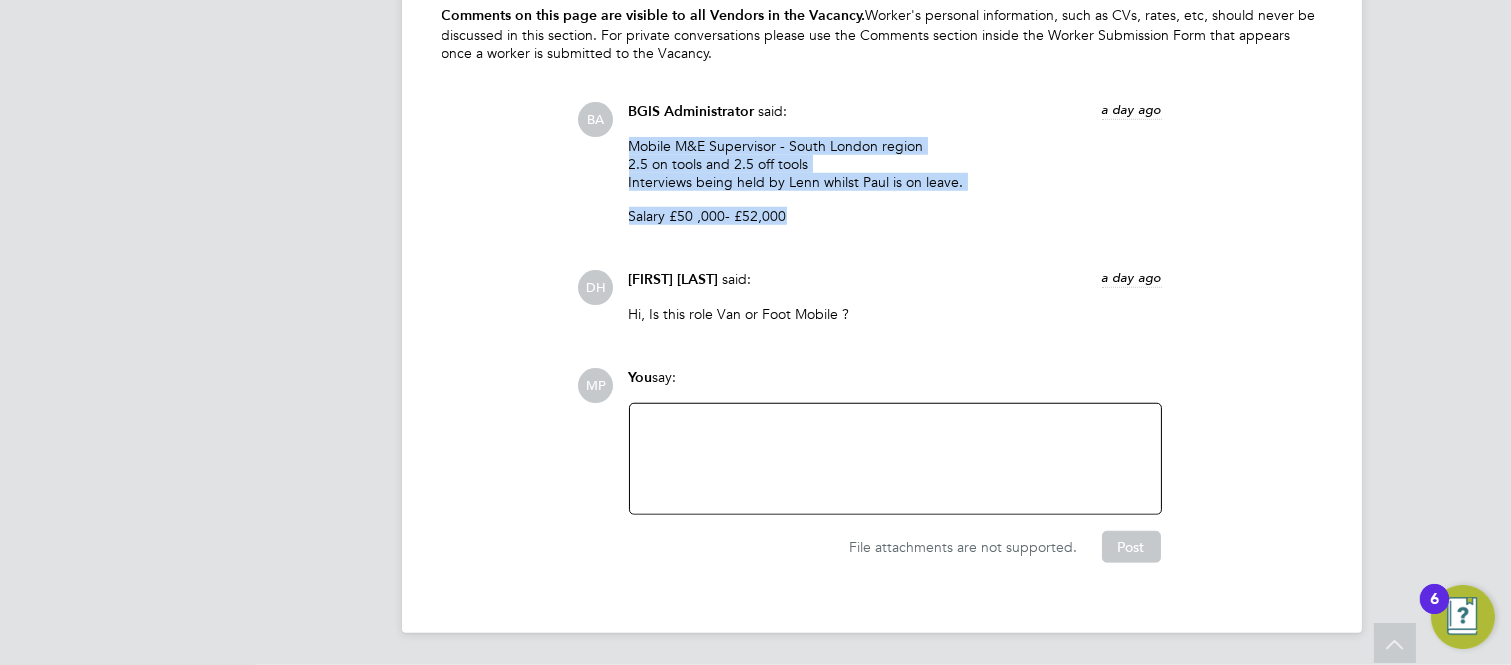 drag, startPoint x: 632, startPoint y: 142, endPoint x: 818, endPoint y: 212, distance: 198.73601 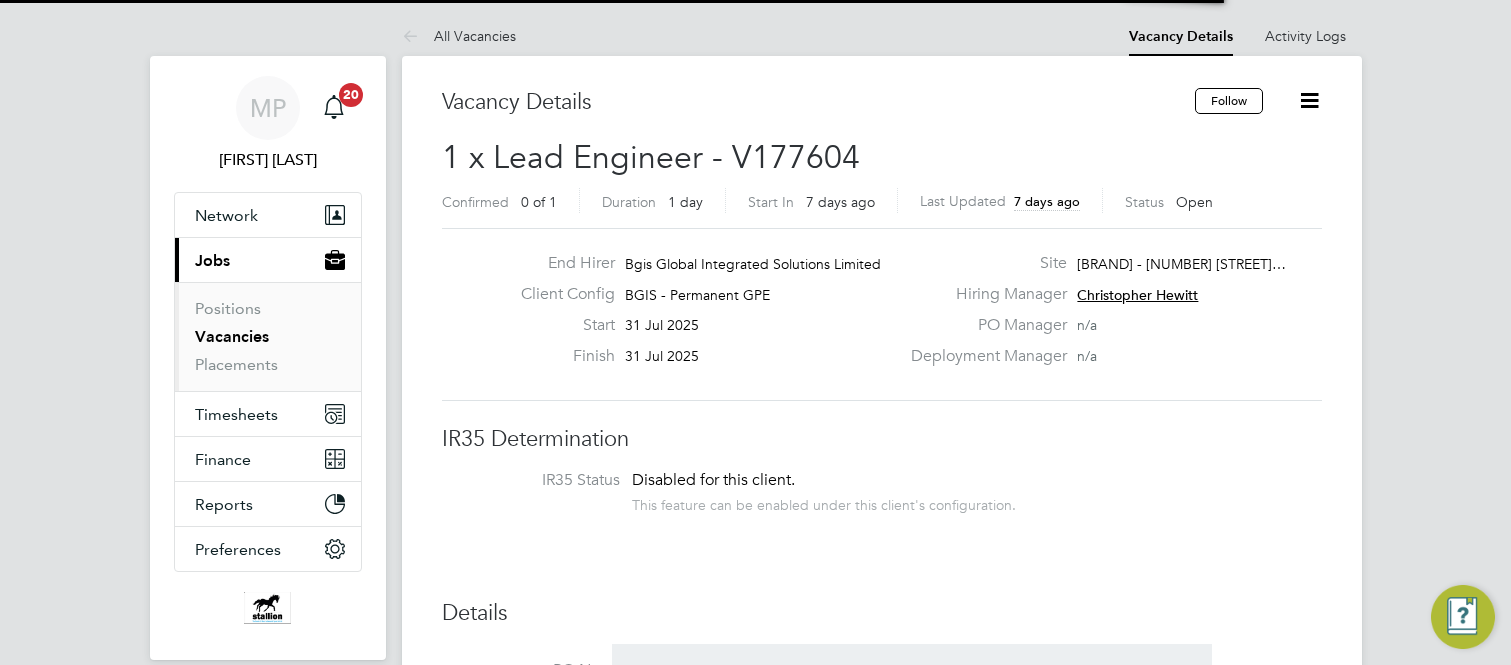 scroll, scrollTop: 0, scrollLeft: 0, axis: both 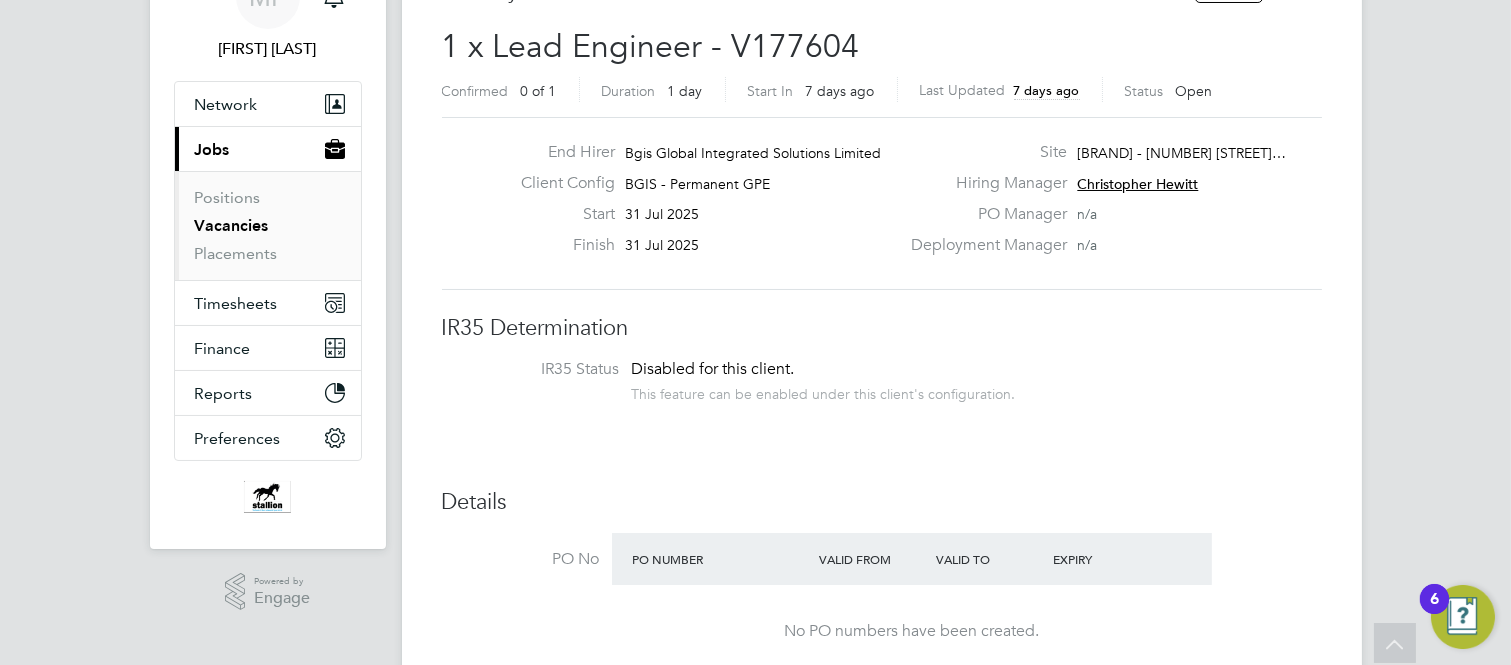 drag, startPoint x: 1080, startPoint y: 153, endPoint x: 1328, endPoint y: 152, distance: 248.00201 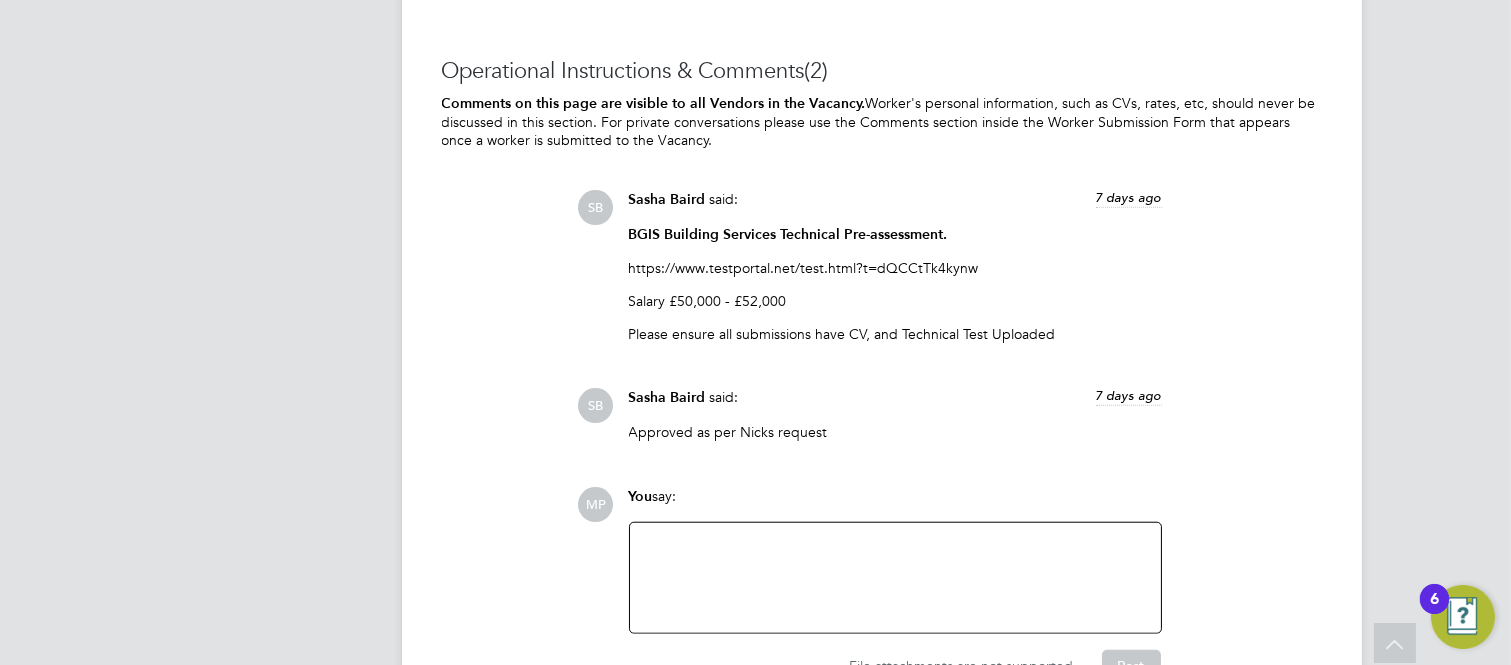 scroll, scrollTop: 3333, scrollLeft: 0, axis: vertical 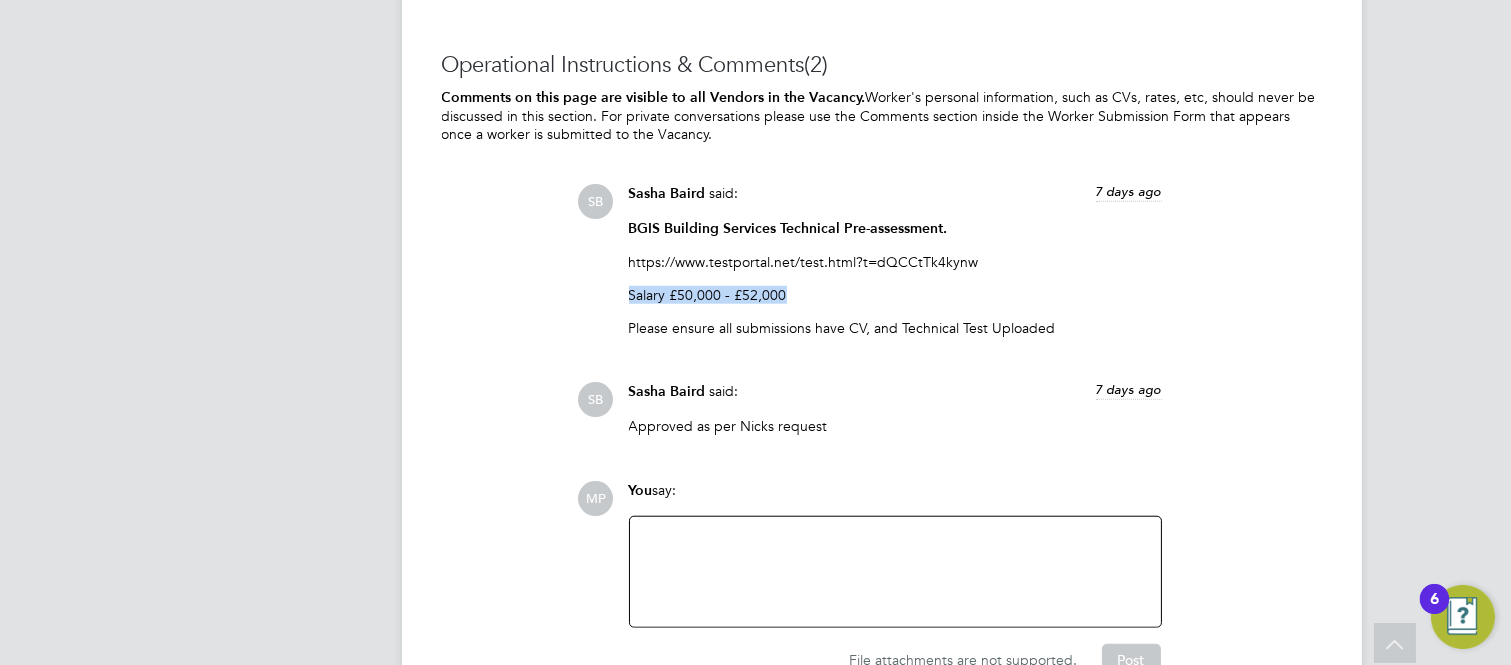 drag, startPoint x: 631, startPoint y: 293, endPoint x: 783, endPoint y: 294, distance: 152.0033 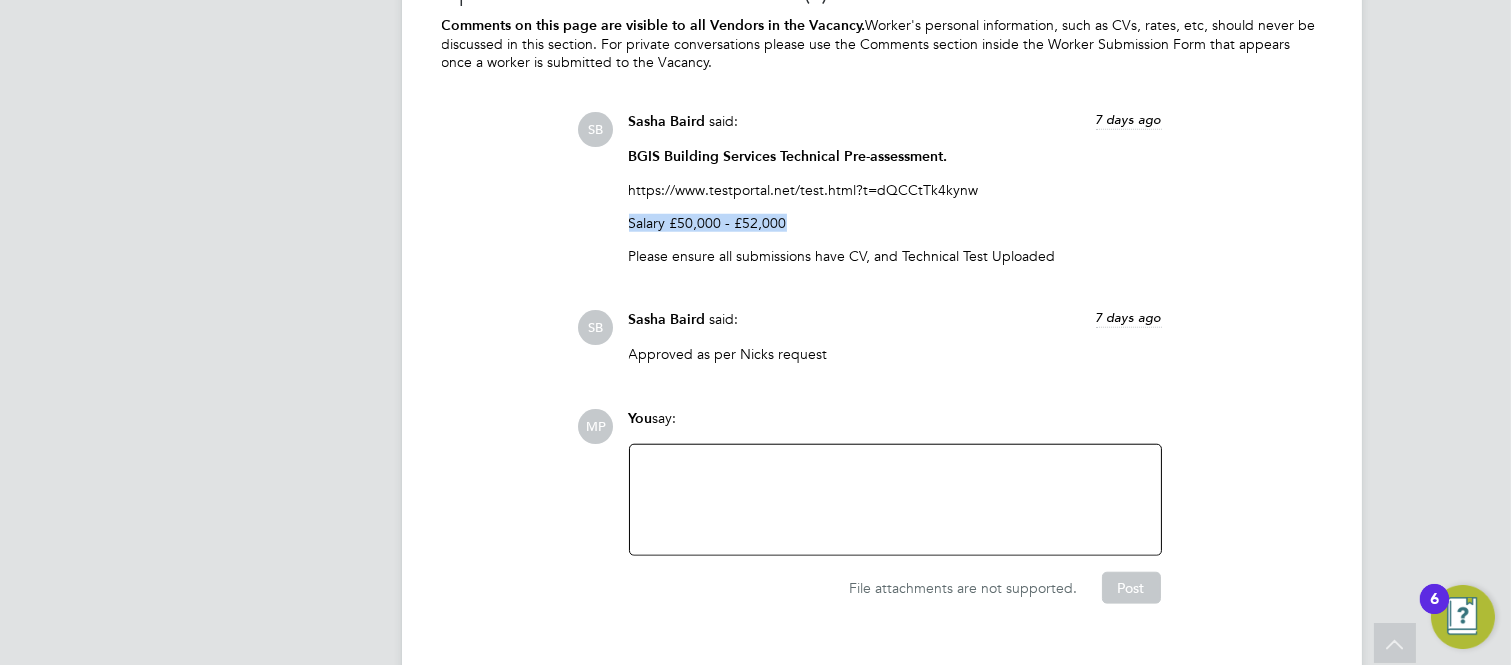 scroll, scrollTop: 3444, scrollLeft: 0, axis: vertical 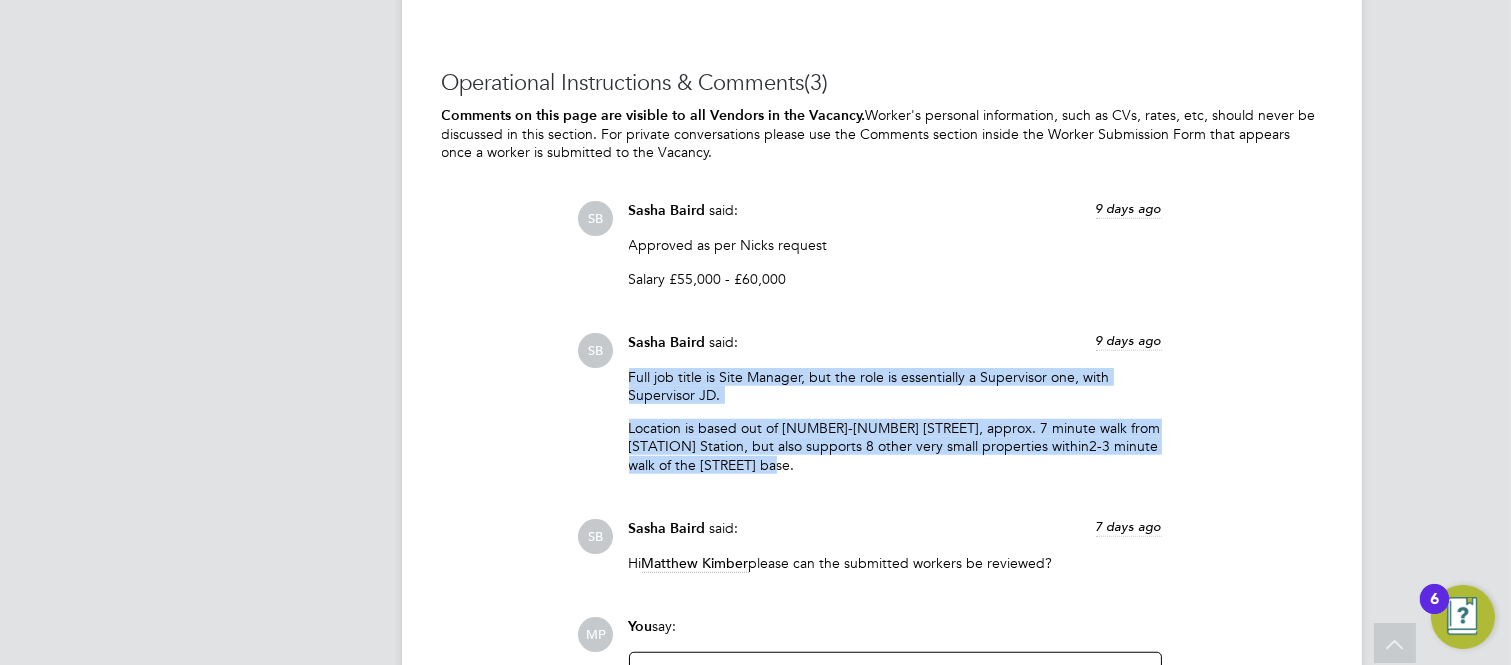 drag, startPoint x: 631, startPoint y: 378, endPoint x: 784, endPoint y: 471, distance: 179.04749 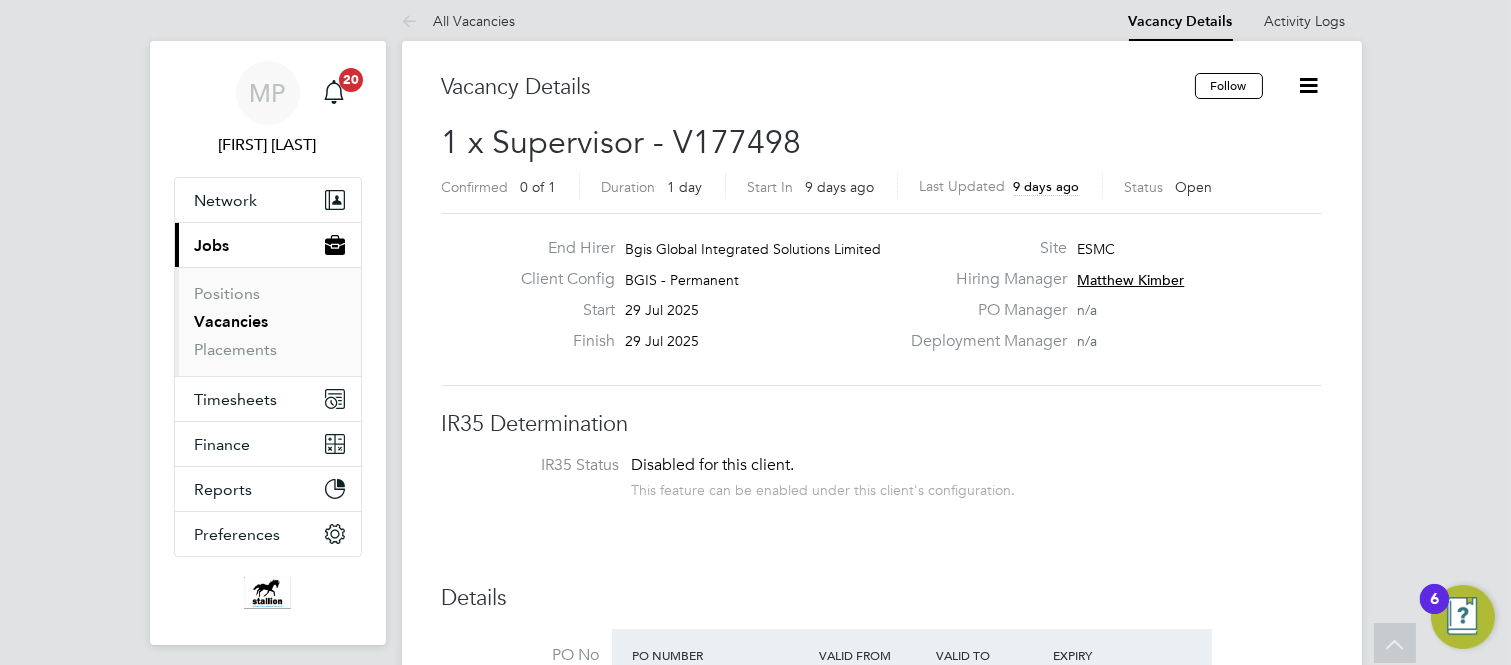 scroll, scrollTop: 0, scrollLeft: 0, axis: both 